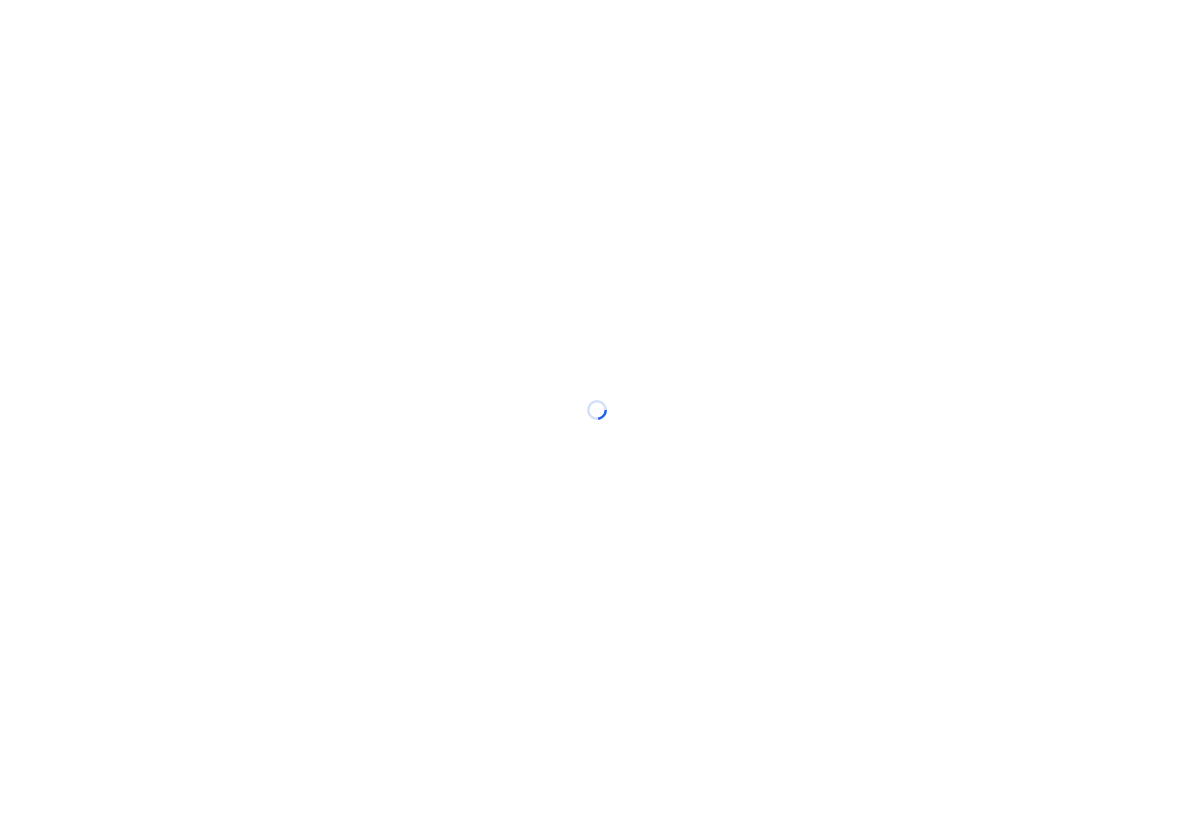 scroll, scrollTop: 0, scrollLeft: 0, axis: both 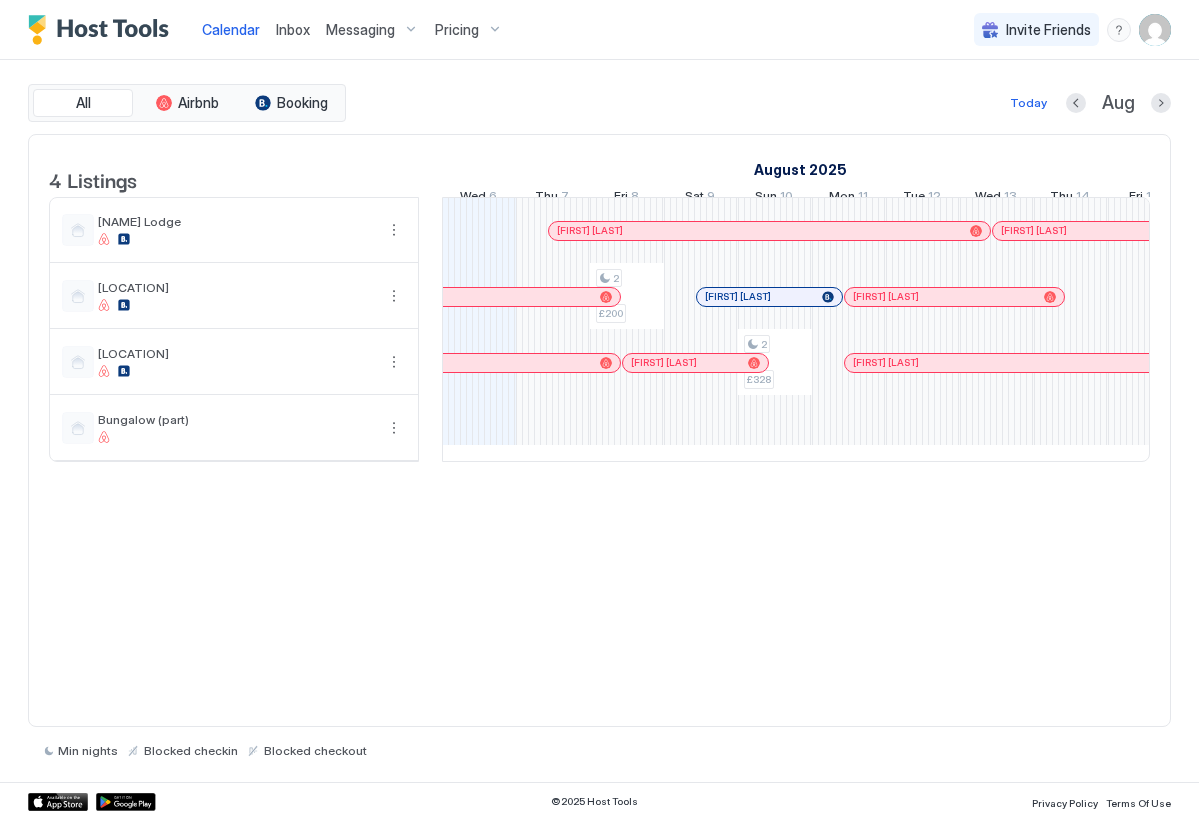 click on "Inbox" at bounding box center (293, 29) 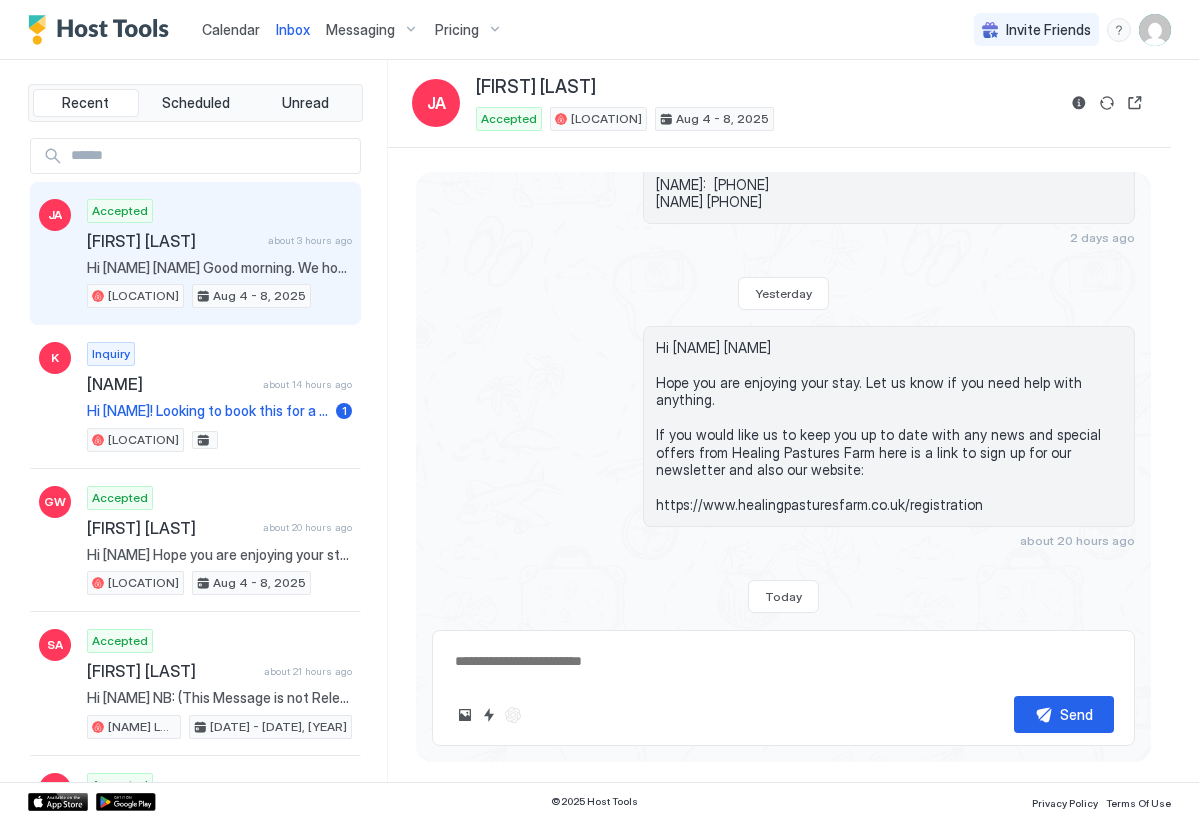 scroll, scrollTop: 6659, scrollLeft: 0, axis: vertical 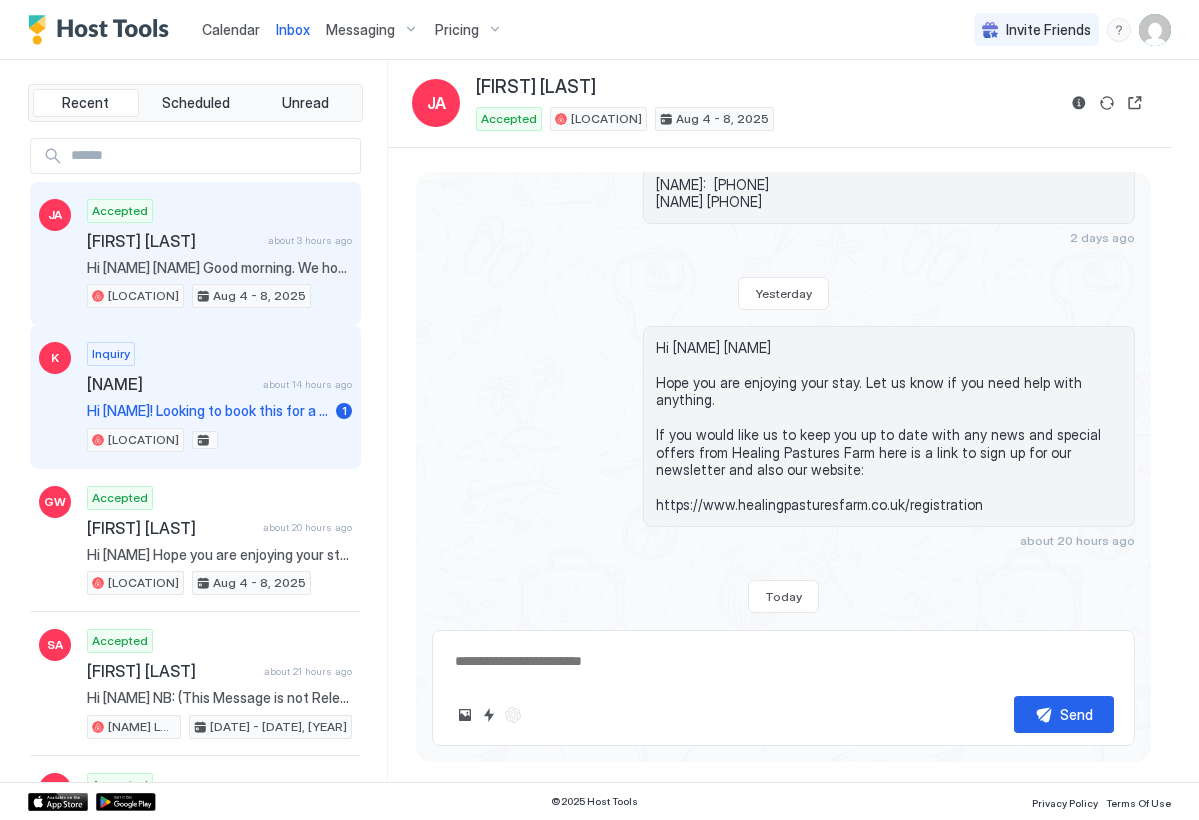 click on "Inquiry [NAME] about 14 hours ago Hi [NAME]! Looking to book this for a family get together and wanted to see whether we’d be able to put an airbed up for someone with accessibility issues.
There will be 7 of us in total, but one person needs to be on a mattress on the floor due to back issues.
We’re looking [DATE] - [DATE].
Thanks so much!
[NAME] [LOCATION]" at bounding box center [219, 397] 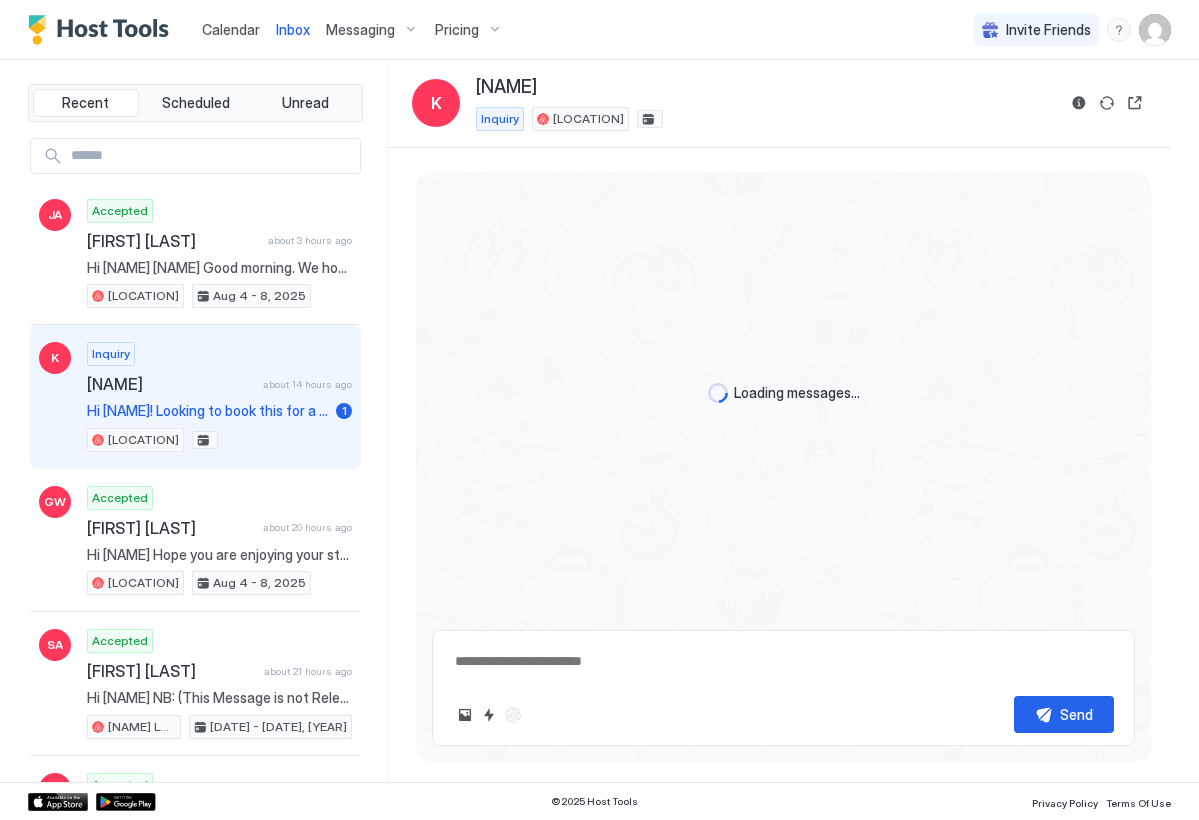 scroll, scrollTop: 0, scrollLeft: 0, axis: both 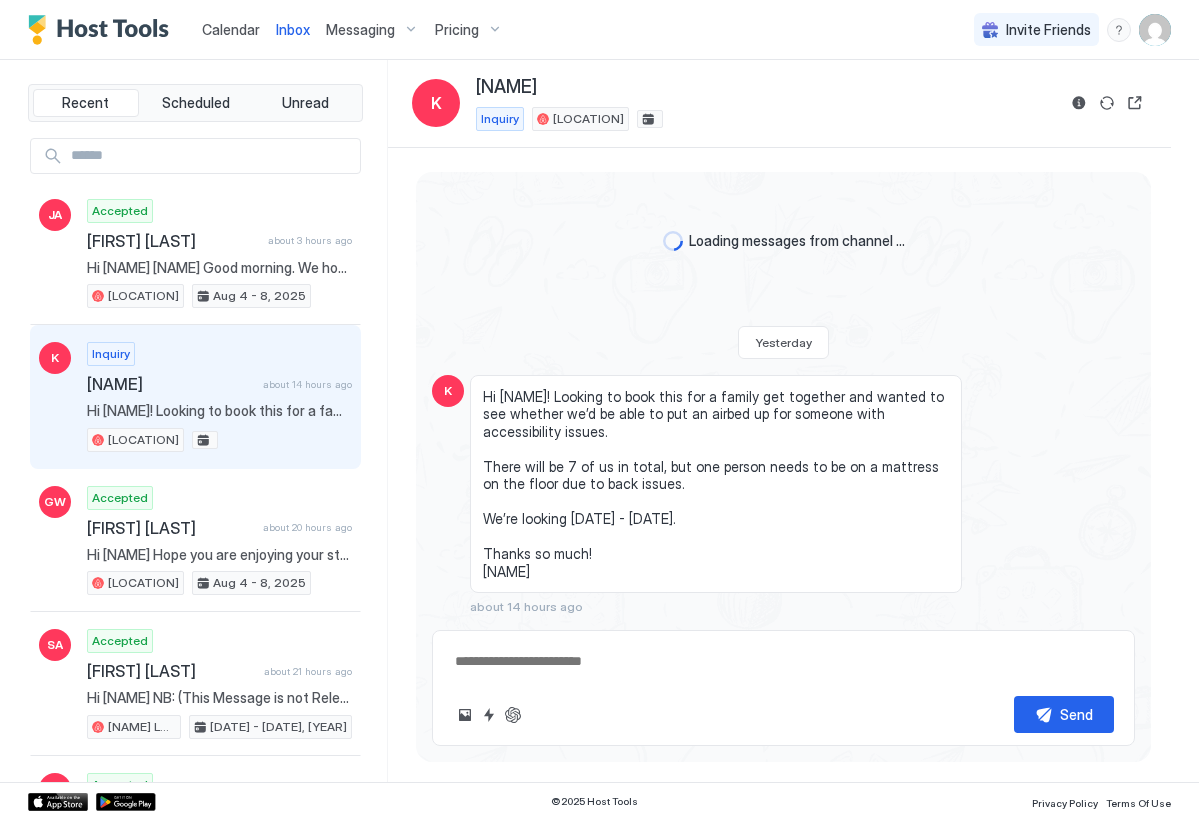 click at bounding box center (783, 661) 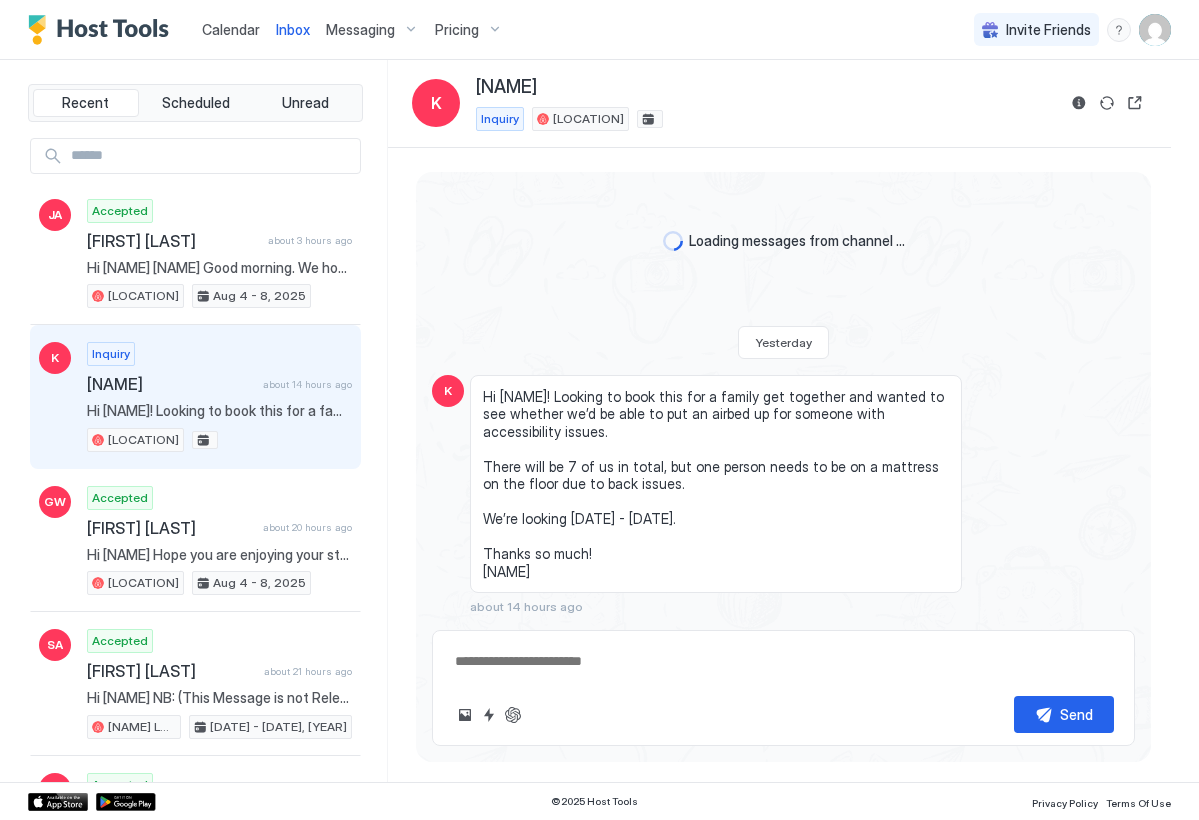 type on "*" 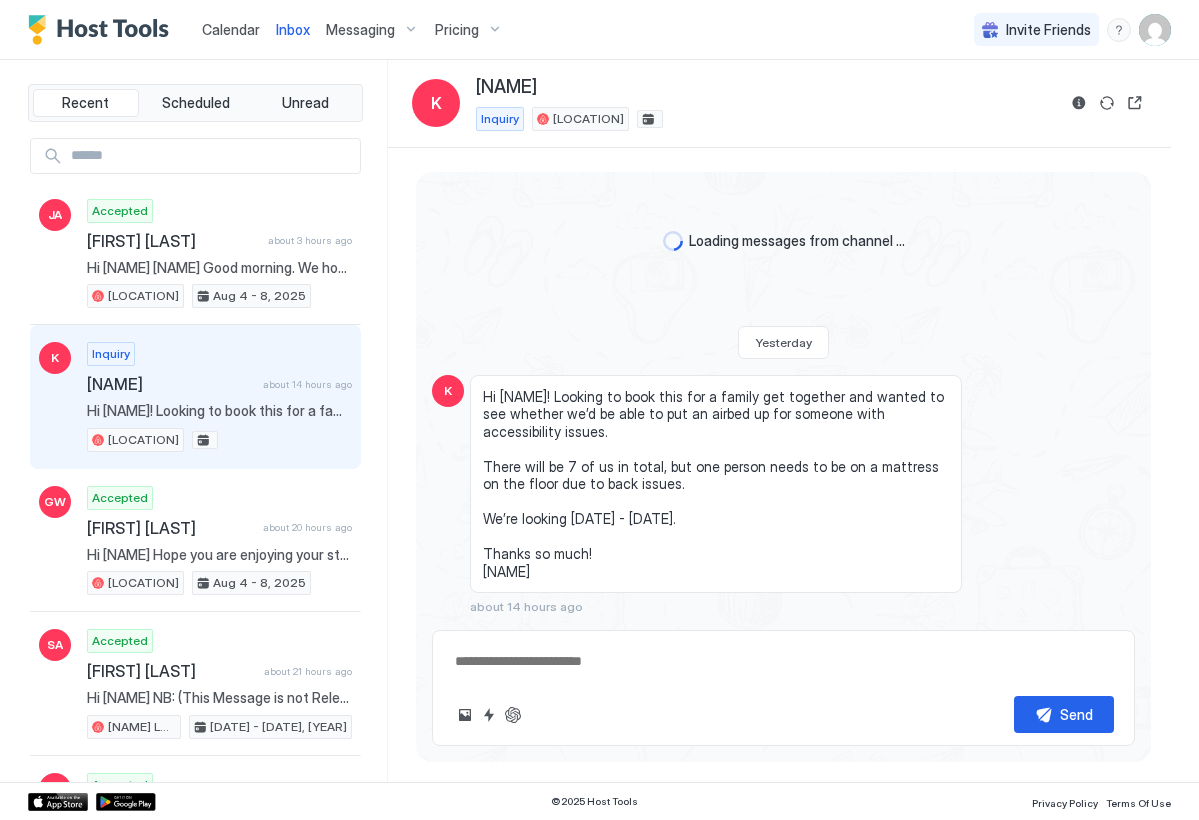 type on "*" 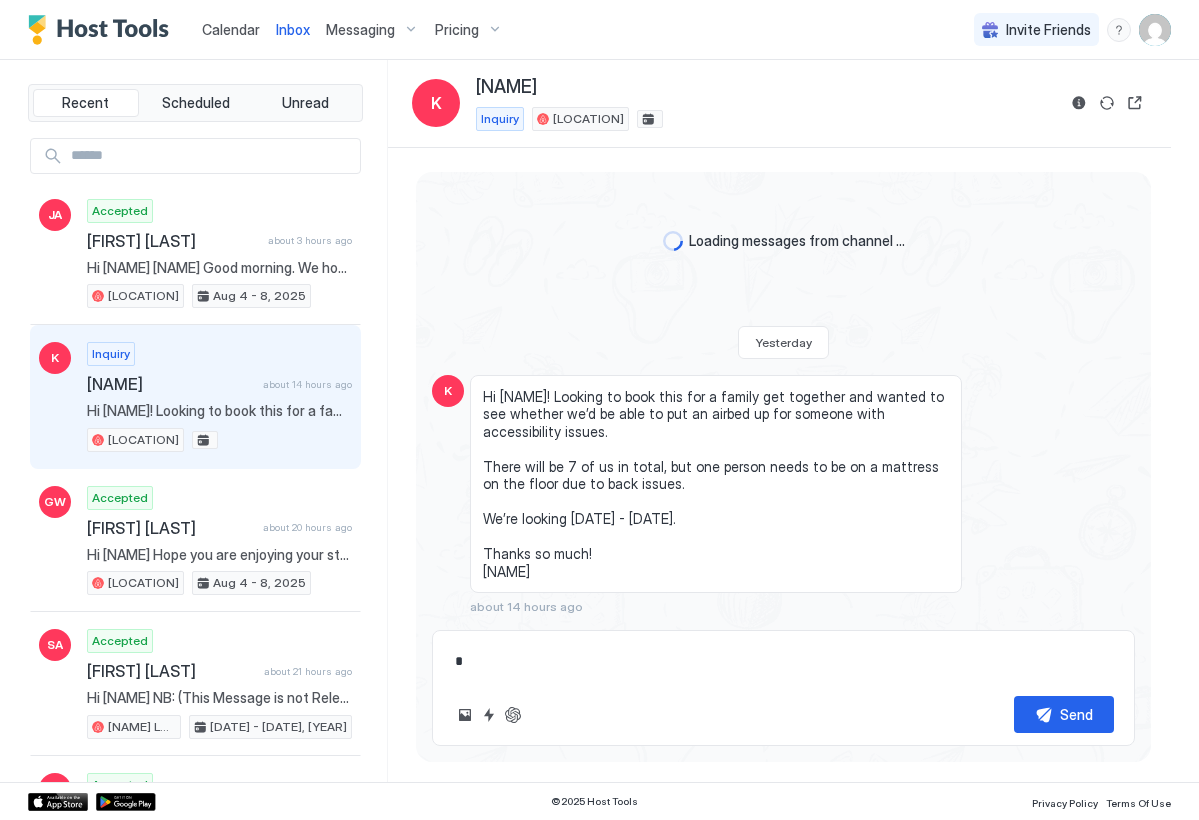 type on "*" 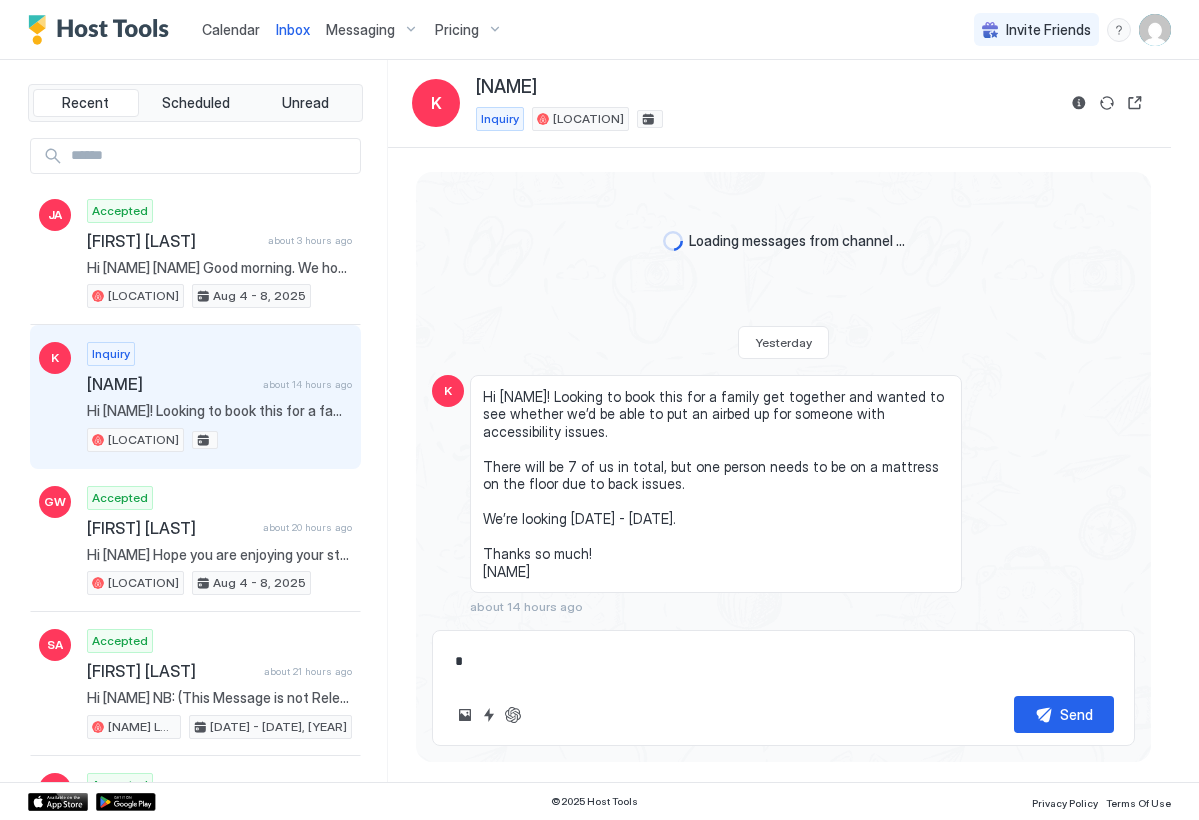 type on "**" 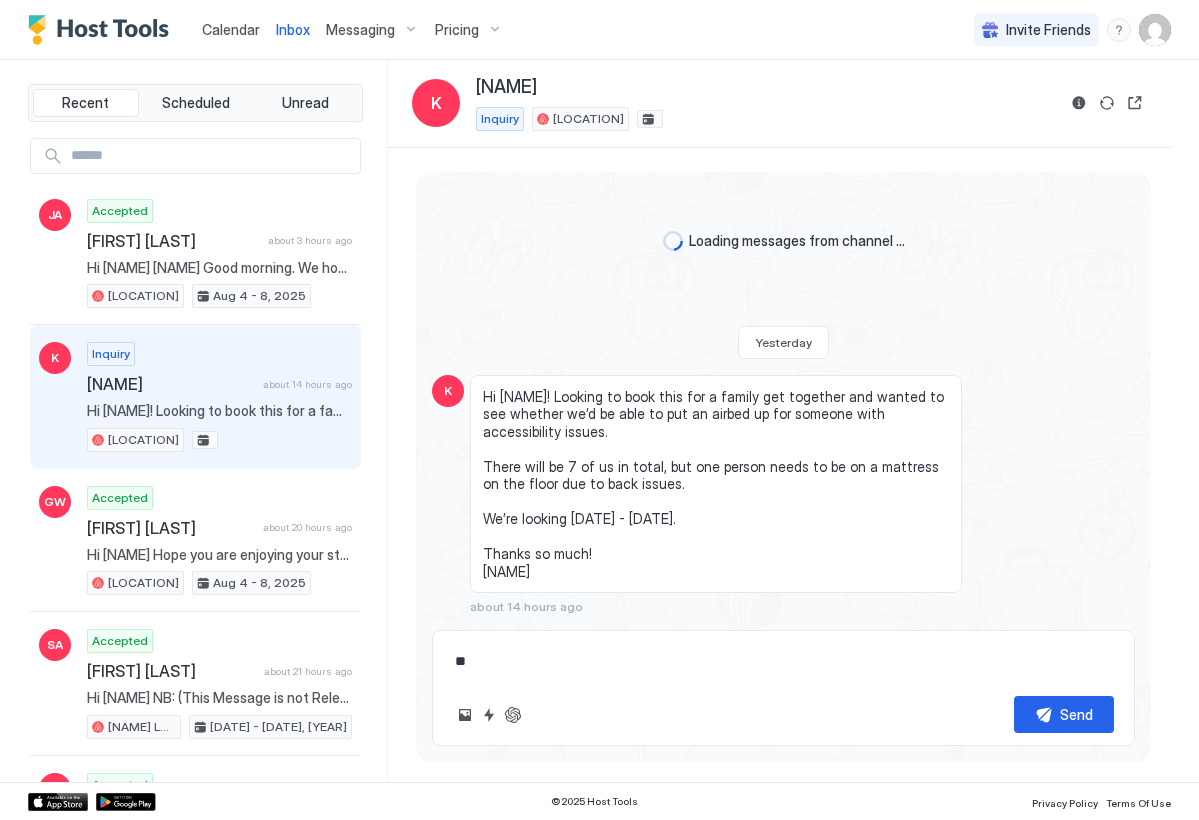type on "*" 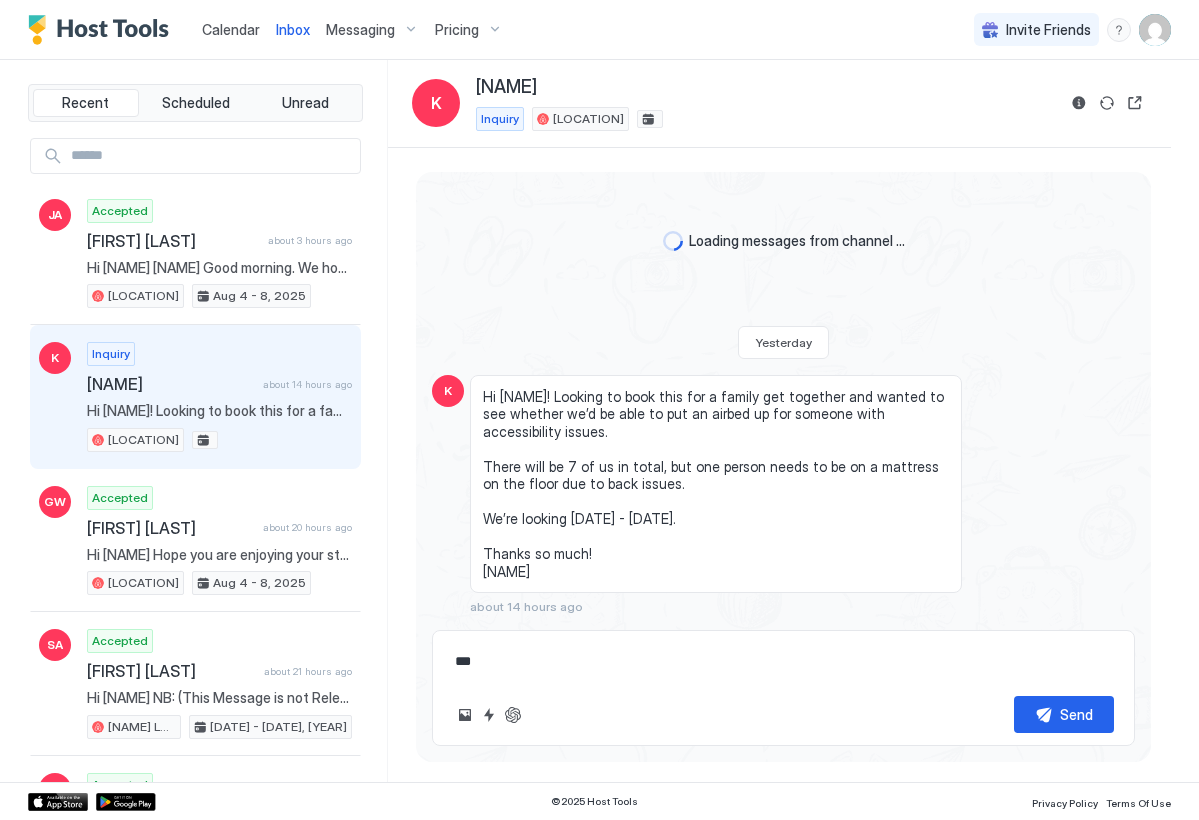 type on "*" 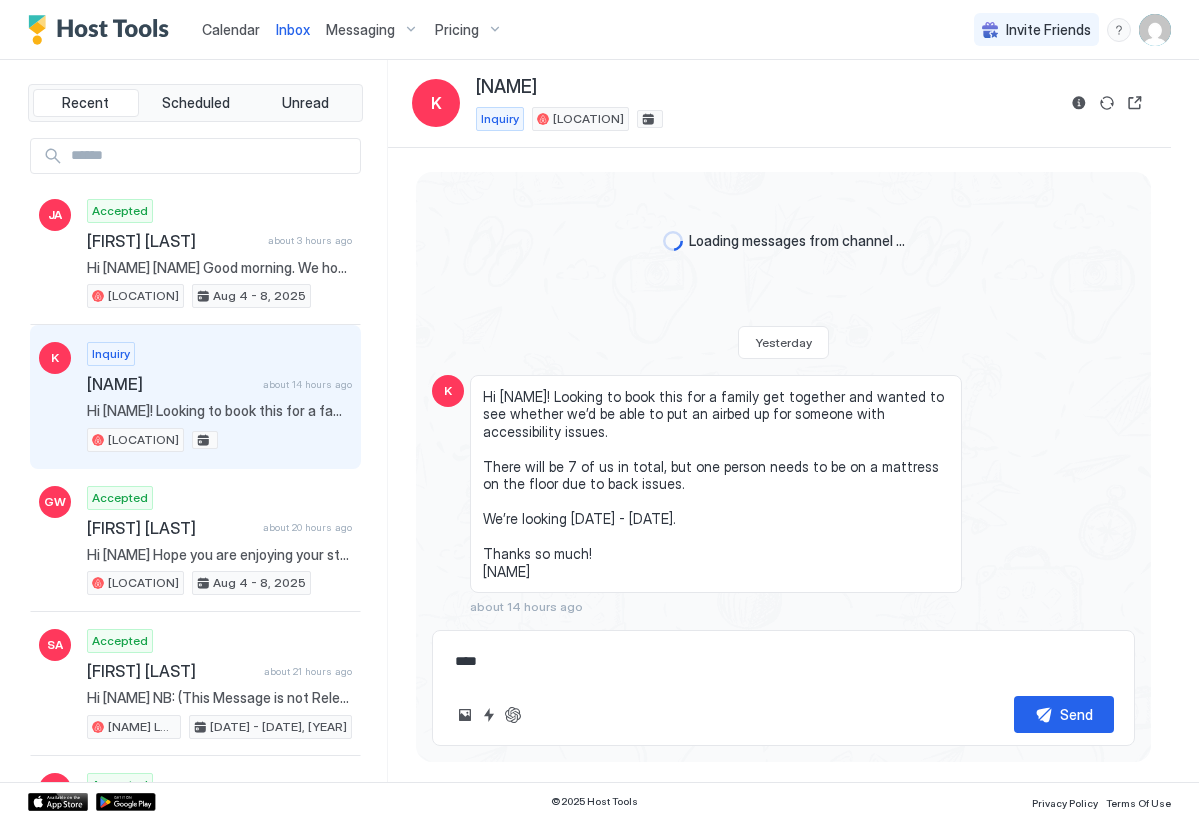 type on "*" 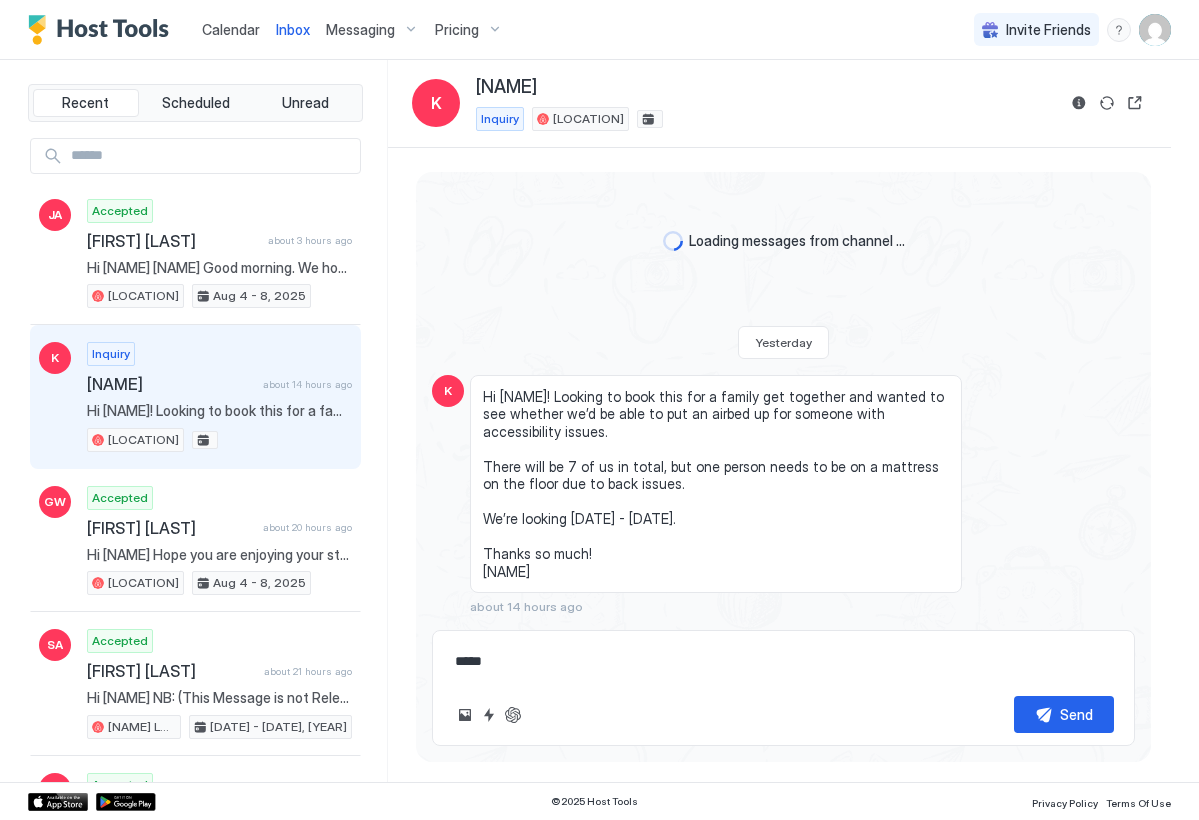 type on "*" 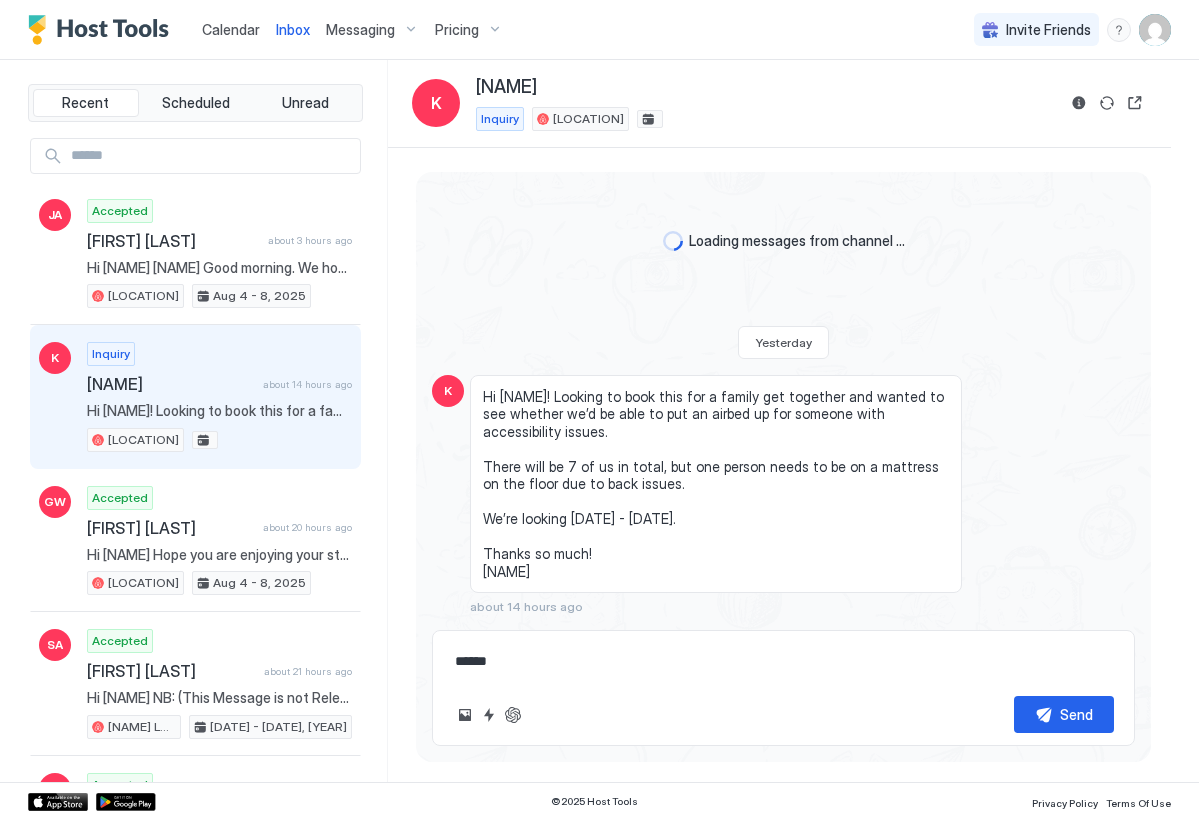 type on "*" 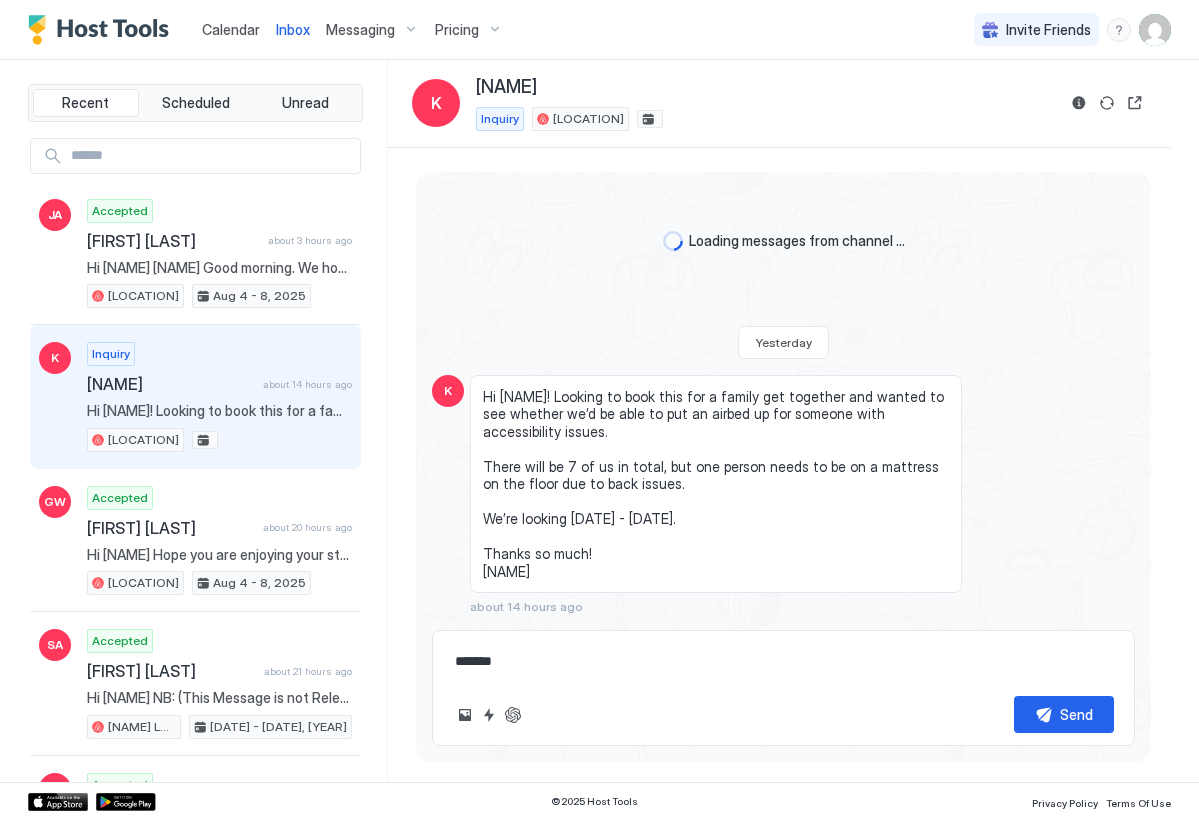 type on "*" 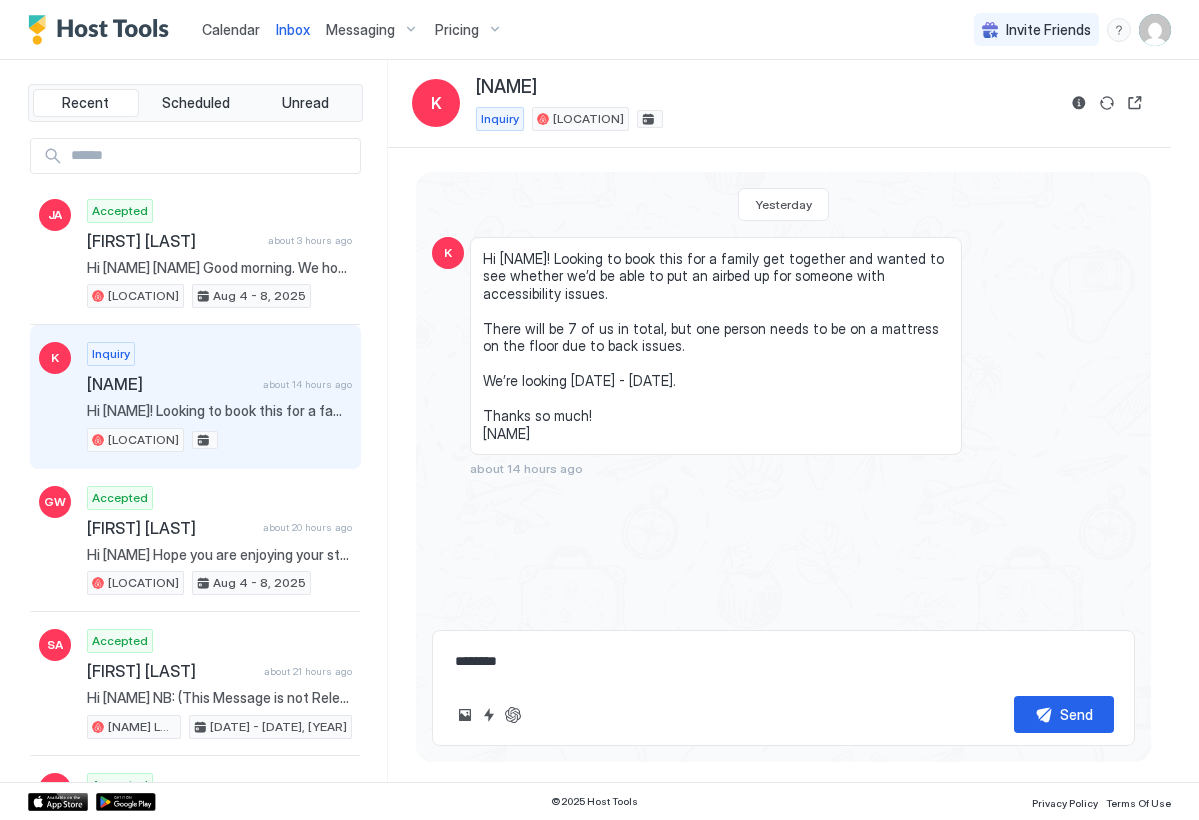 type on "*" 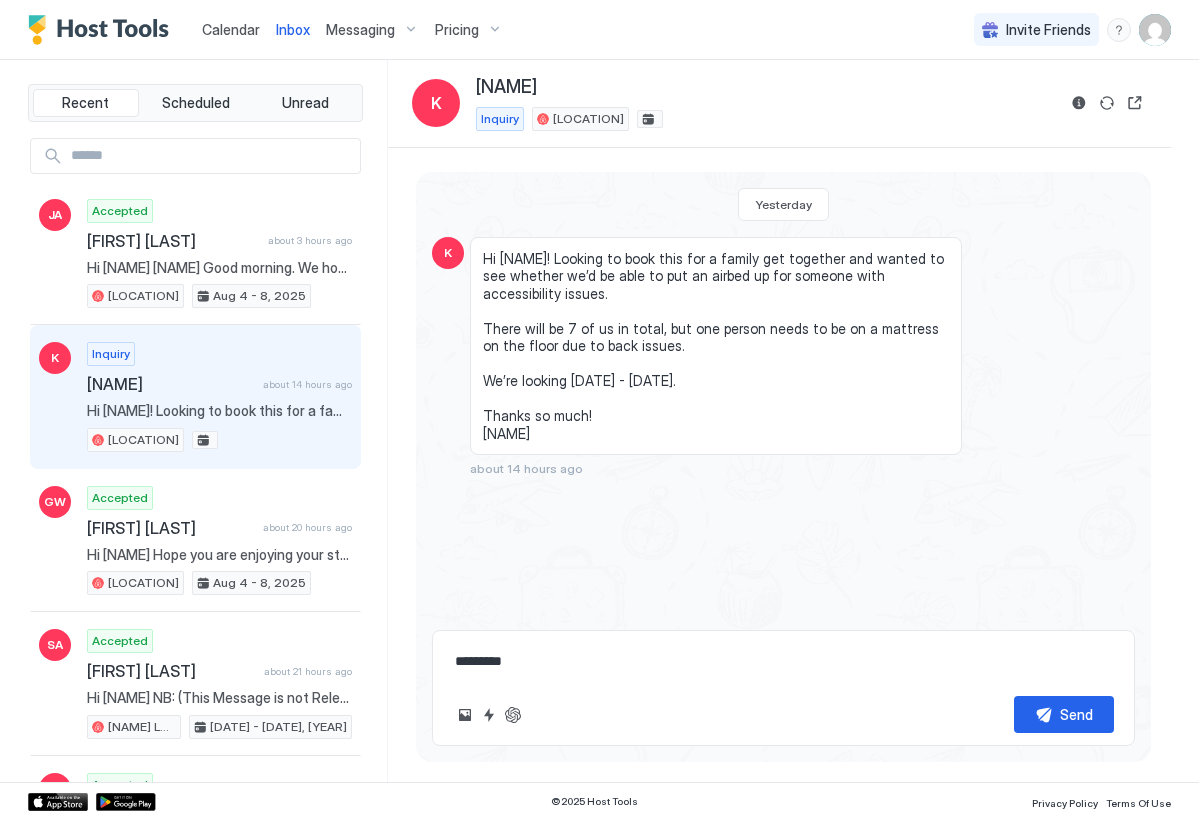 type on "*" 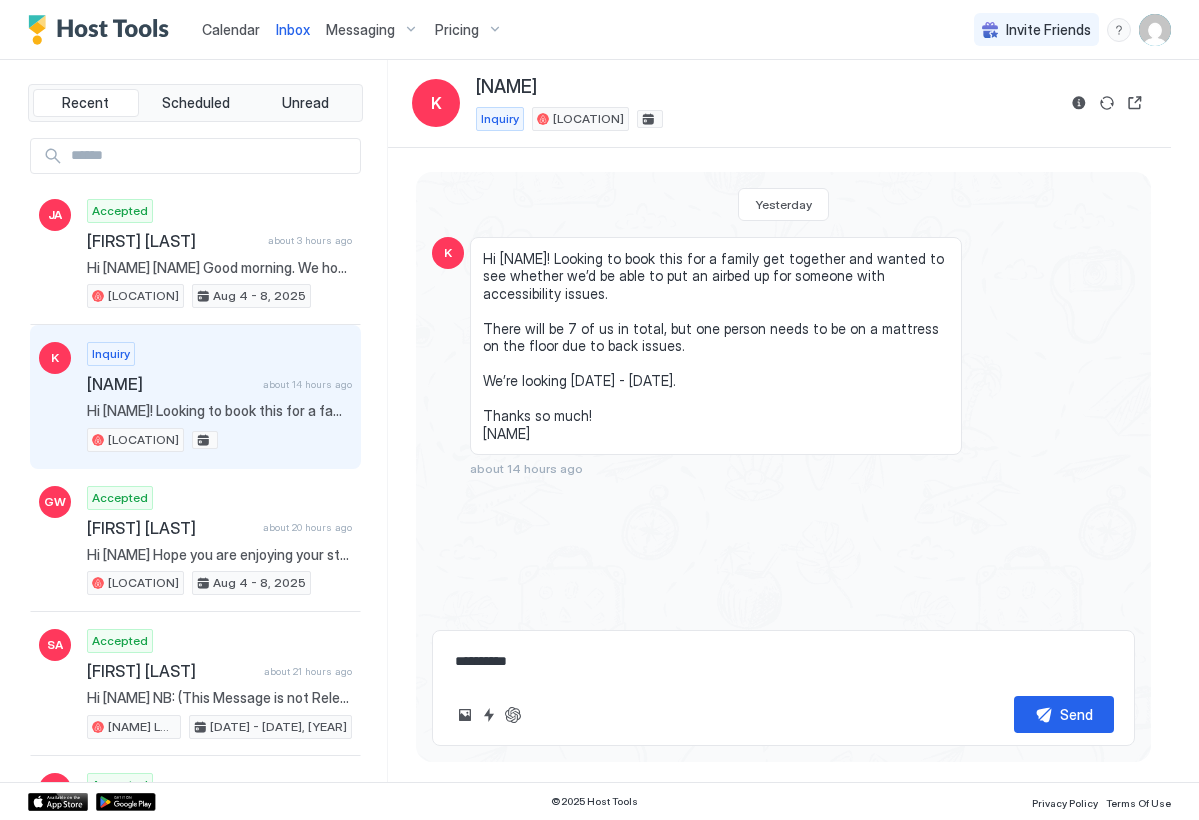 type on "*" 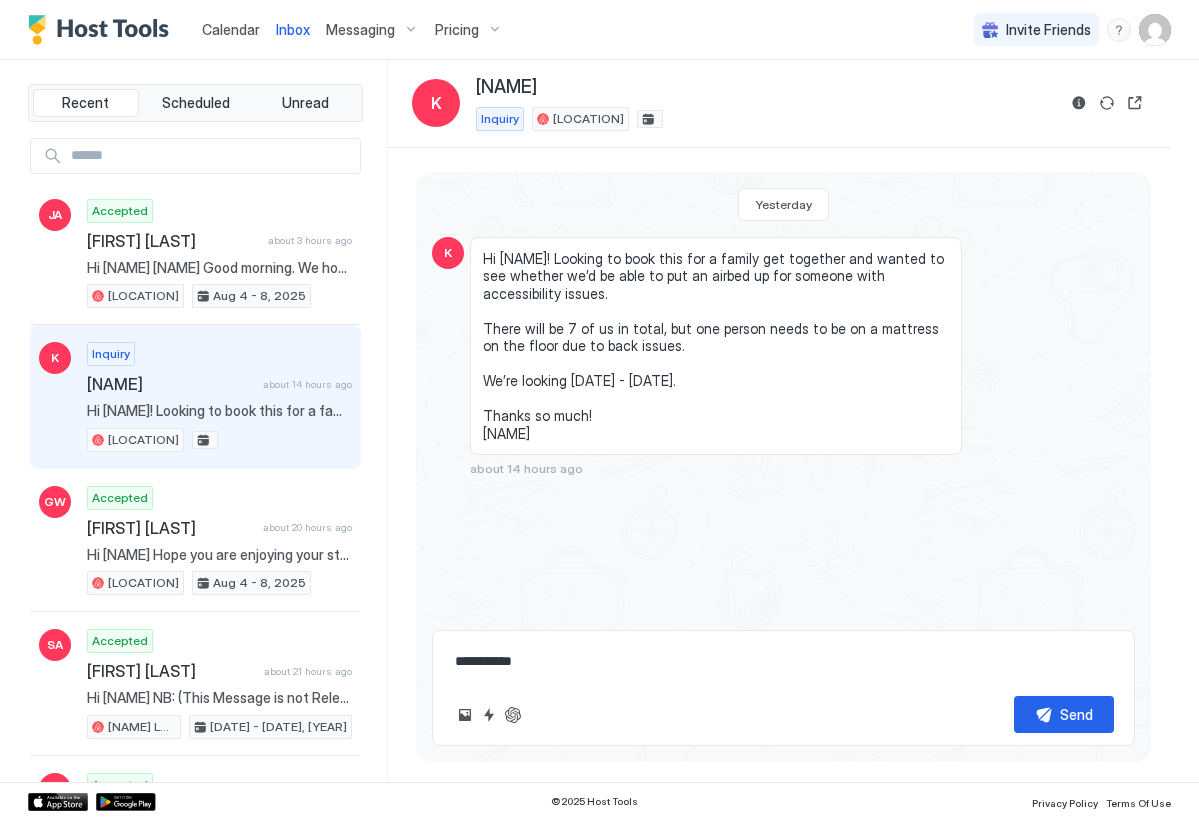 type on "*" 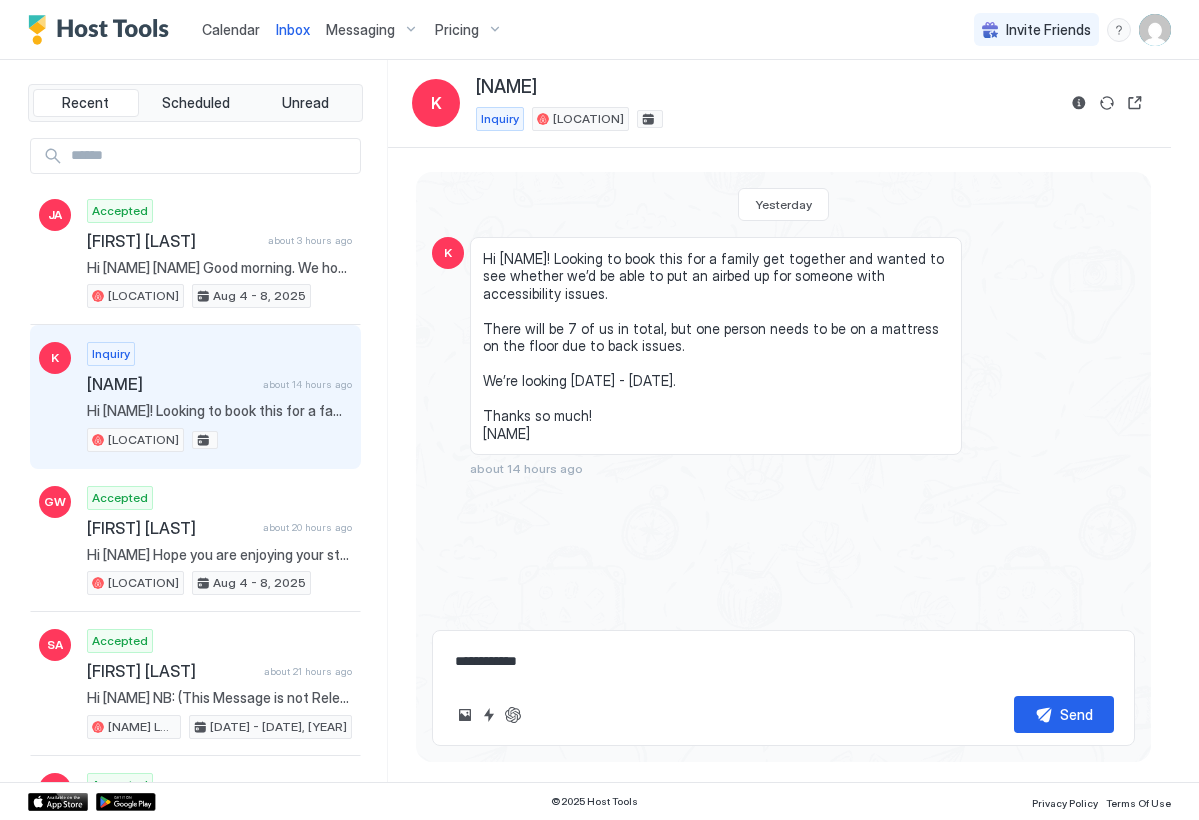 type on "*" 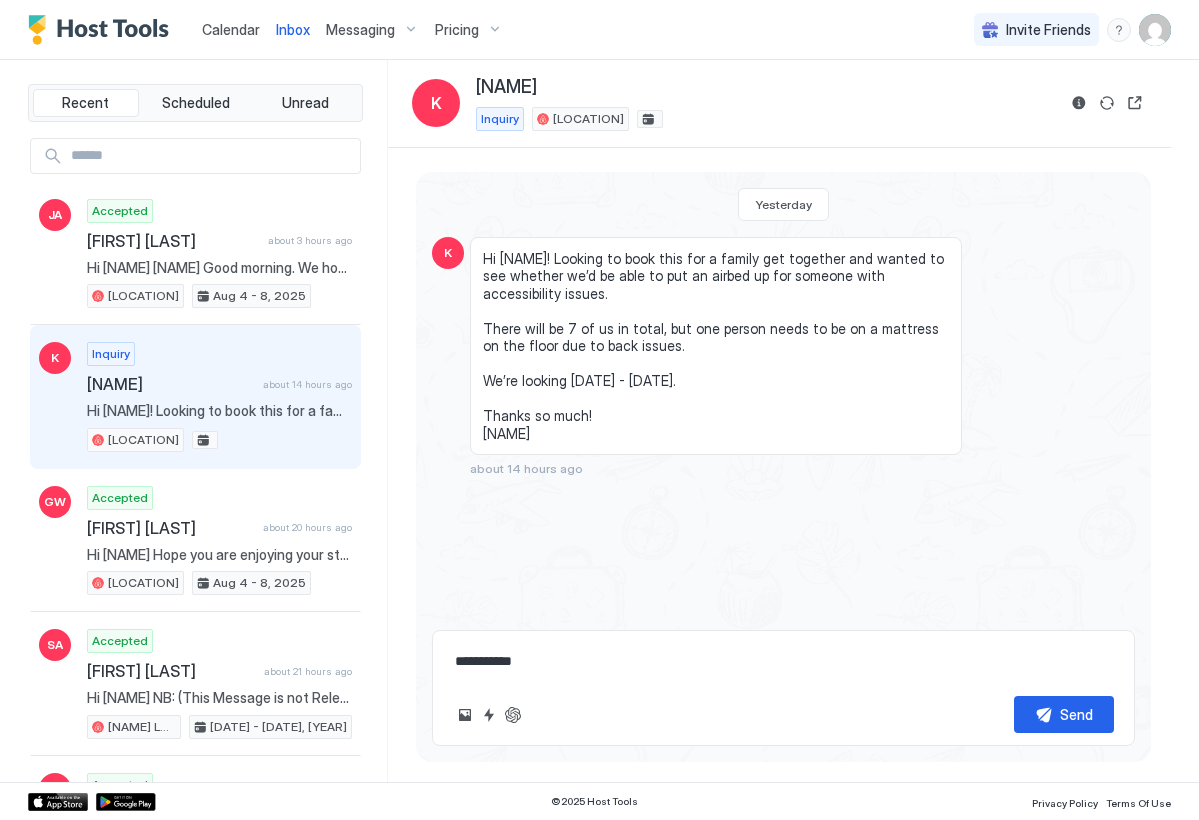 type on "*" 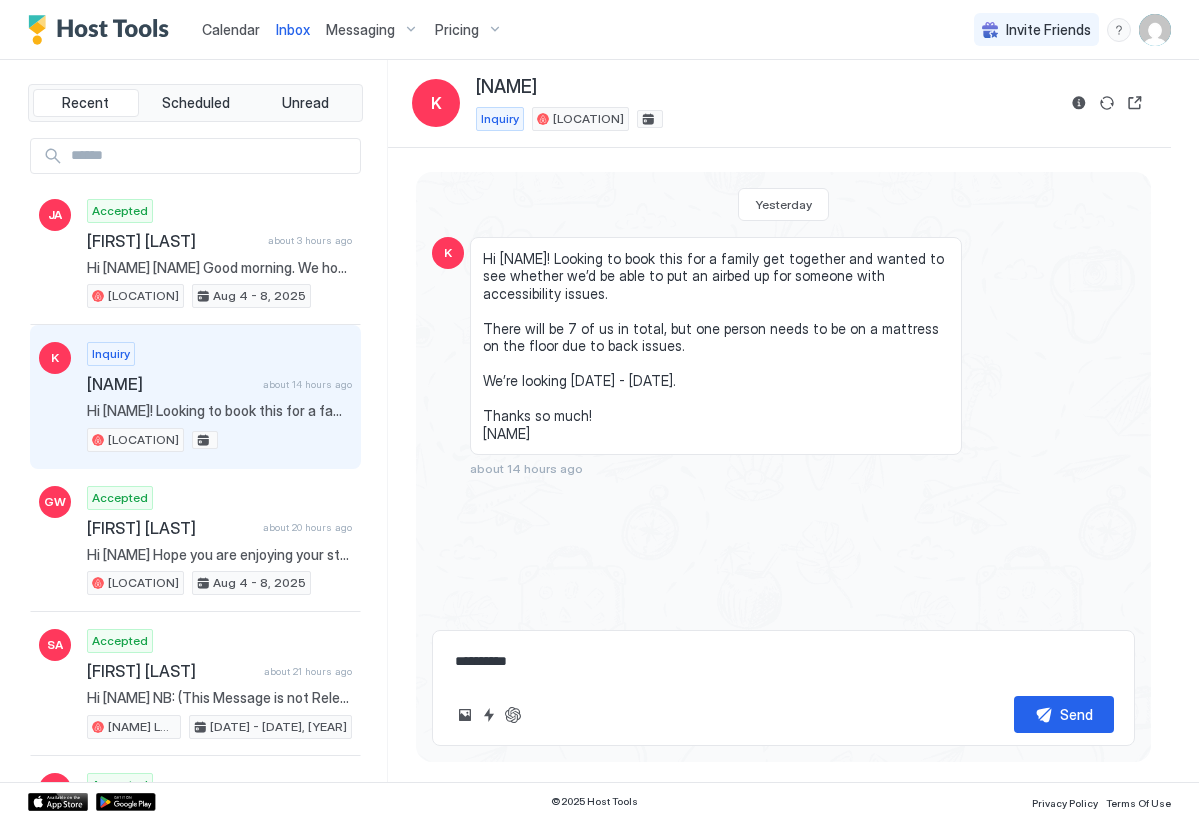 type on "*" 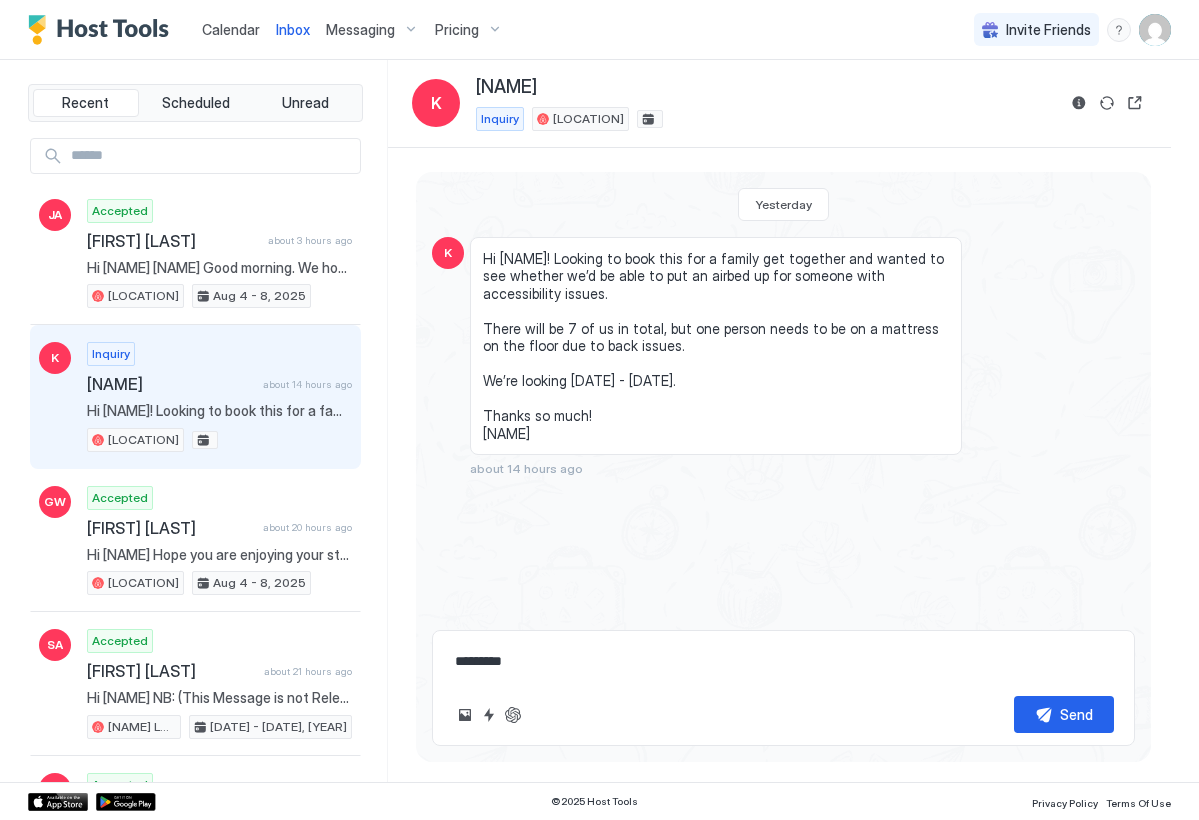 type on "*" 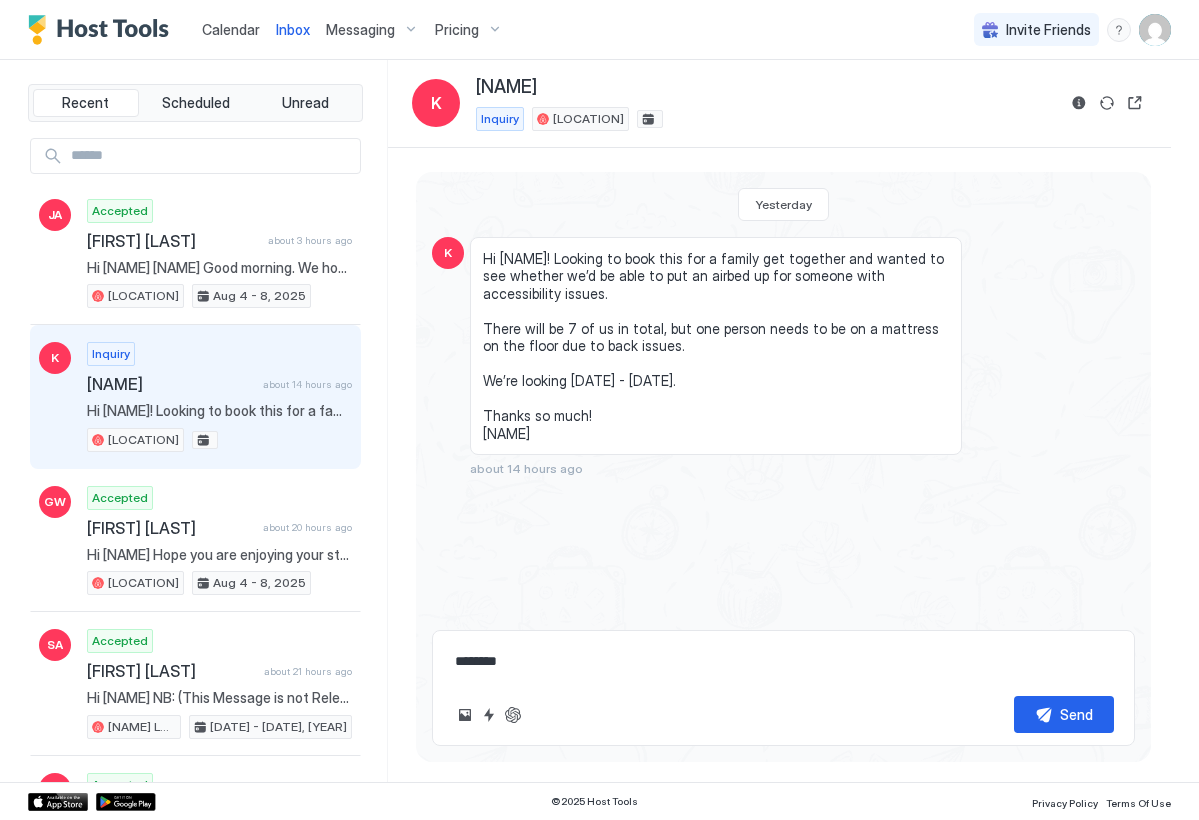 type on "*" 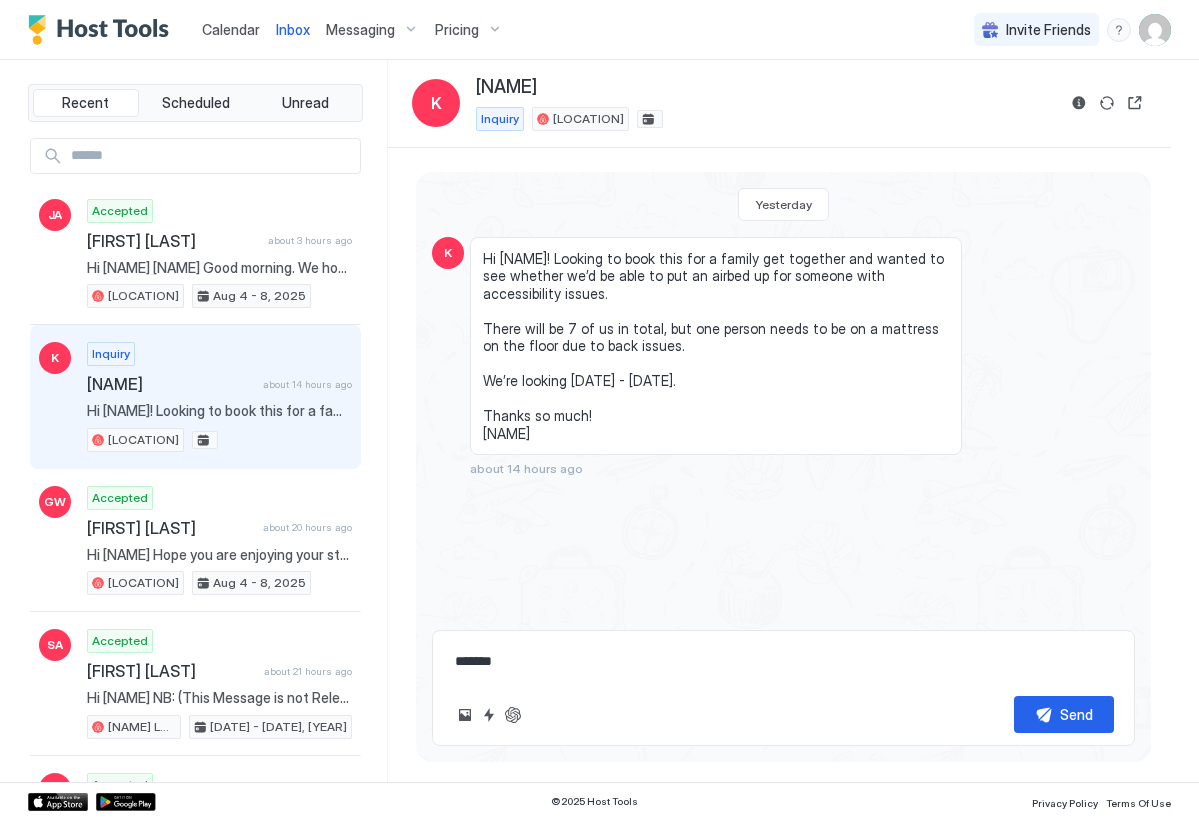 type on "*" 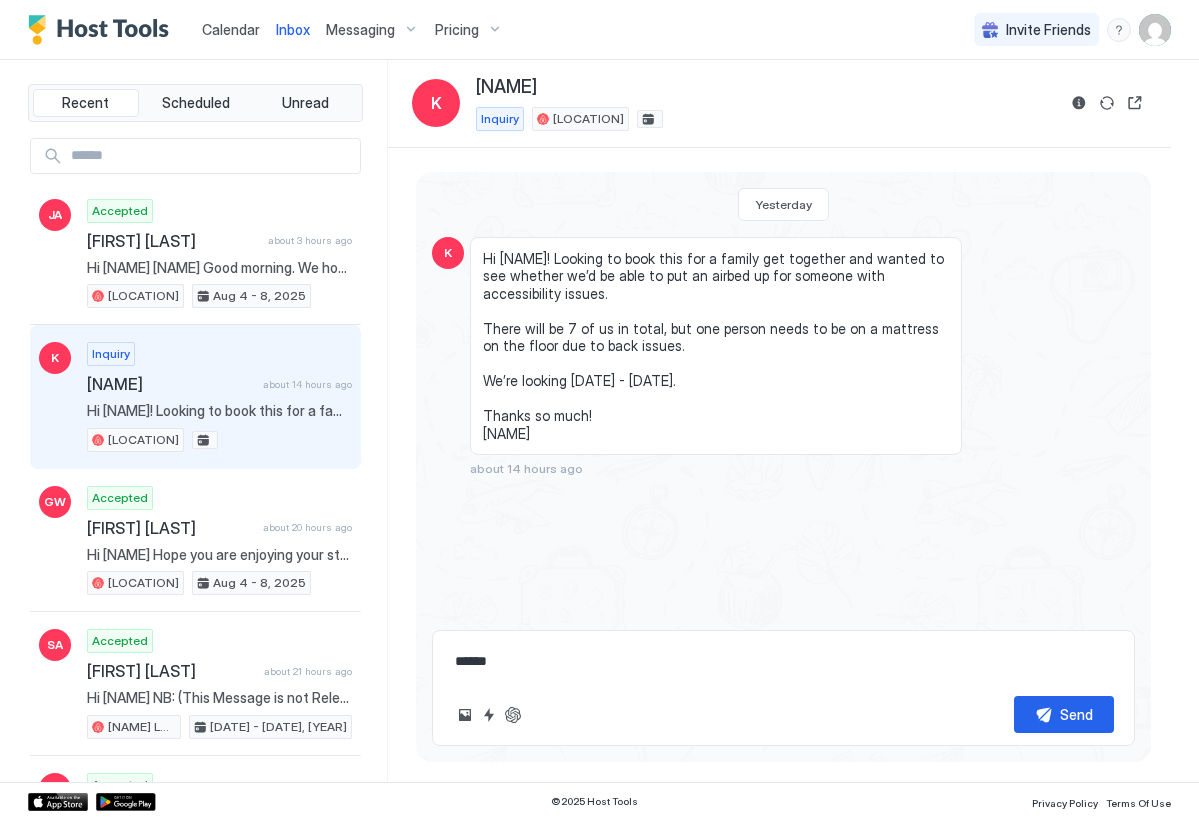 type on "*" 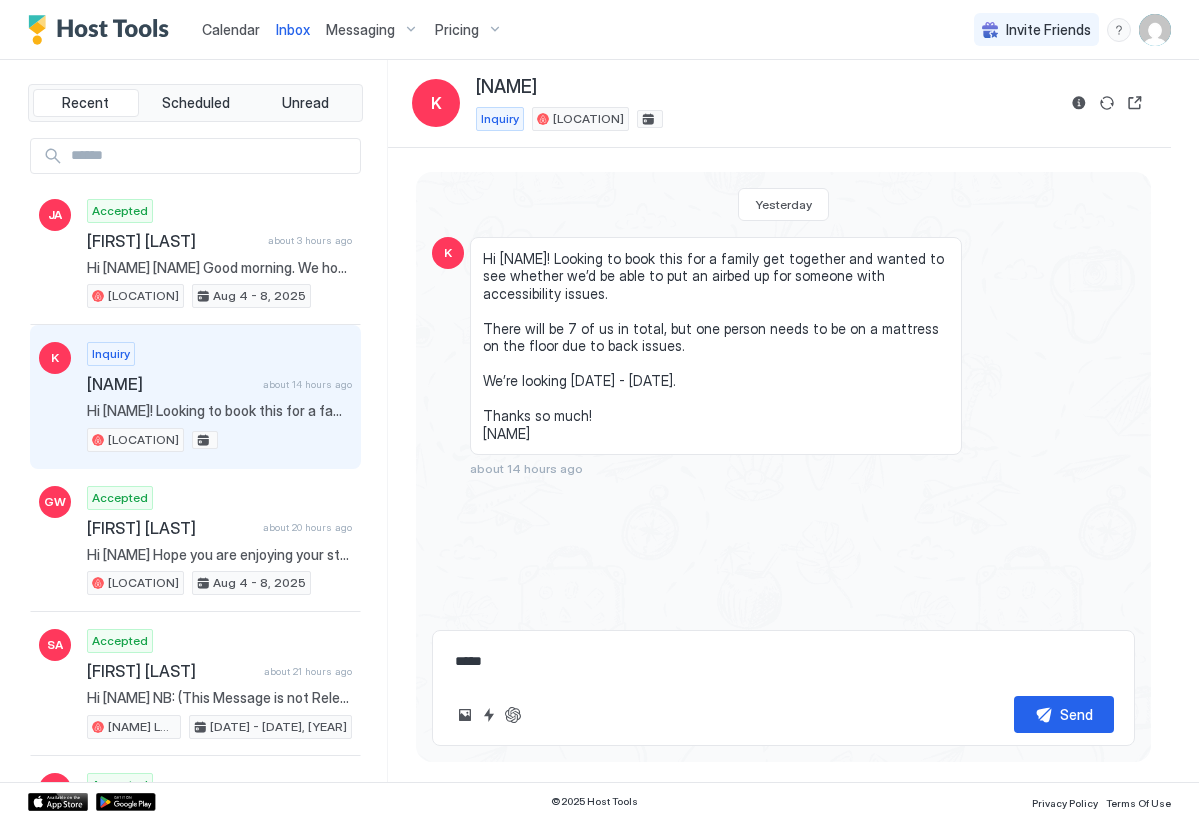 type on "*" 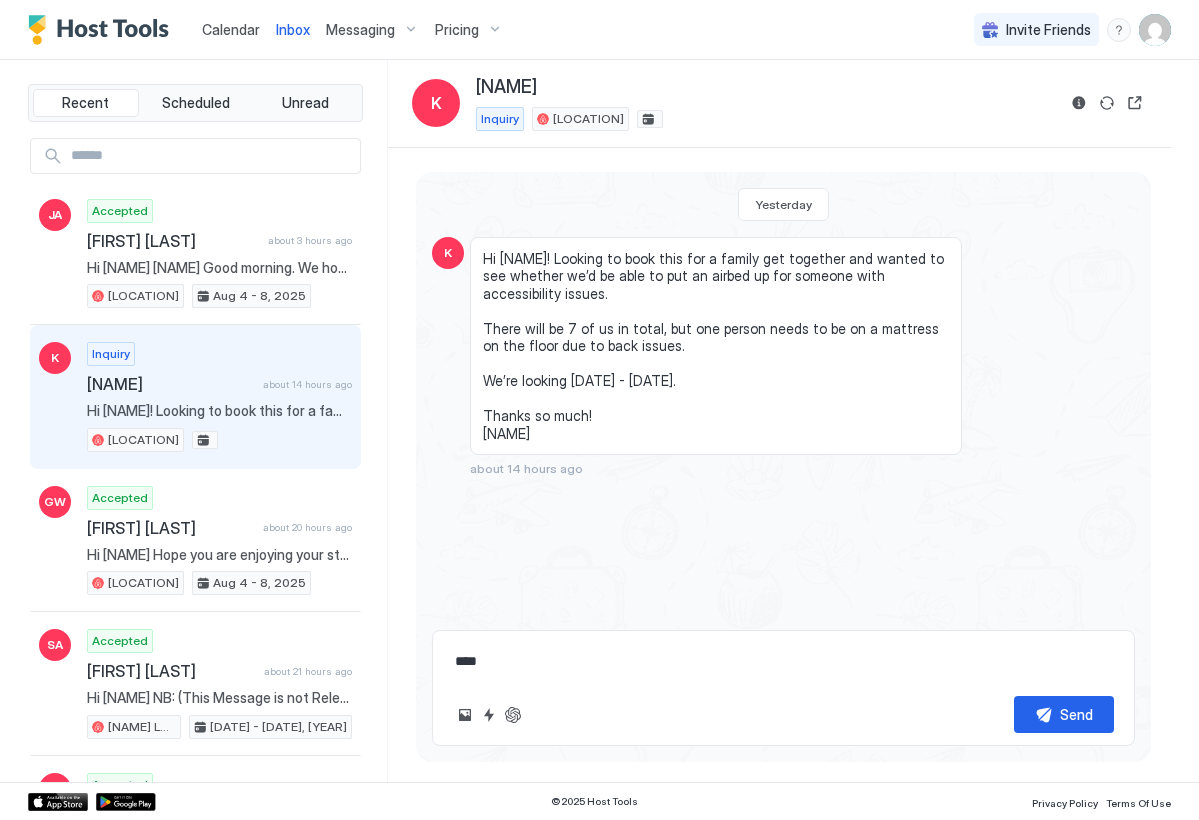 type on "*" 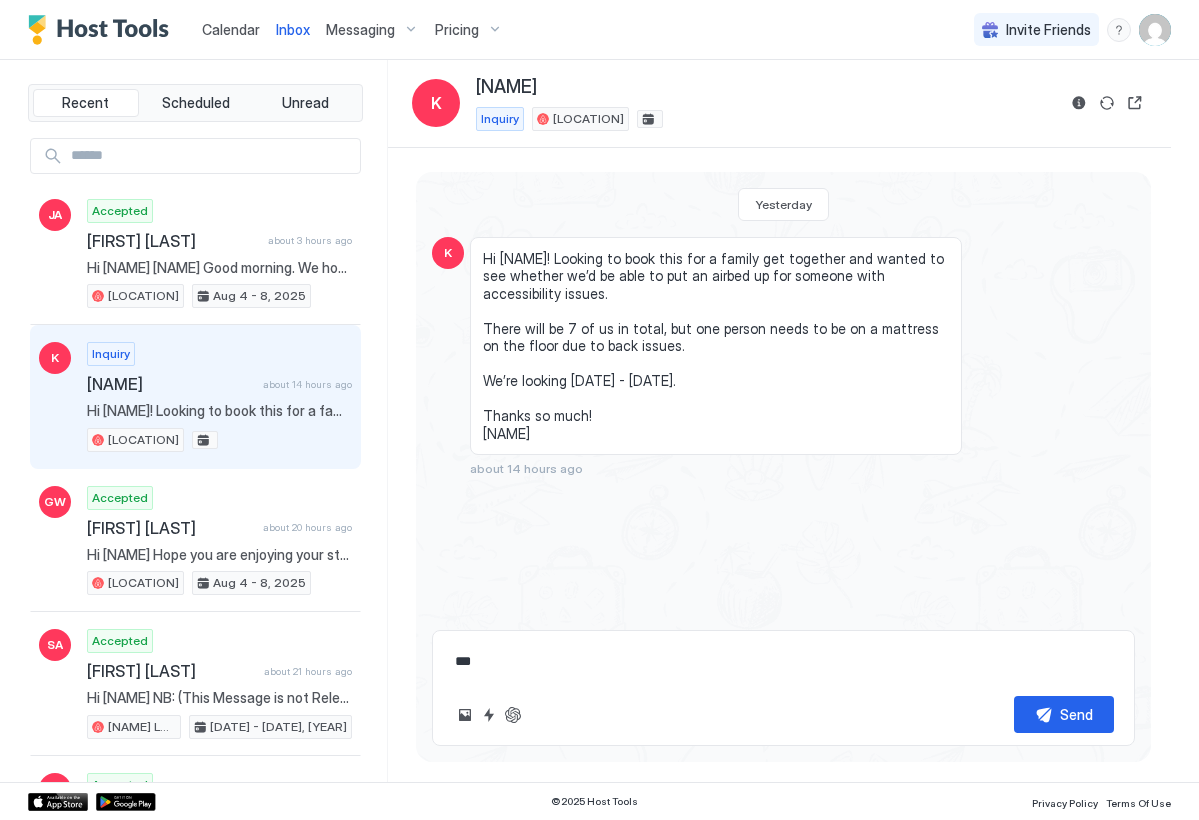 type on "*" 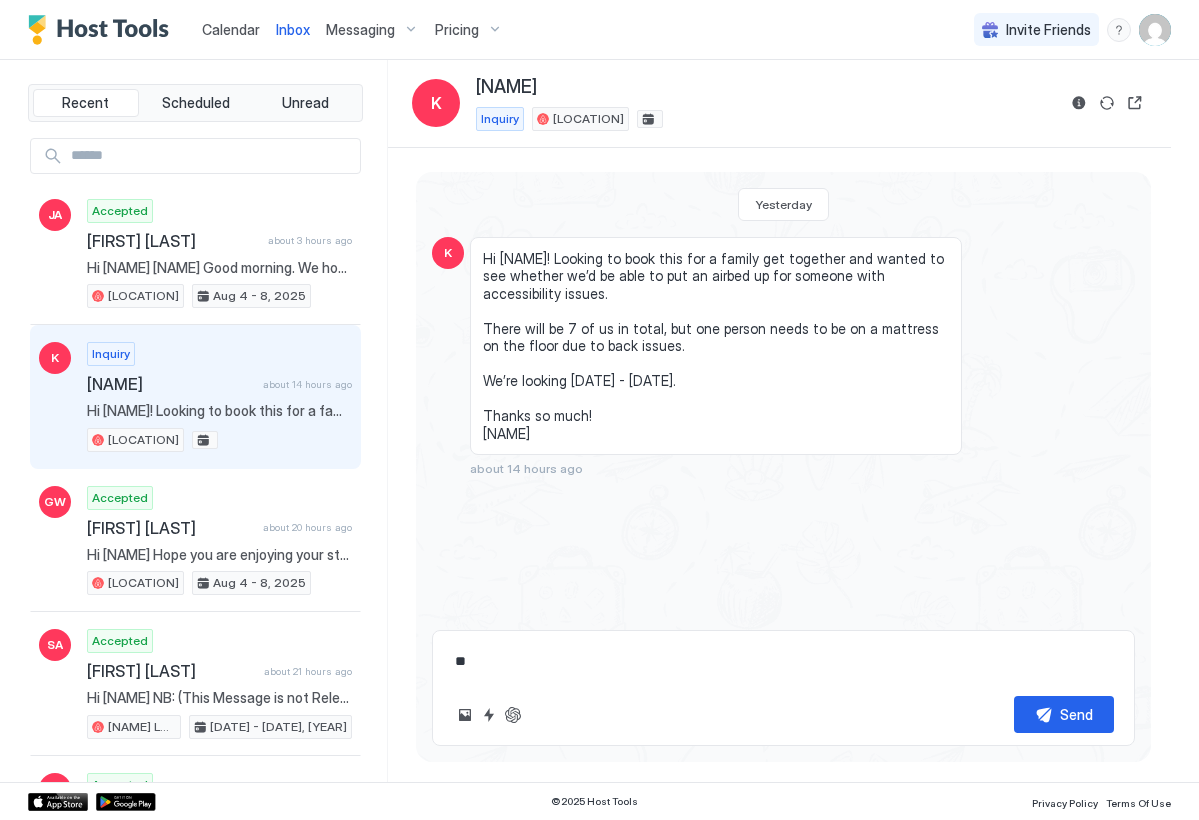 type on "*" 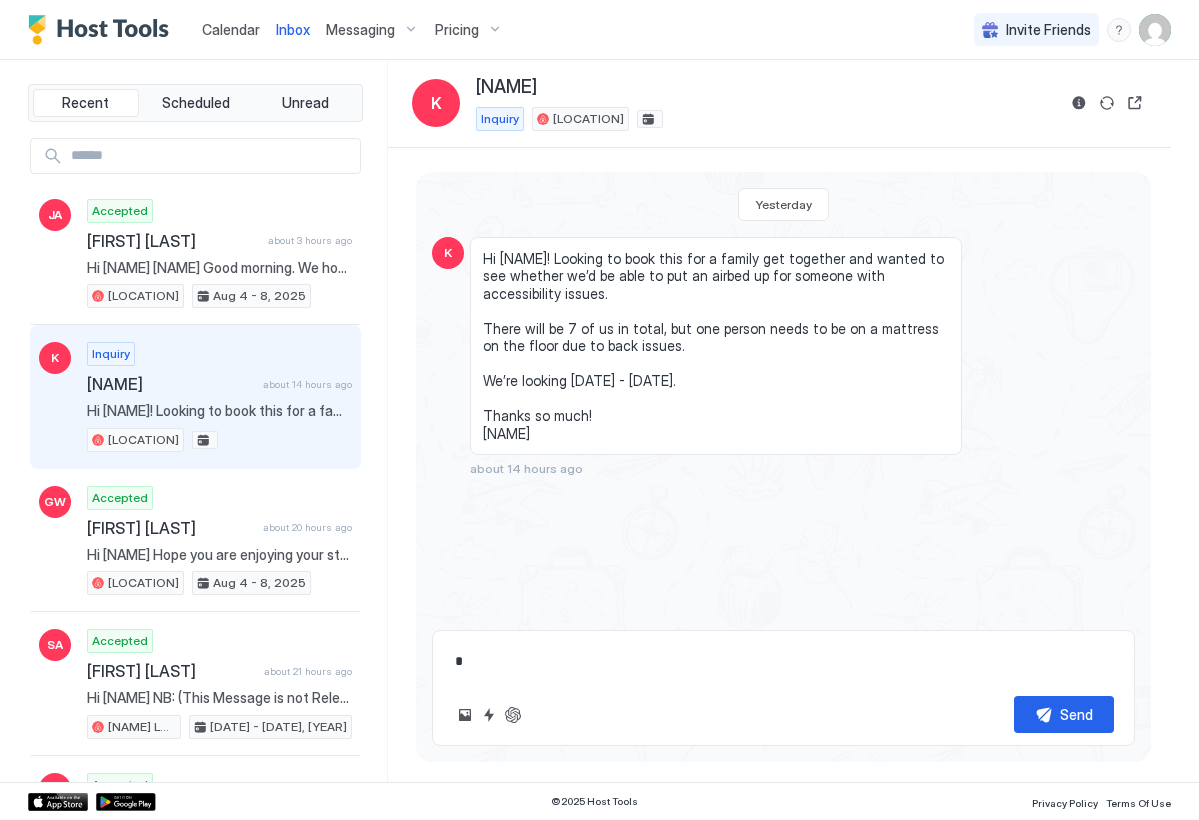 type on "*" 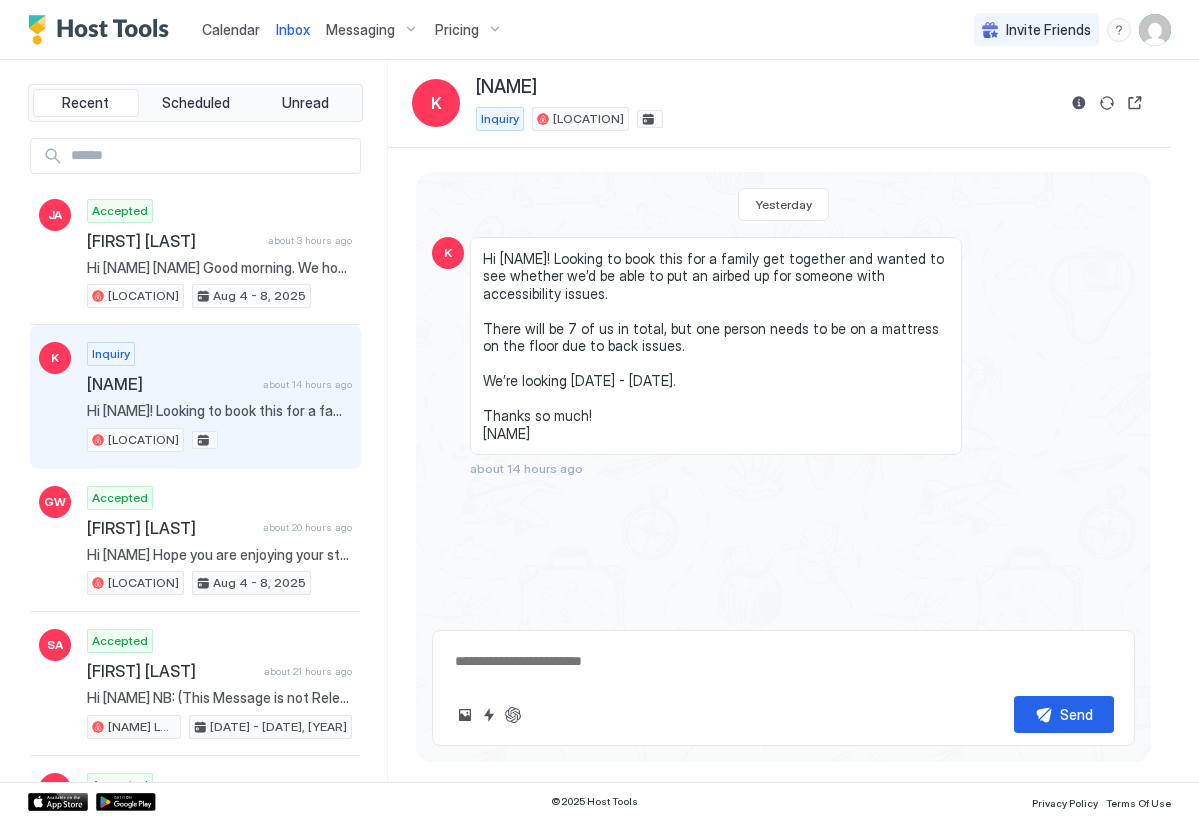 type on "*" 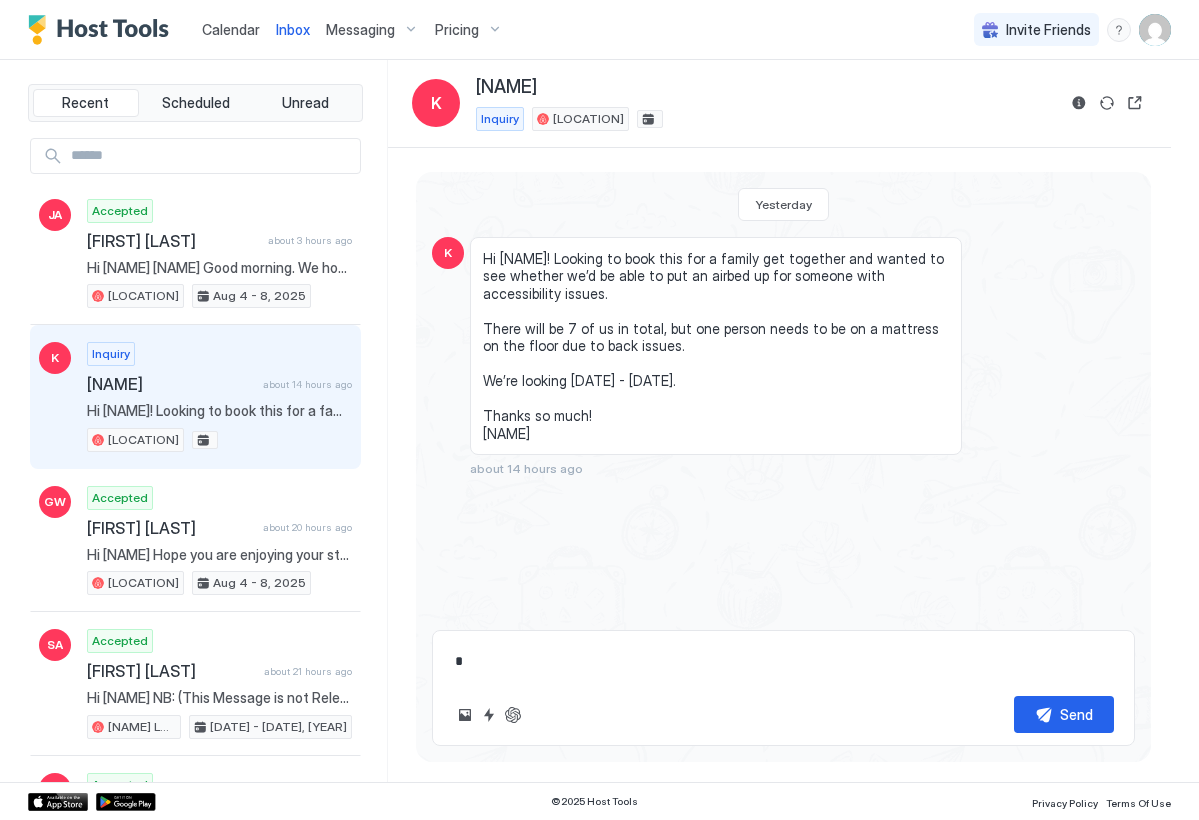 type on "*" 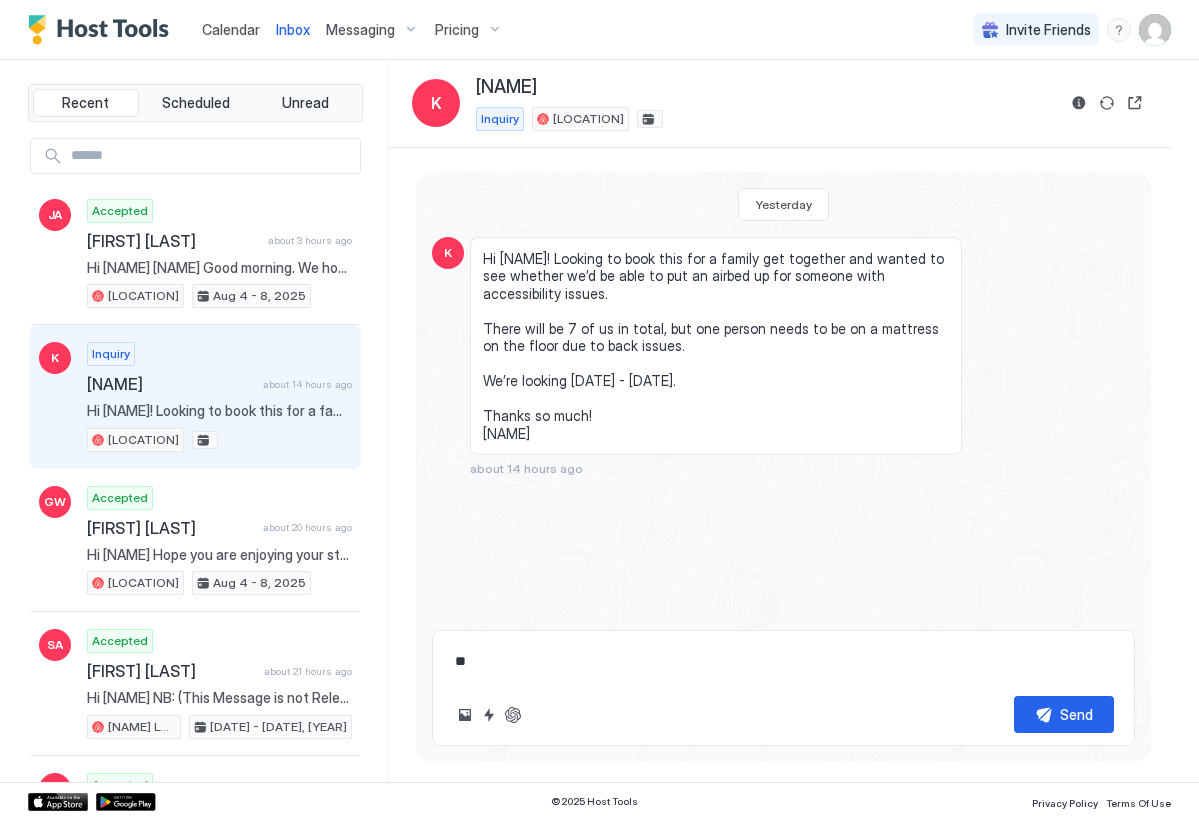 type on "*" 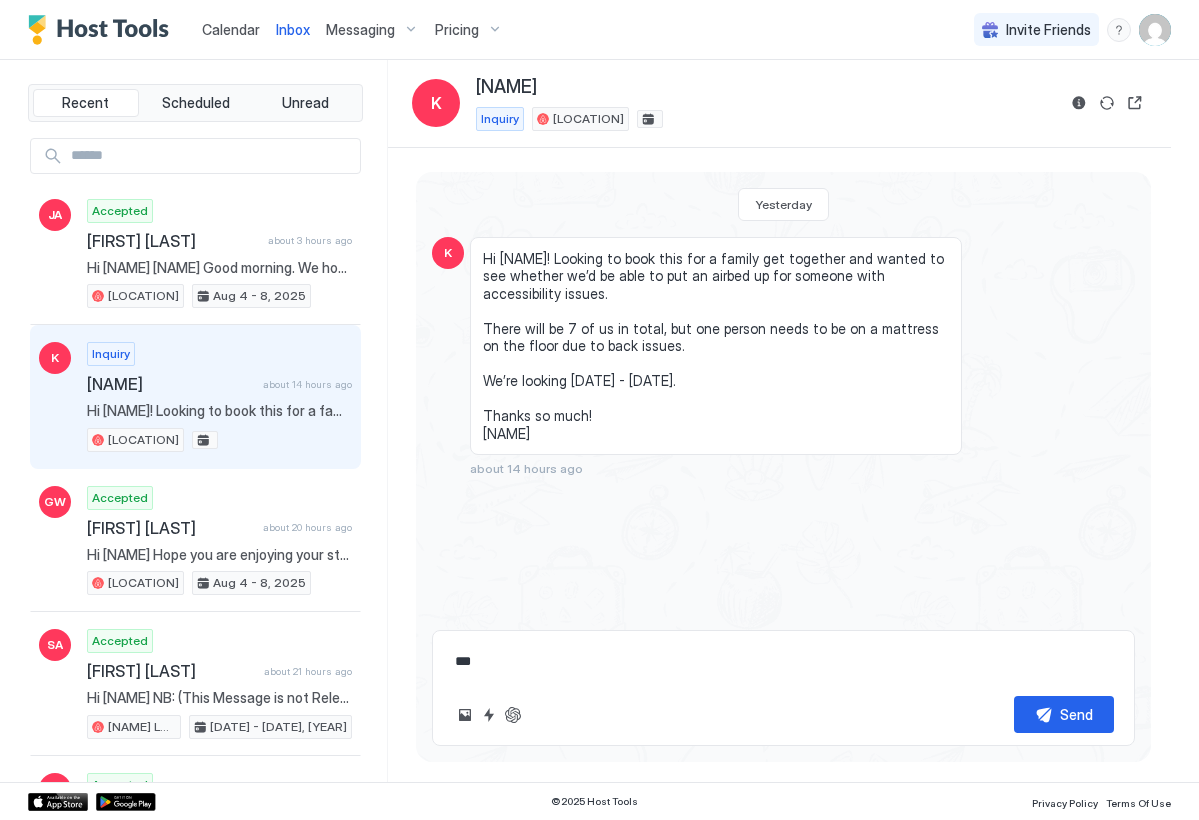 type on "*" 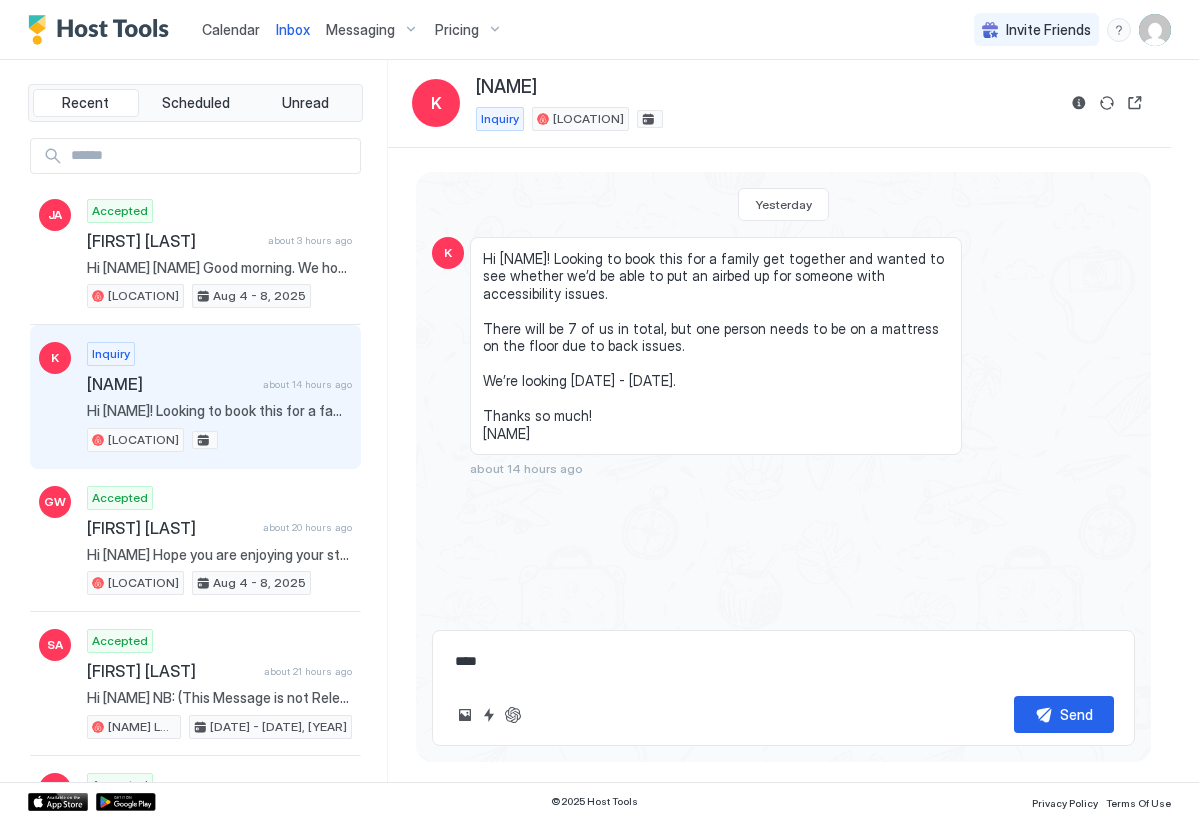 type on "*" 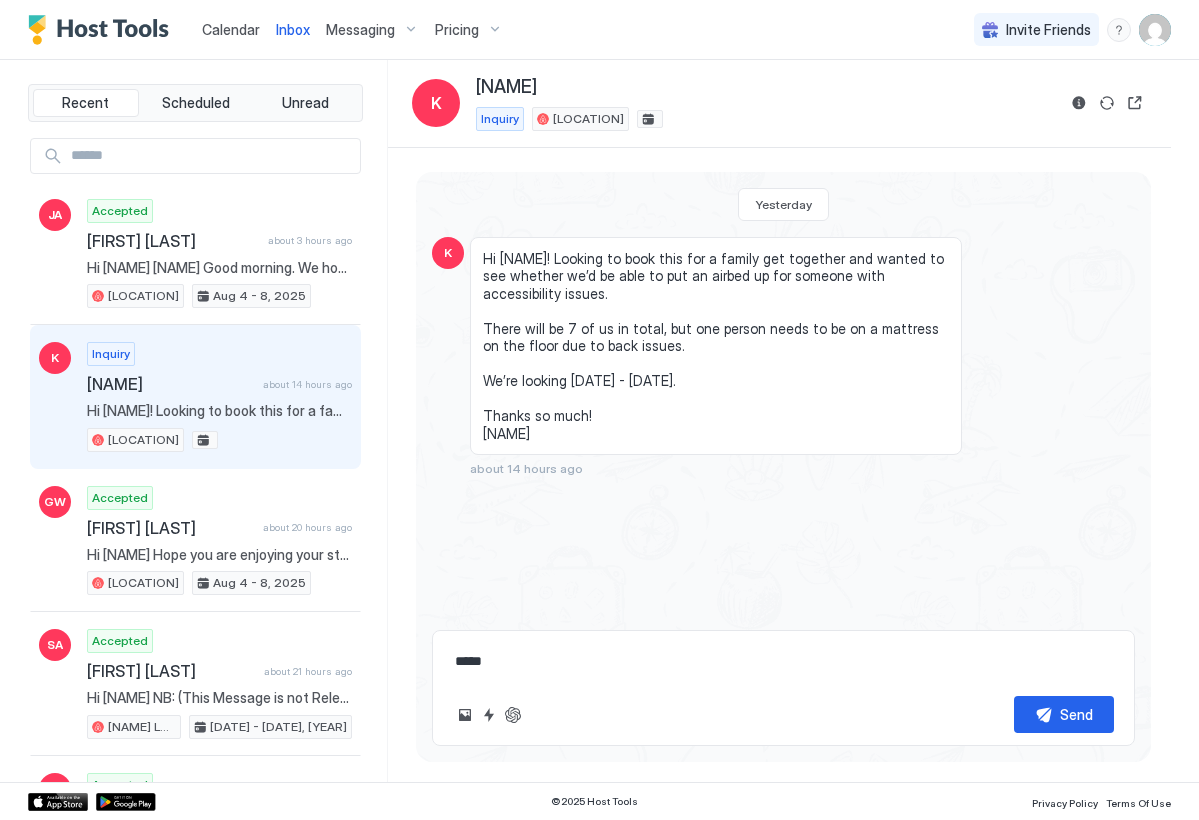 type on "*" 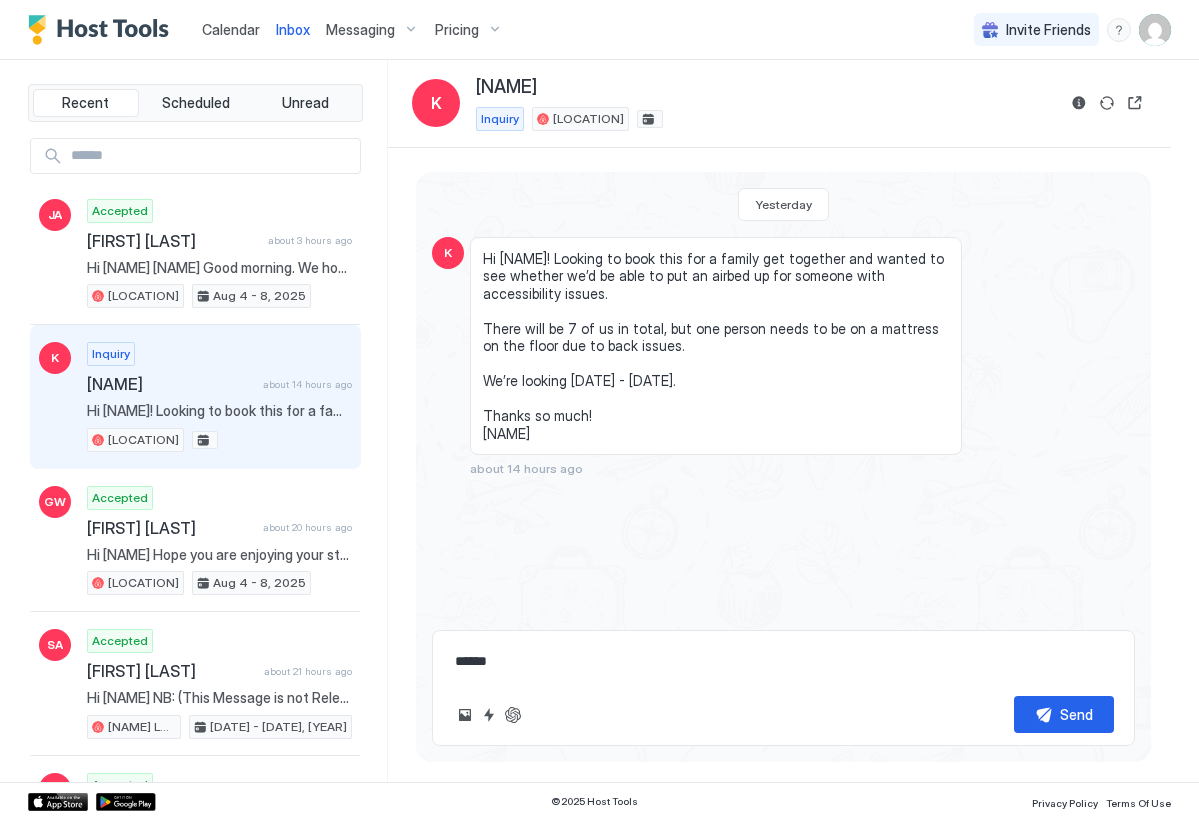 type on "*" 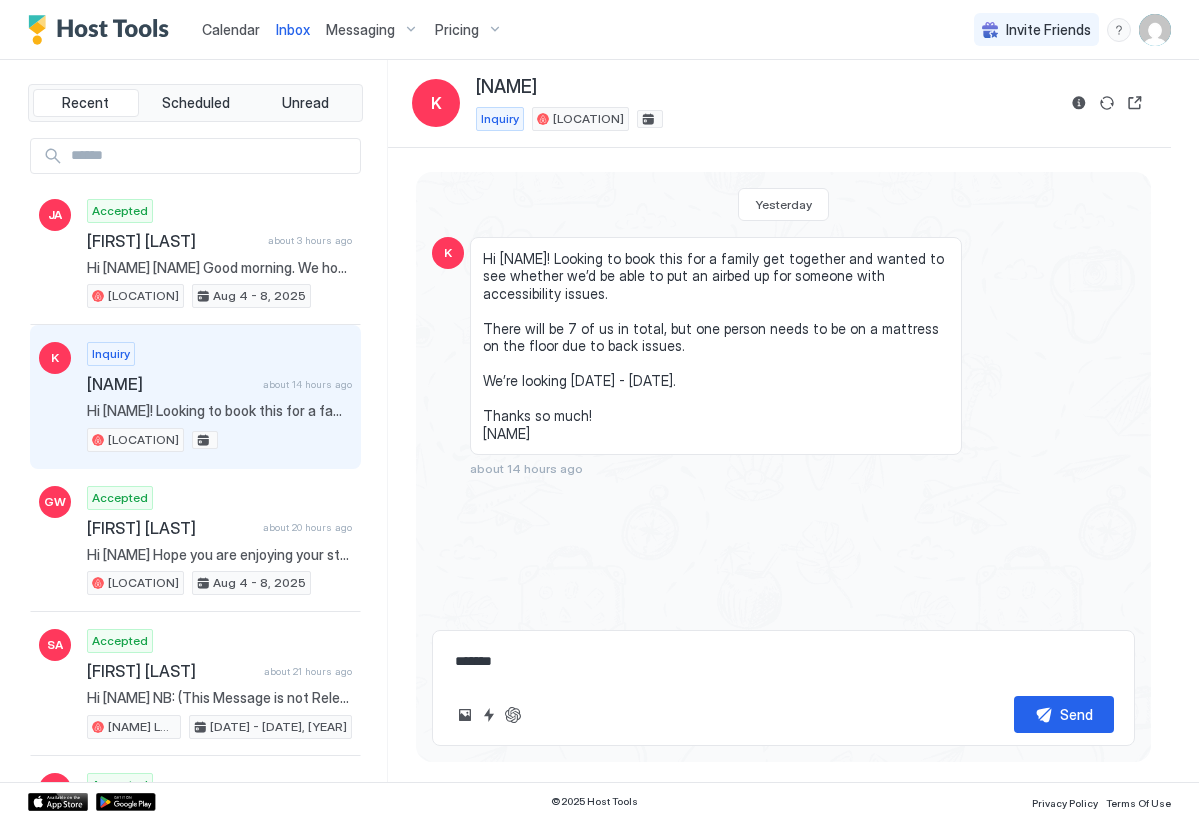 type on "*" 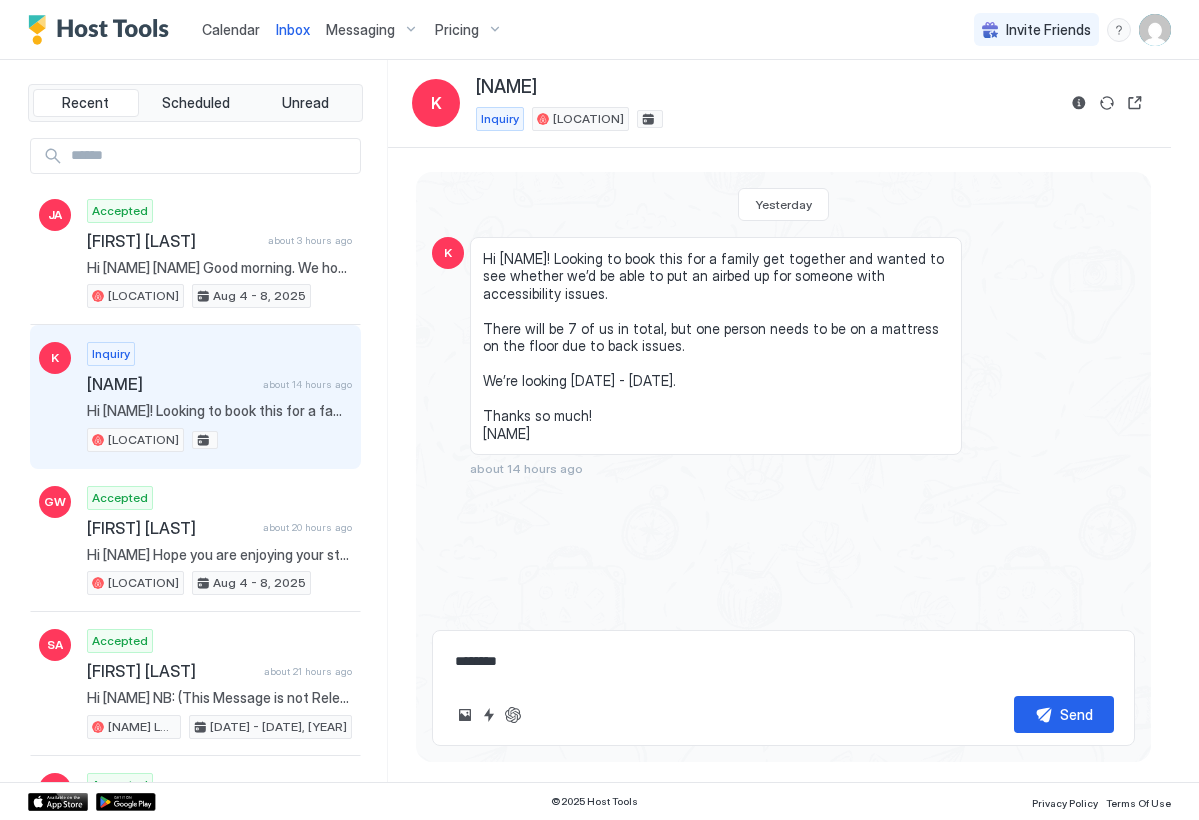 type on "*" 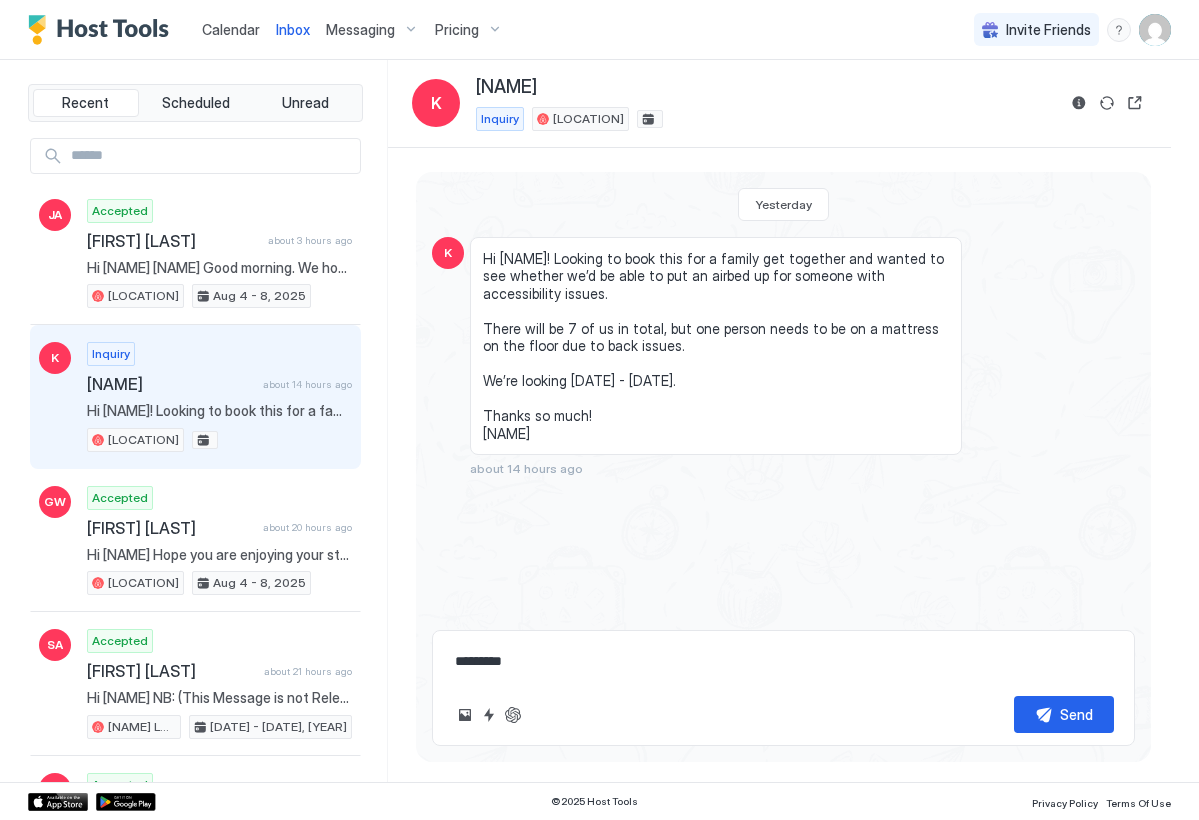 type on "*" 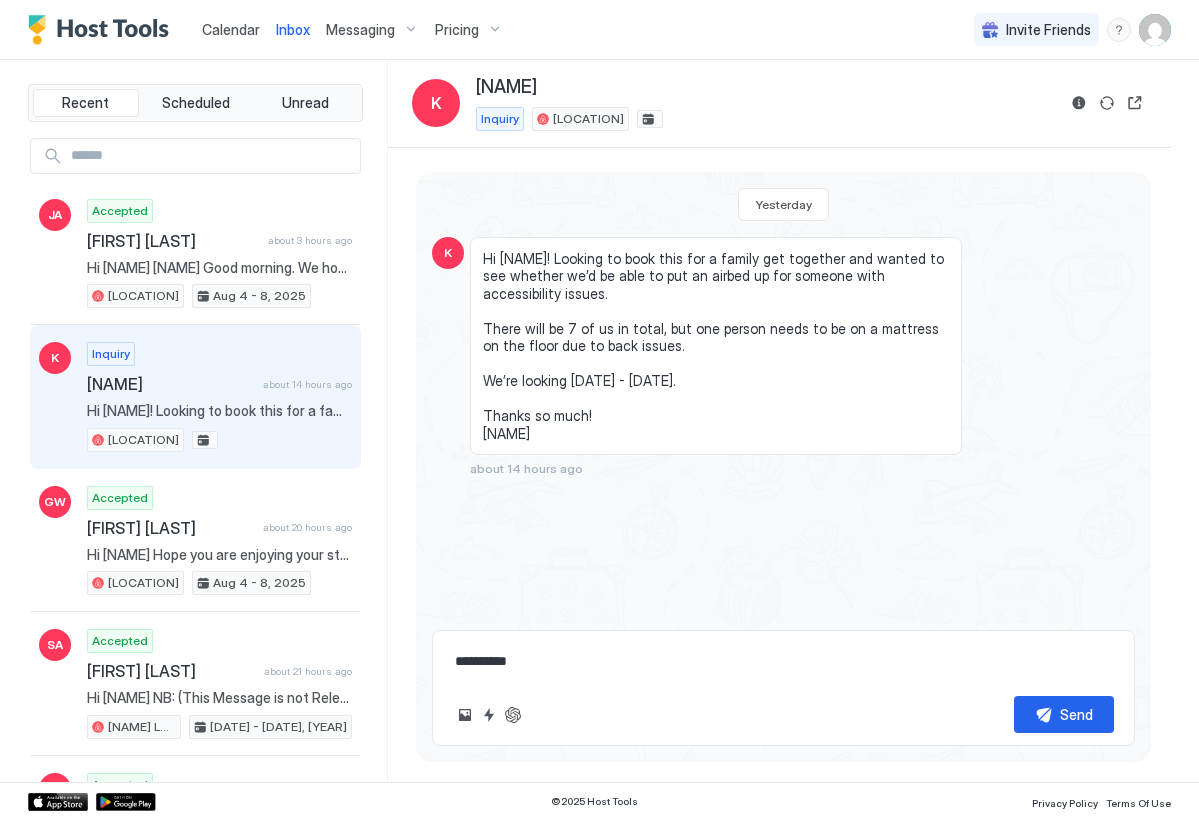 type on "*" 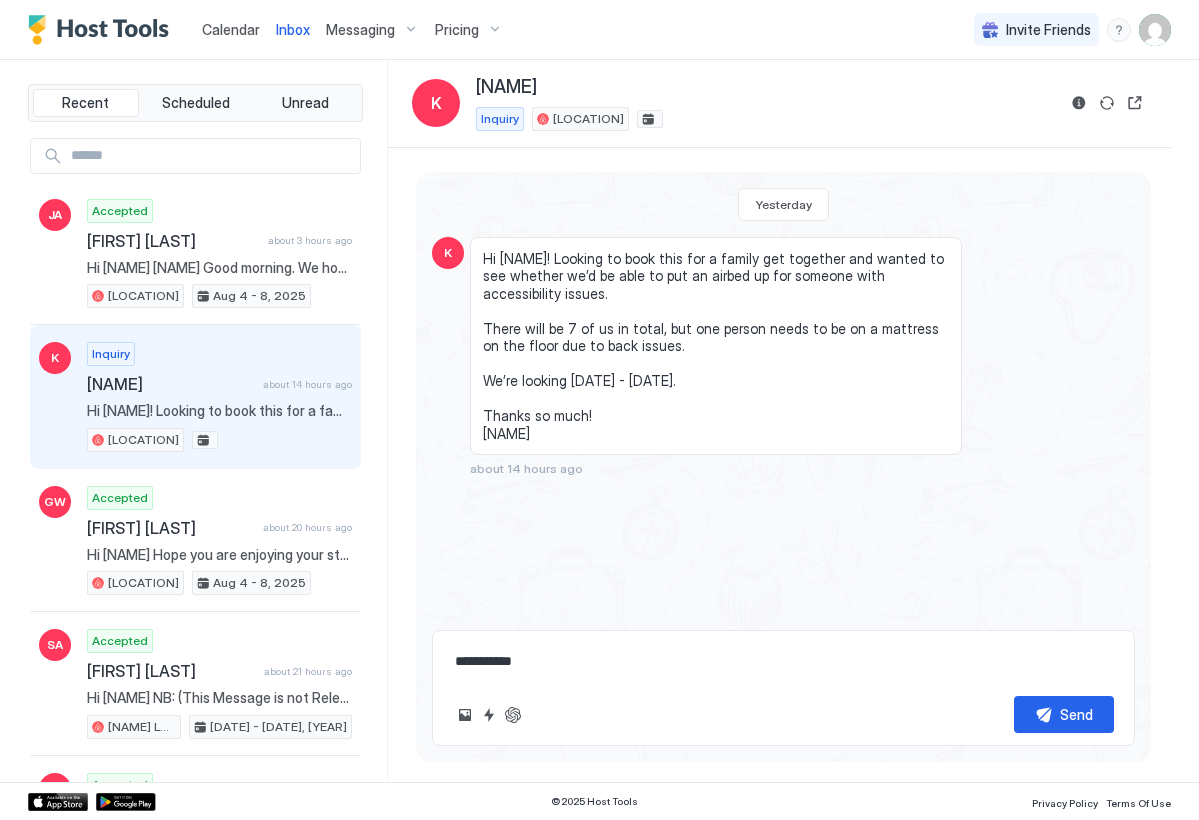 type on "*" 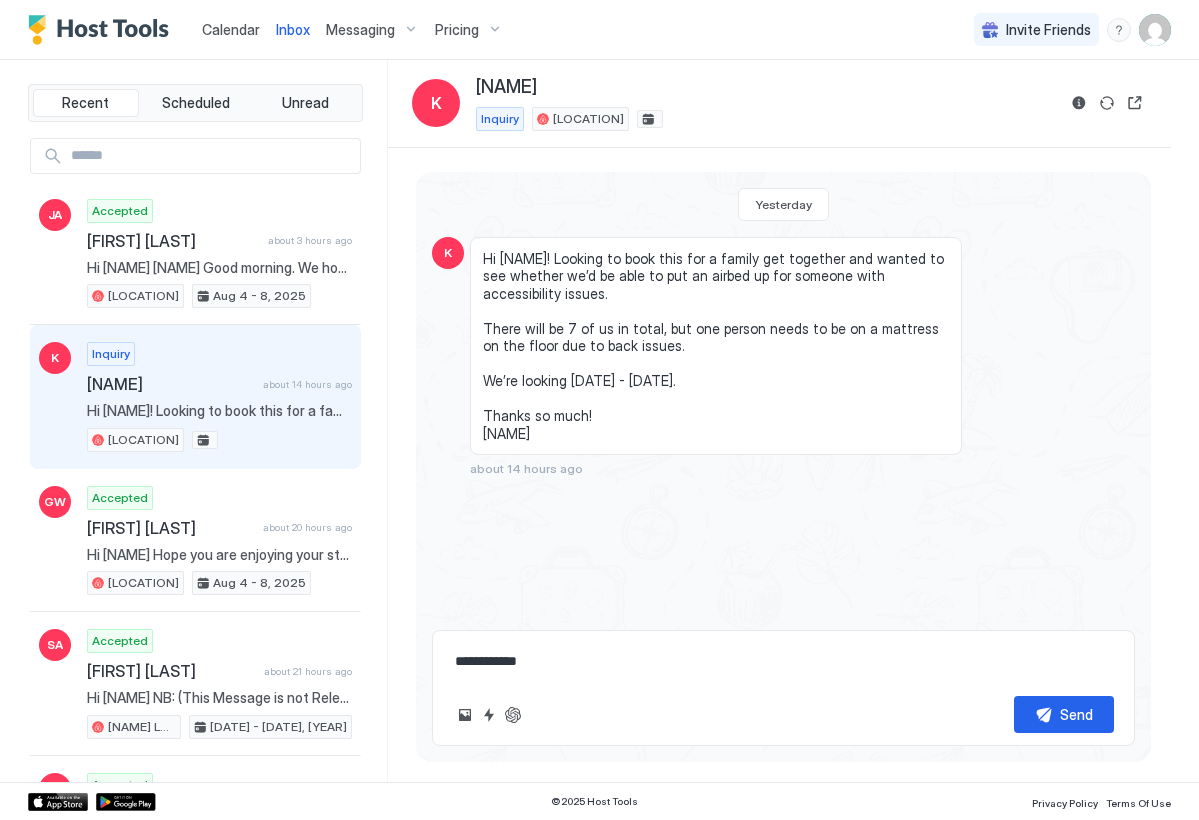 type on "*" 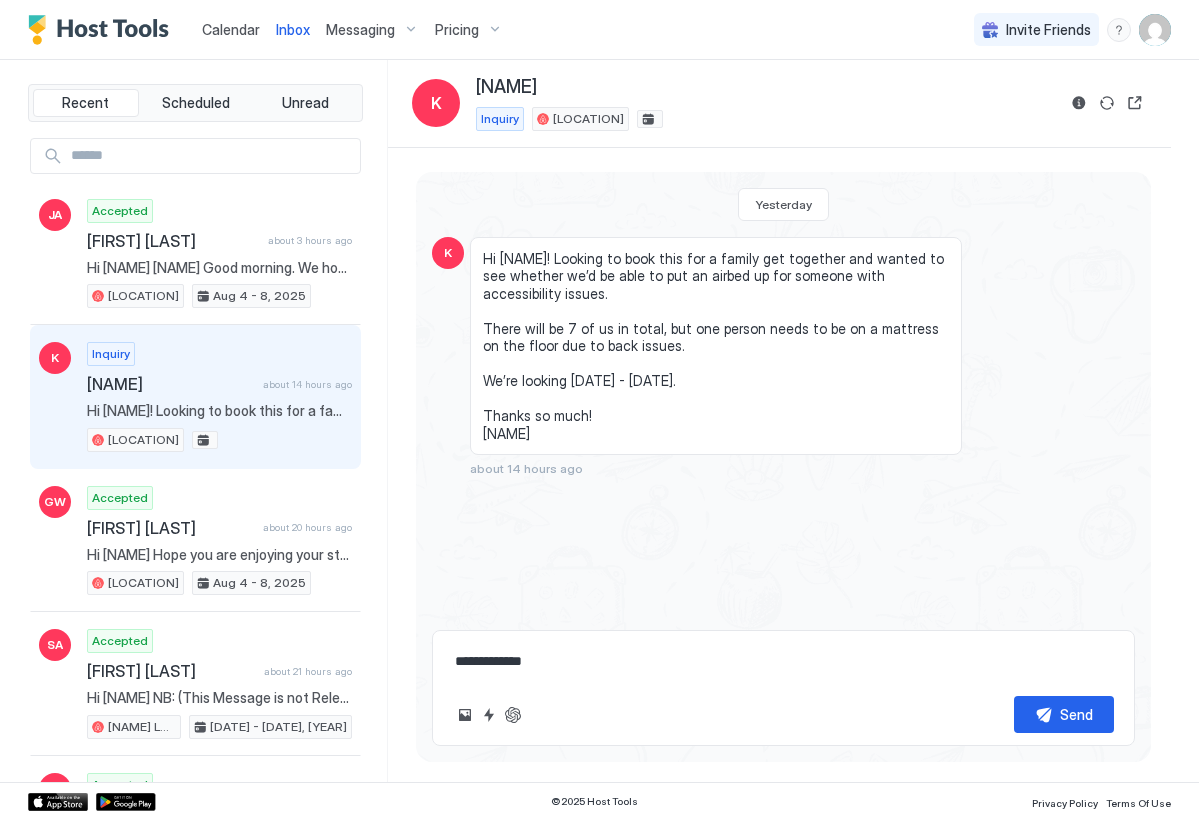 type on "*" 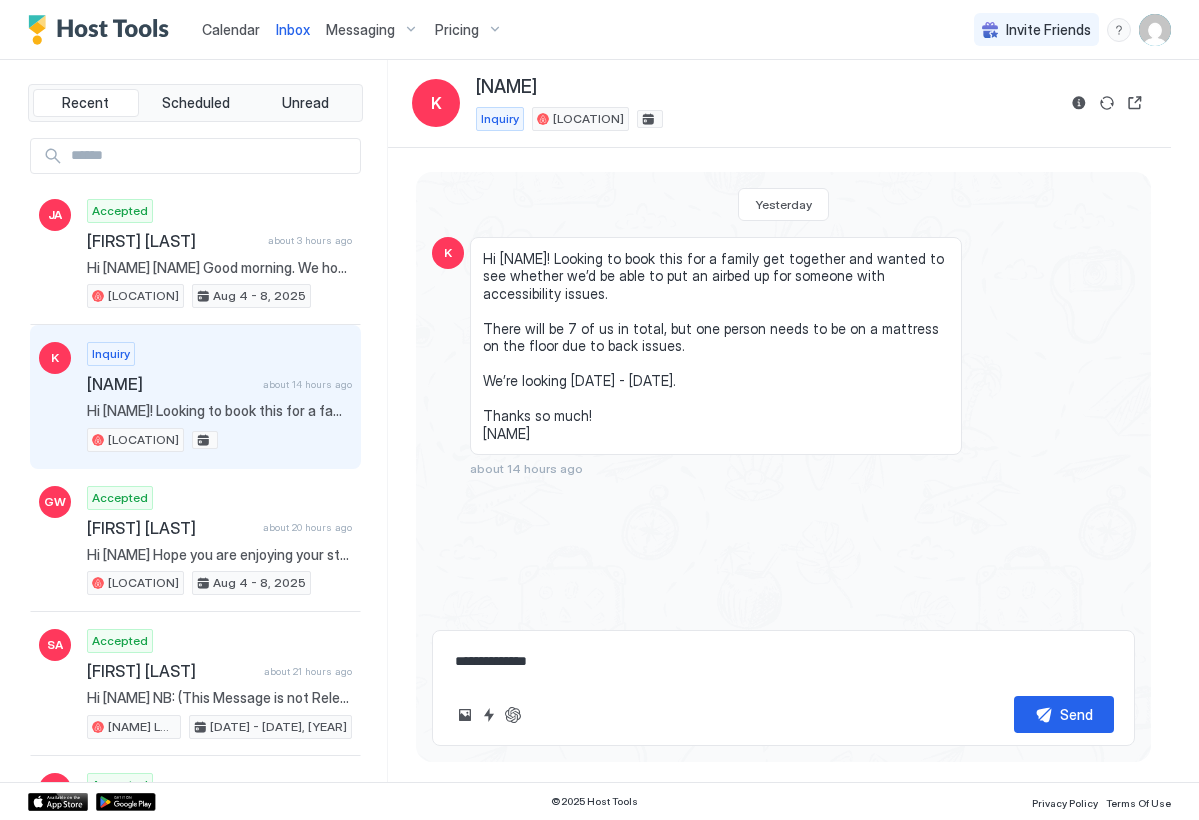 type on "*" 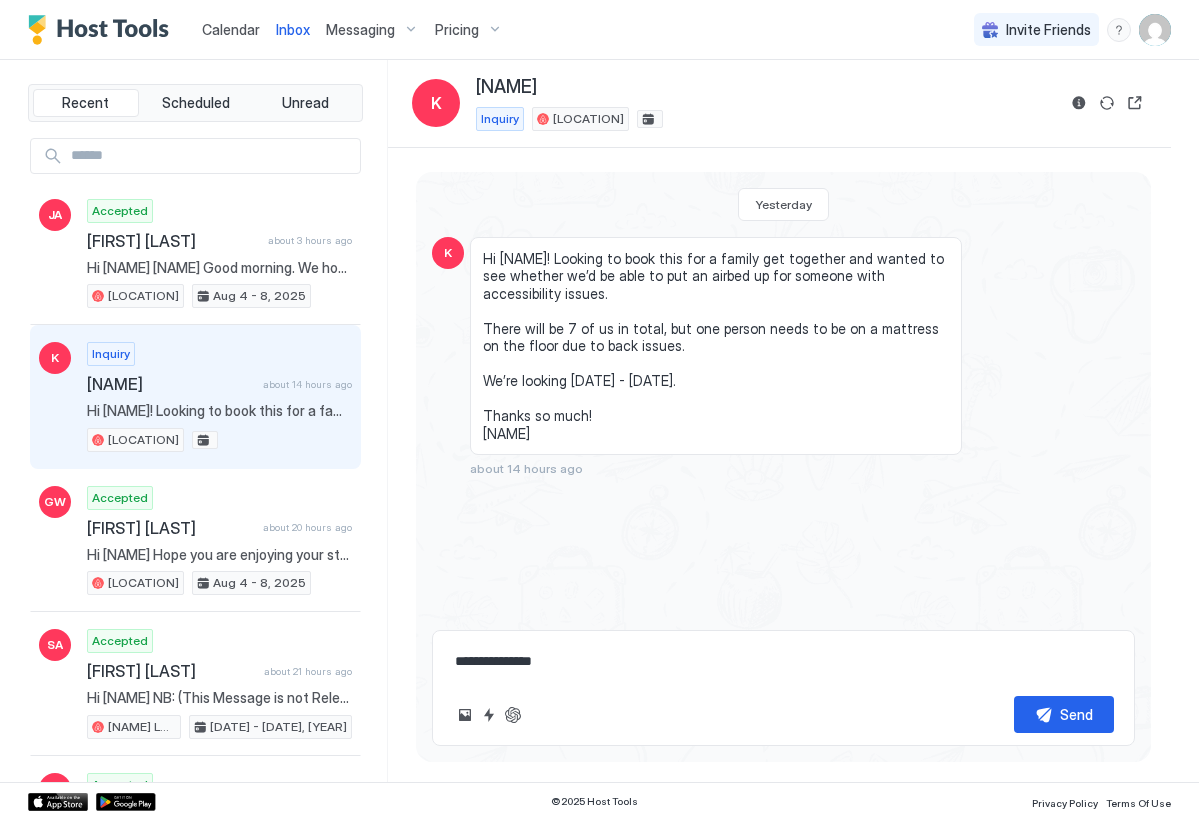 type on "*" 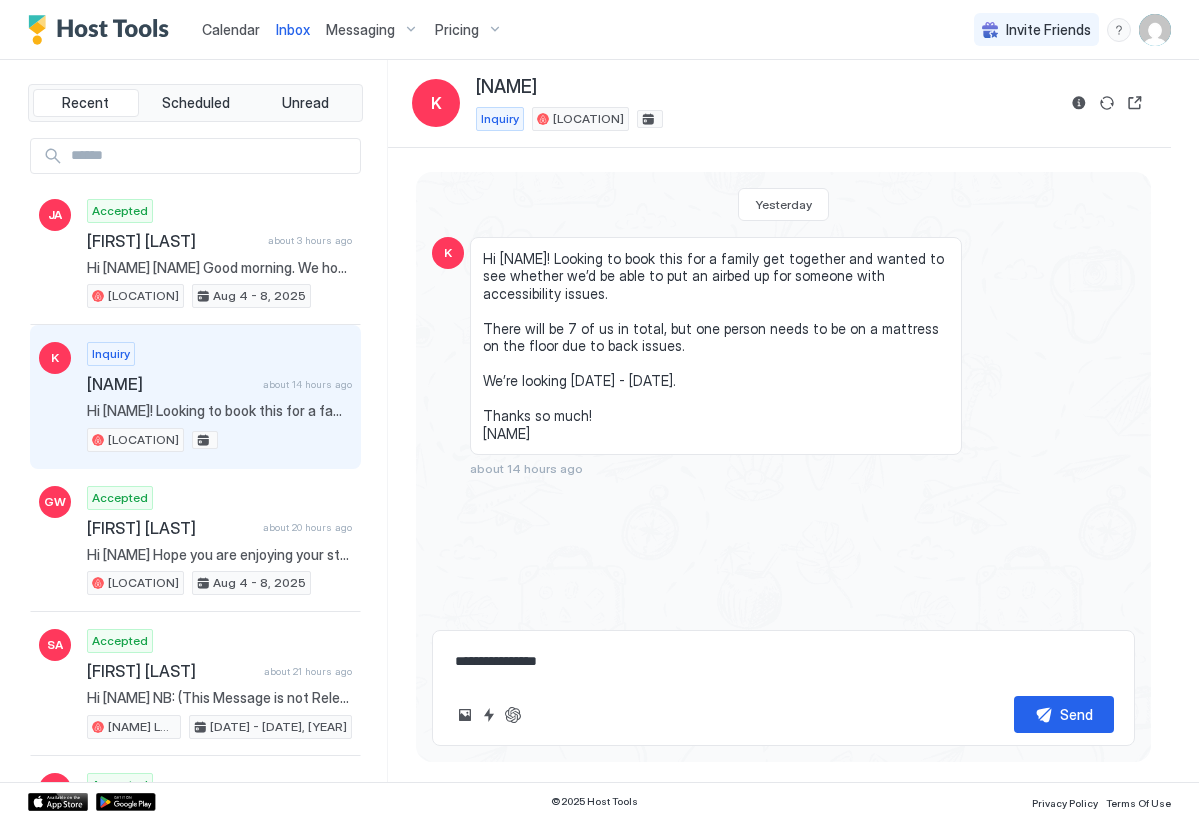 type on "*" 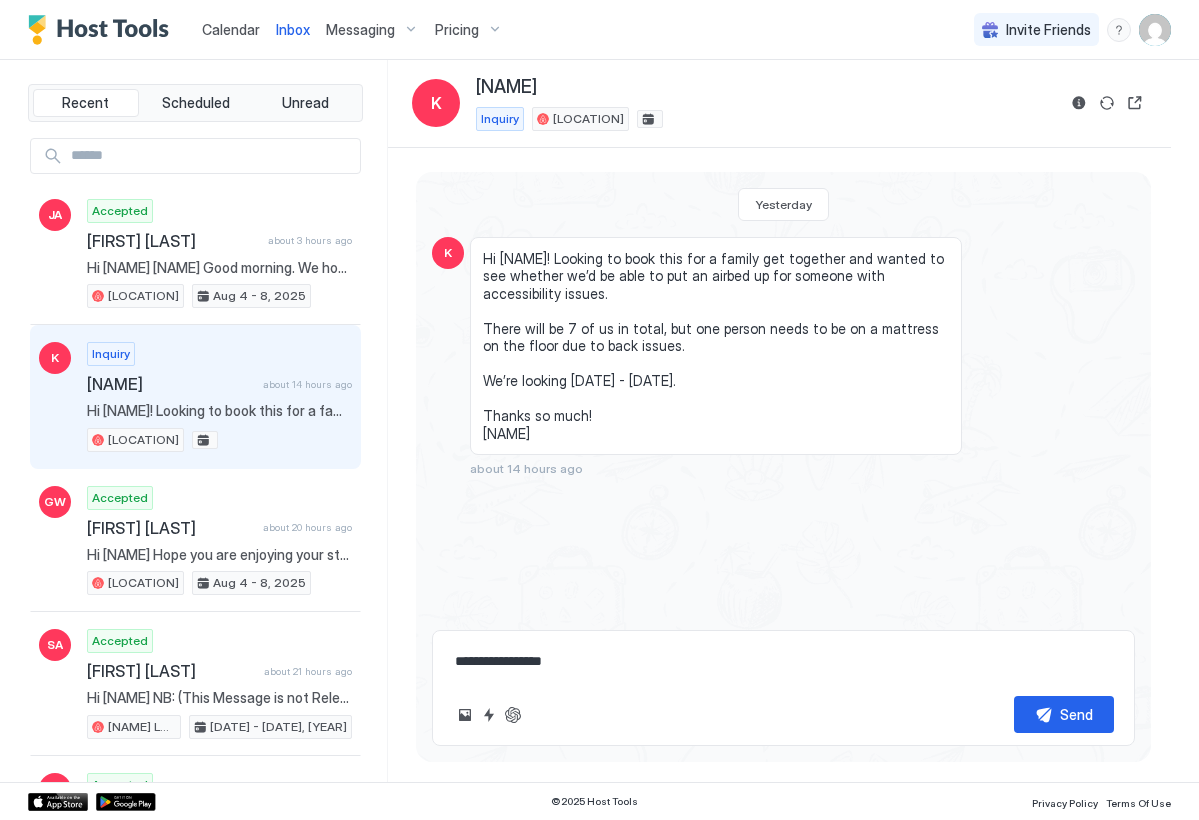 type on "*" 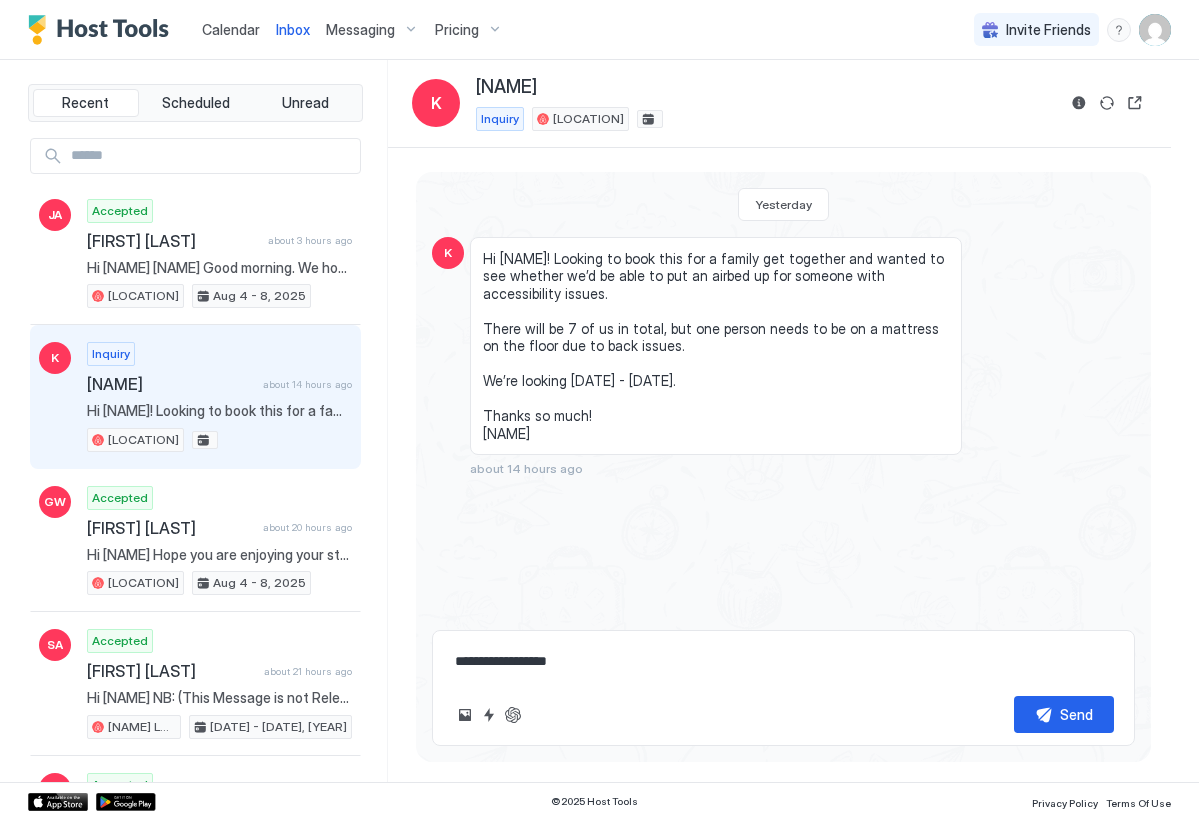 type on "*" 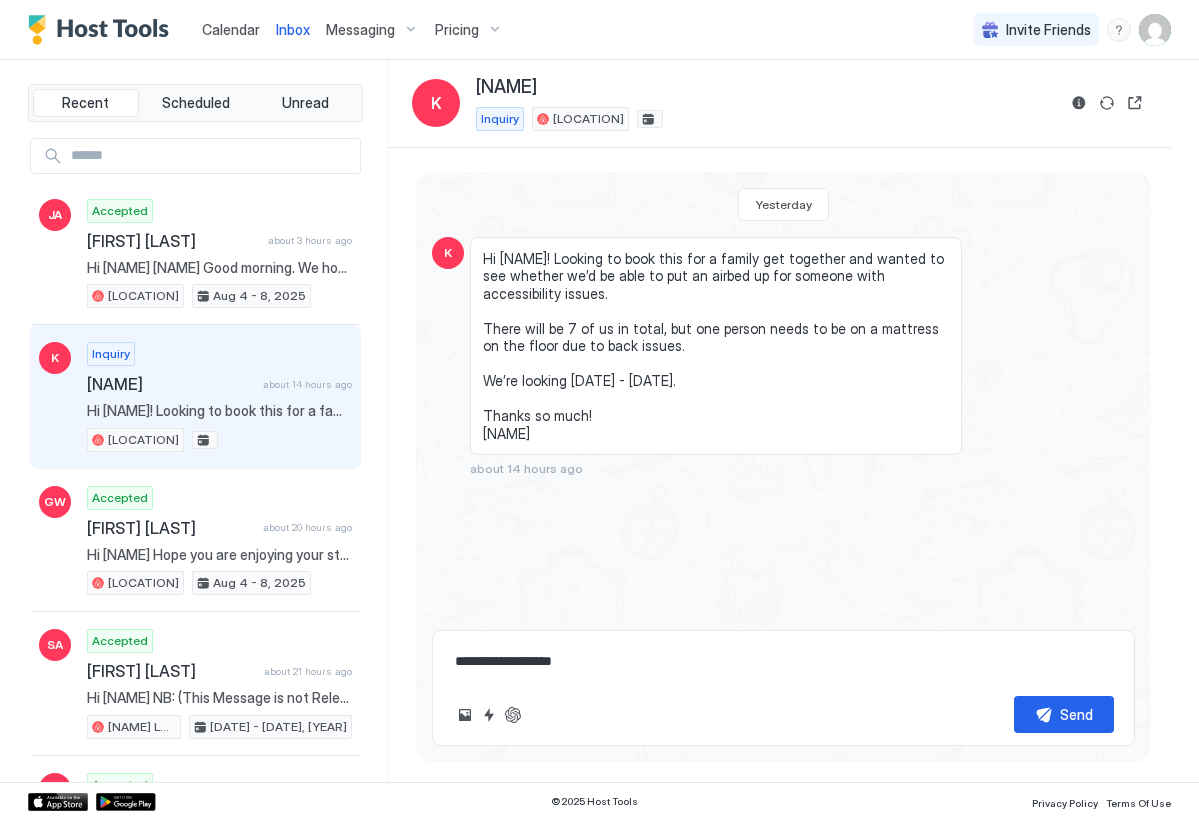 type on "*" 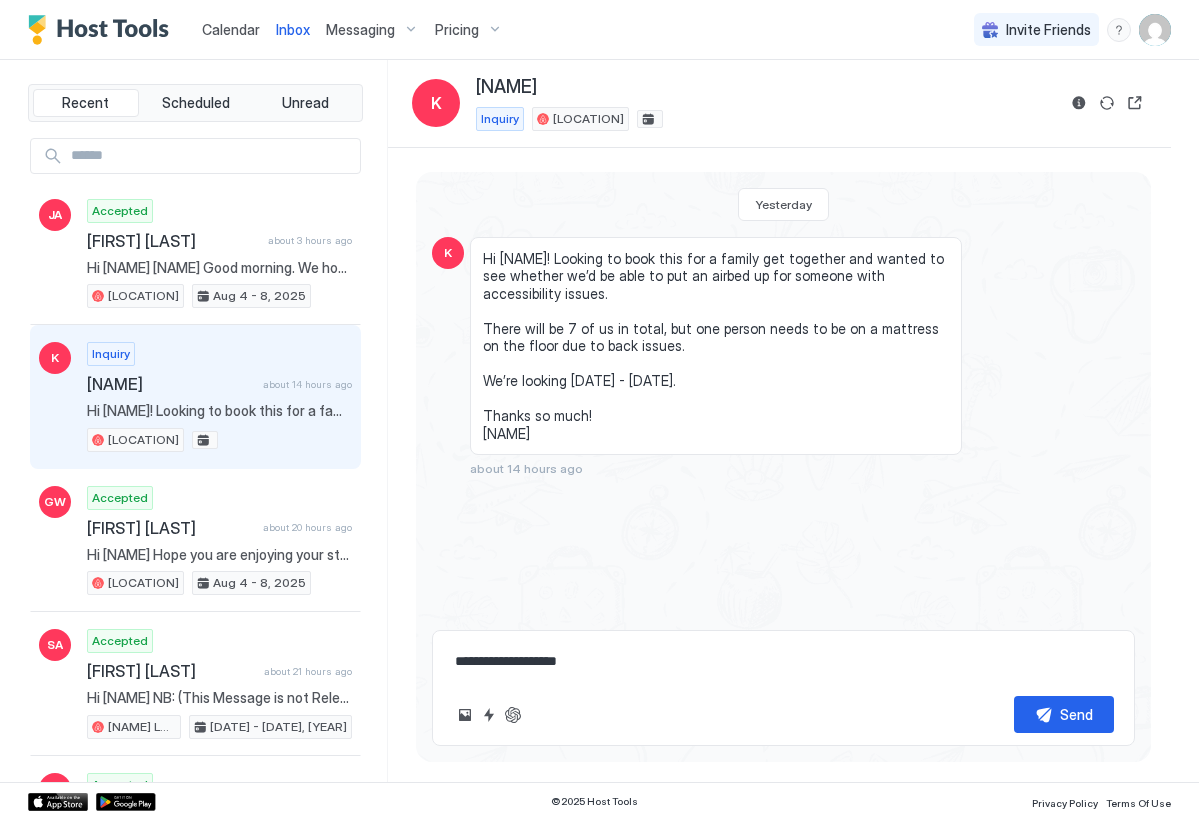 type on "*" 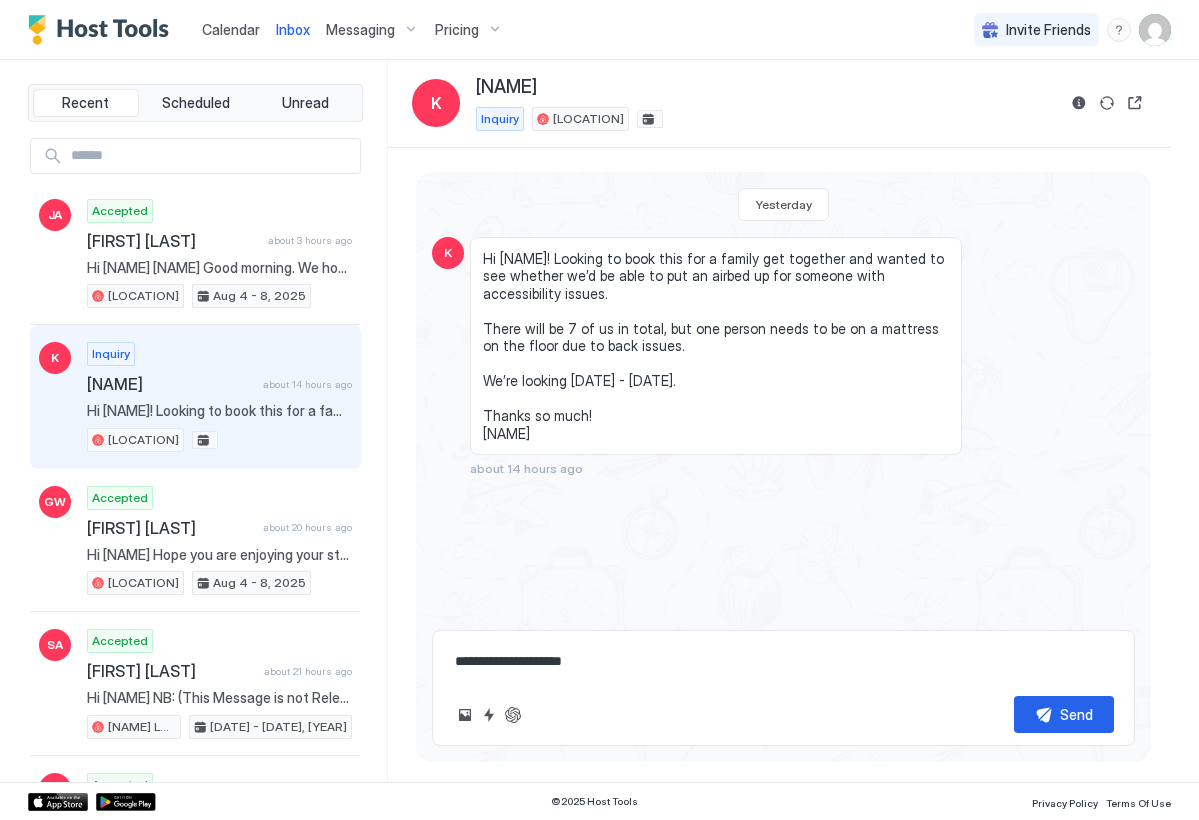 type on "*" 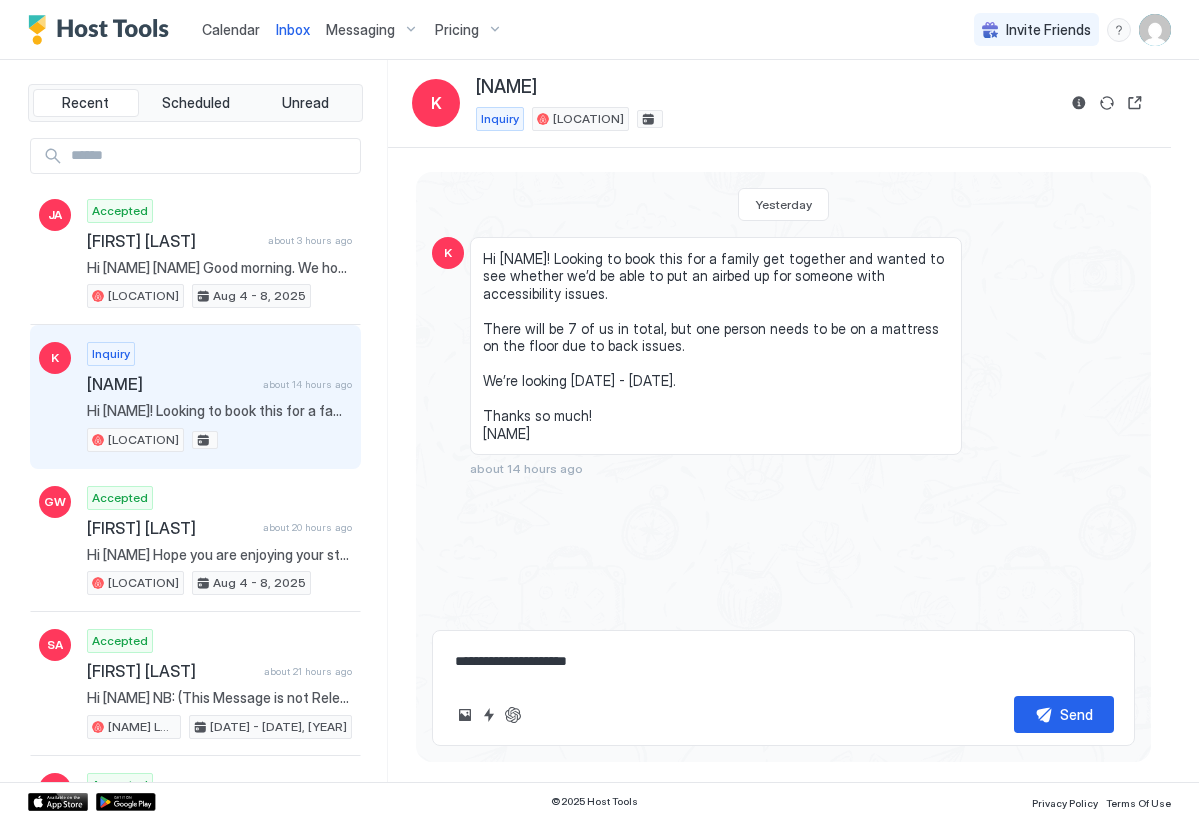 type on "*" 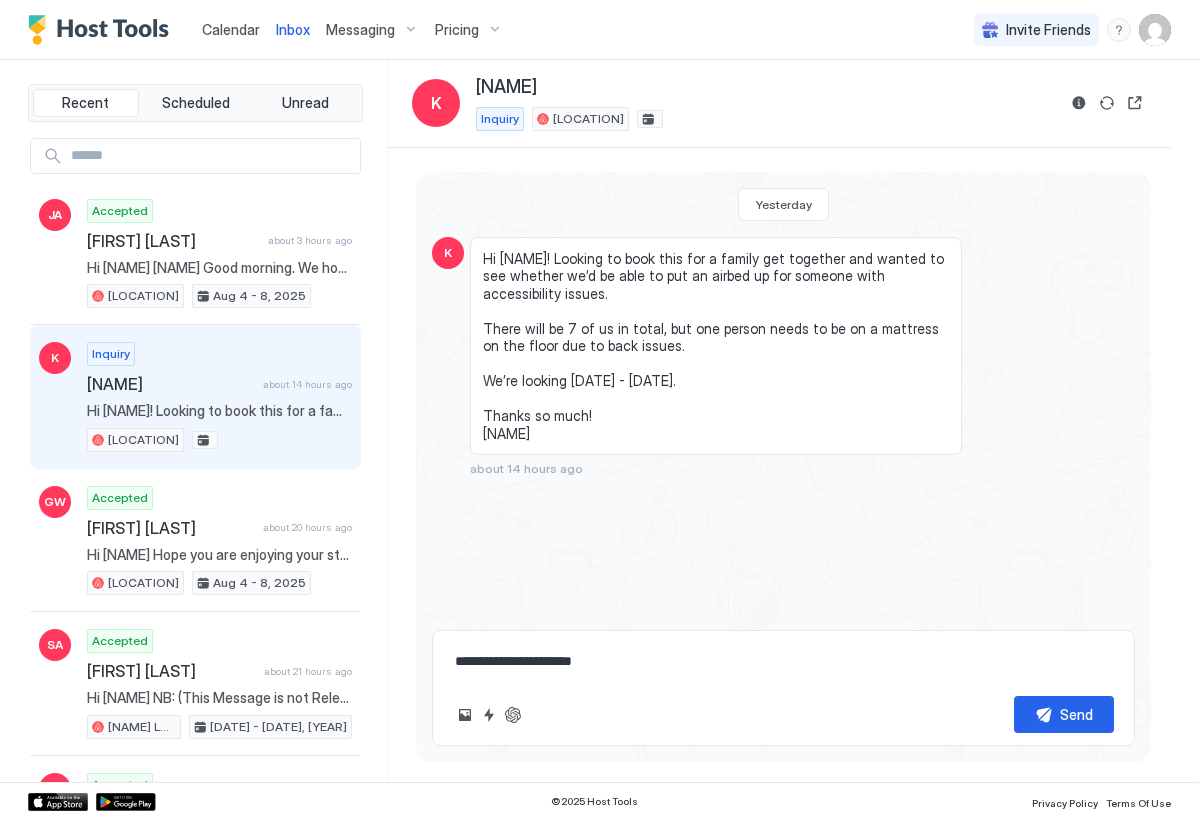 type on "*" 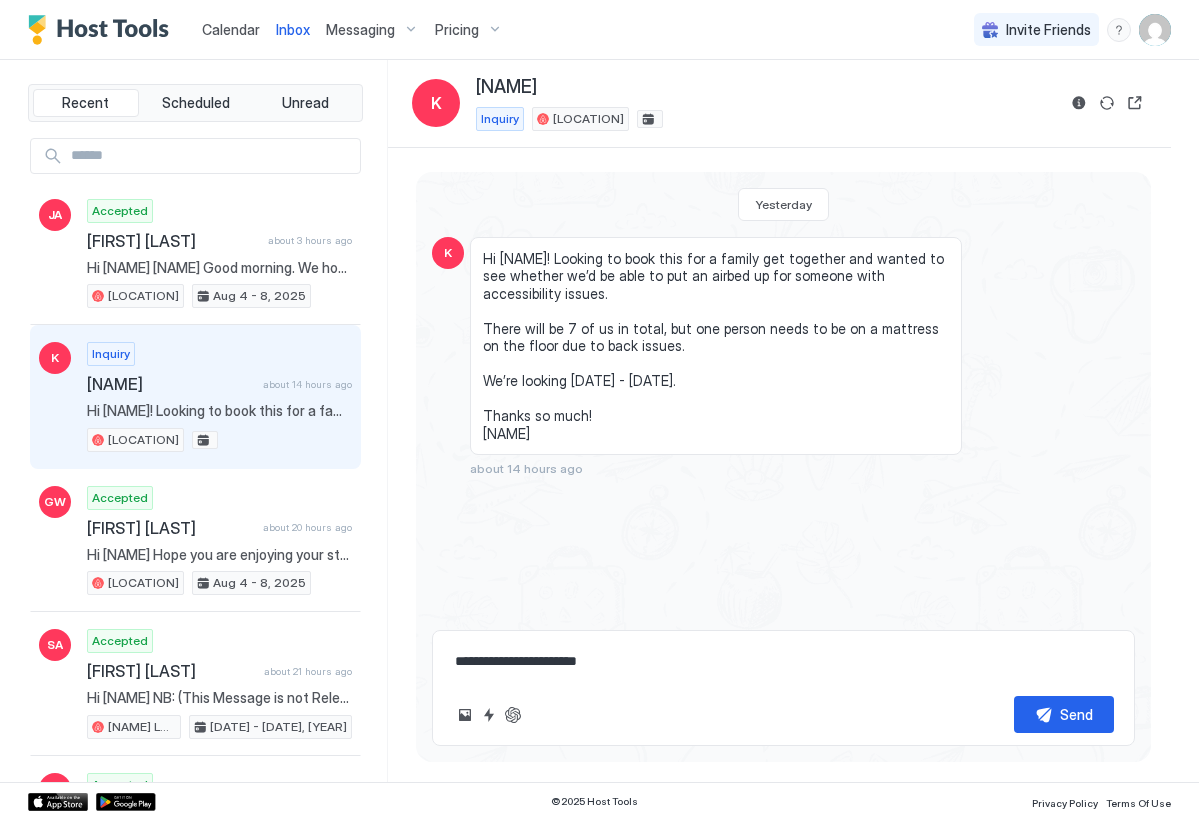 type on "*" 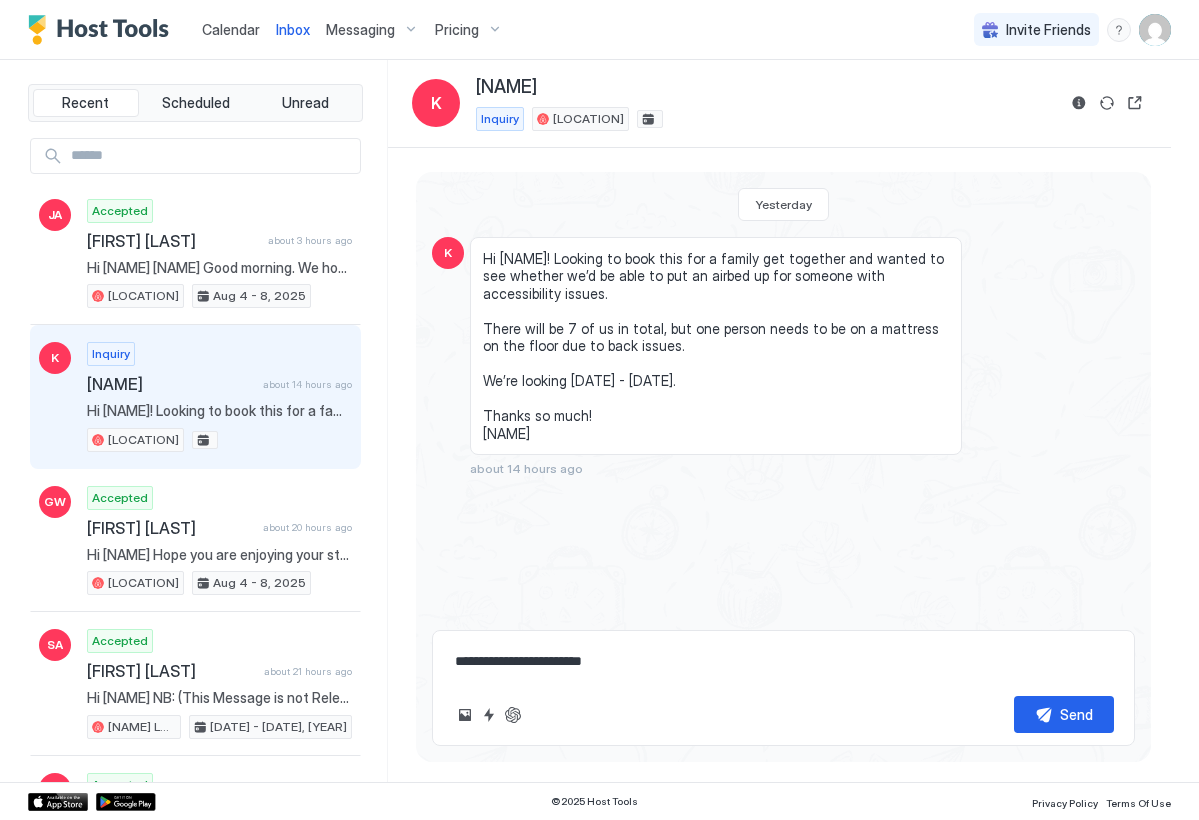 type on "*" 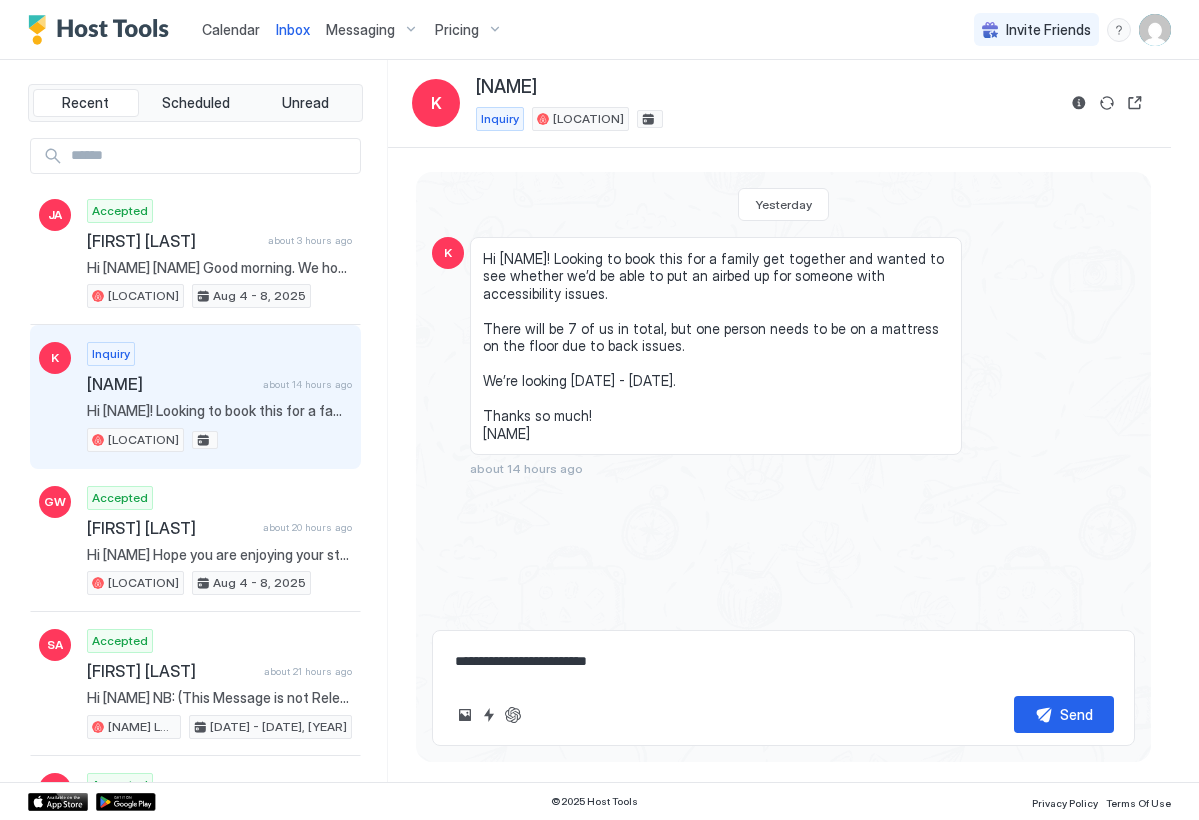 type on "*" 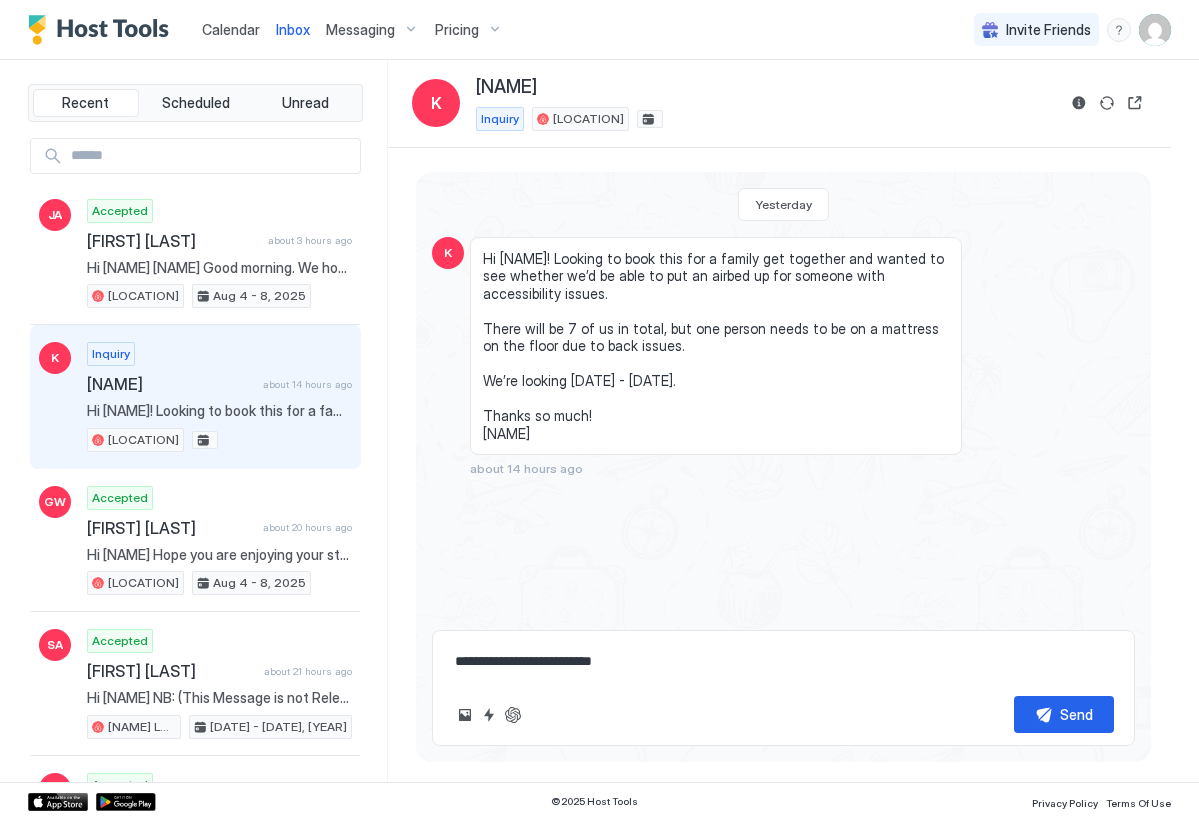 type on "*" 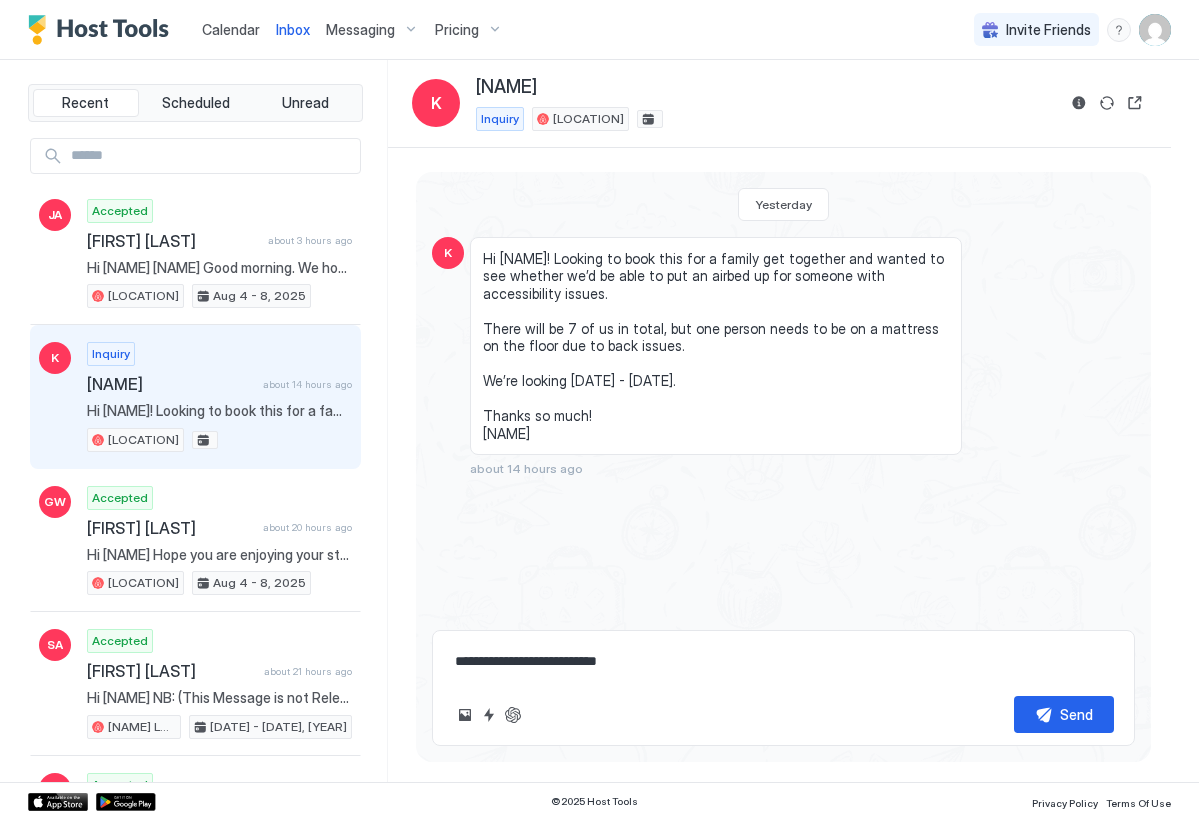 type on "*" 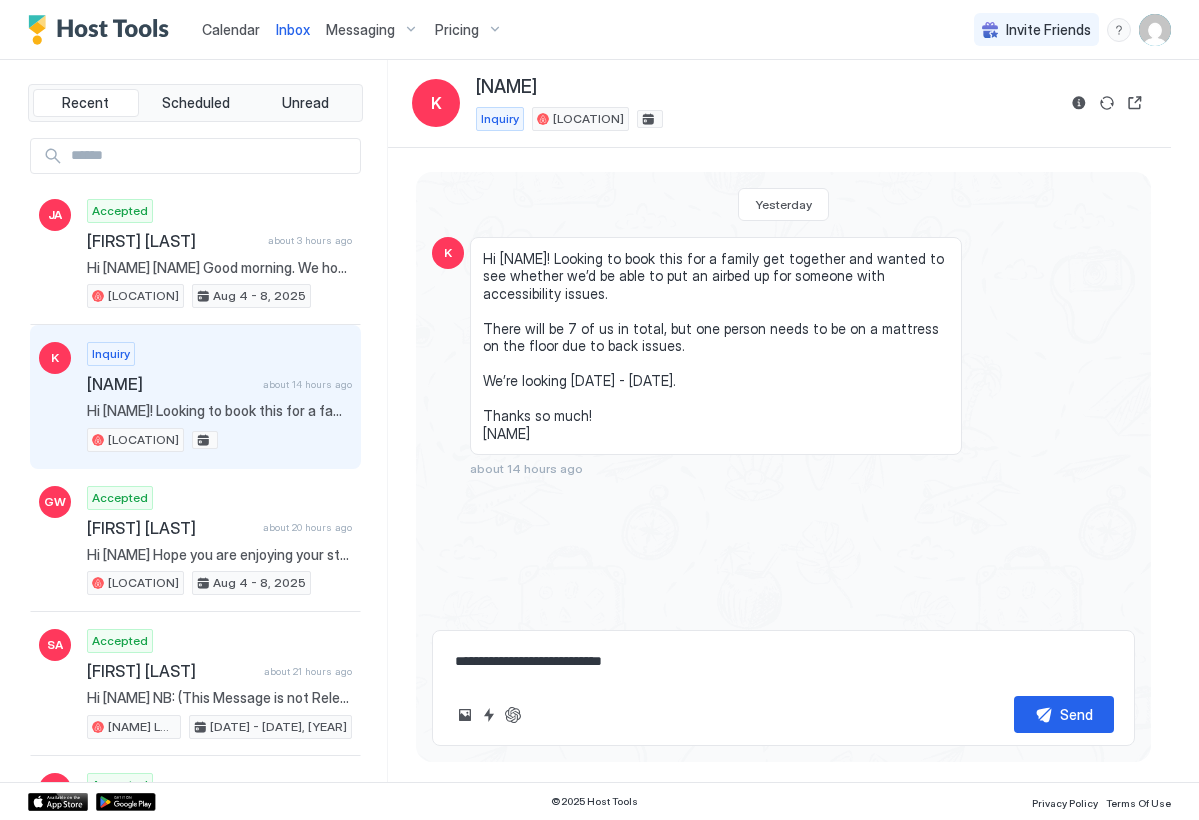 type on "*" 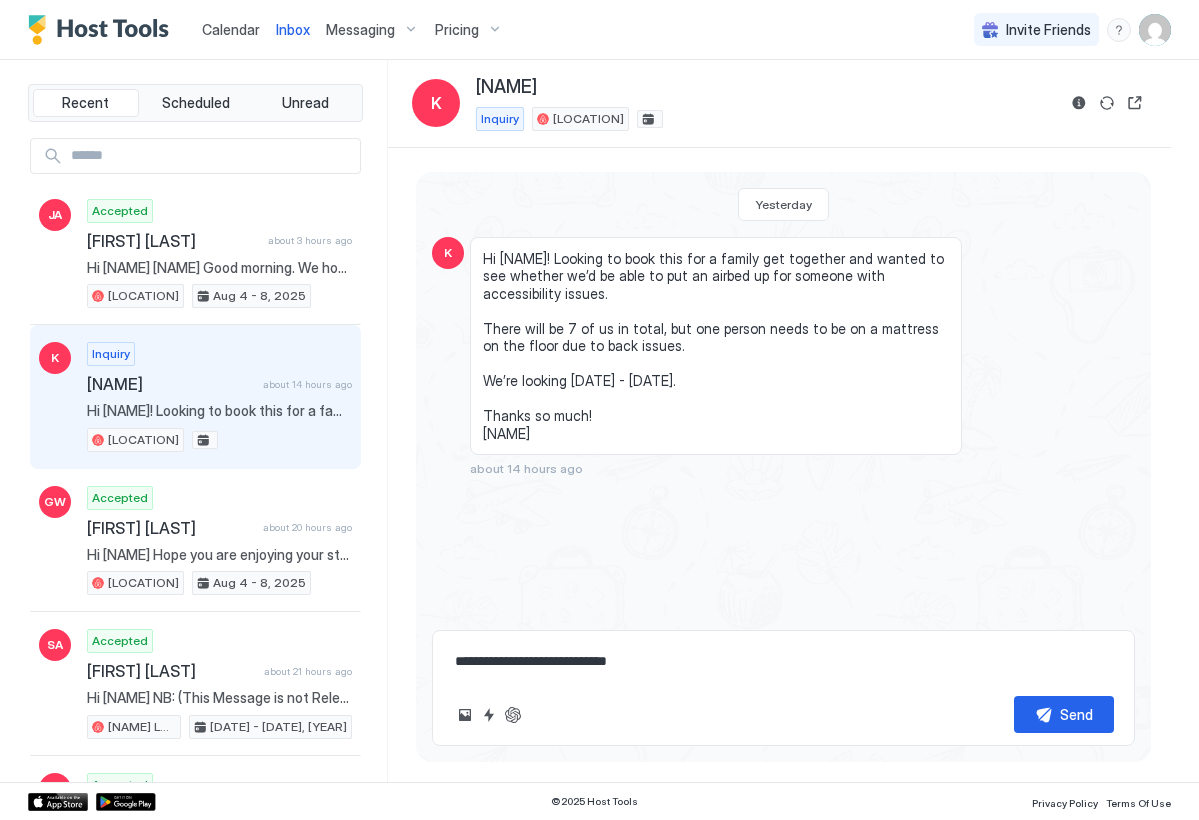 type on "*" 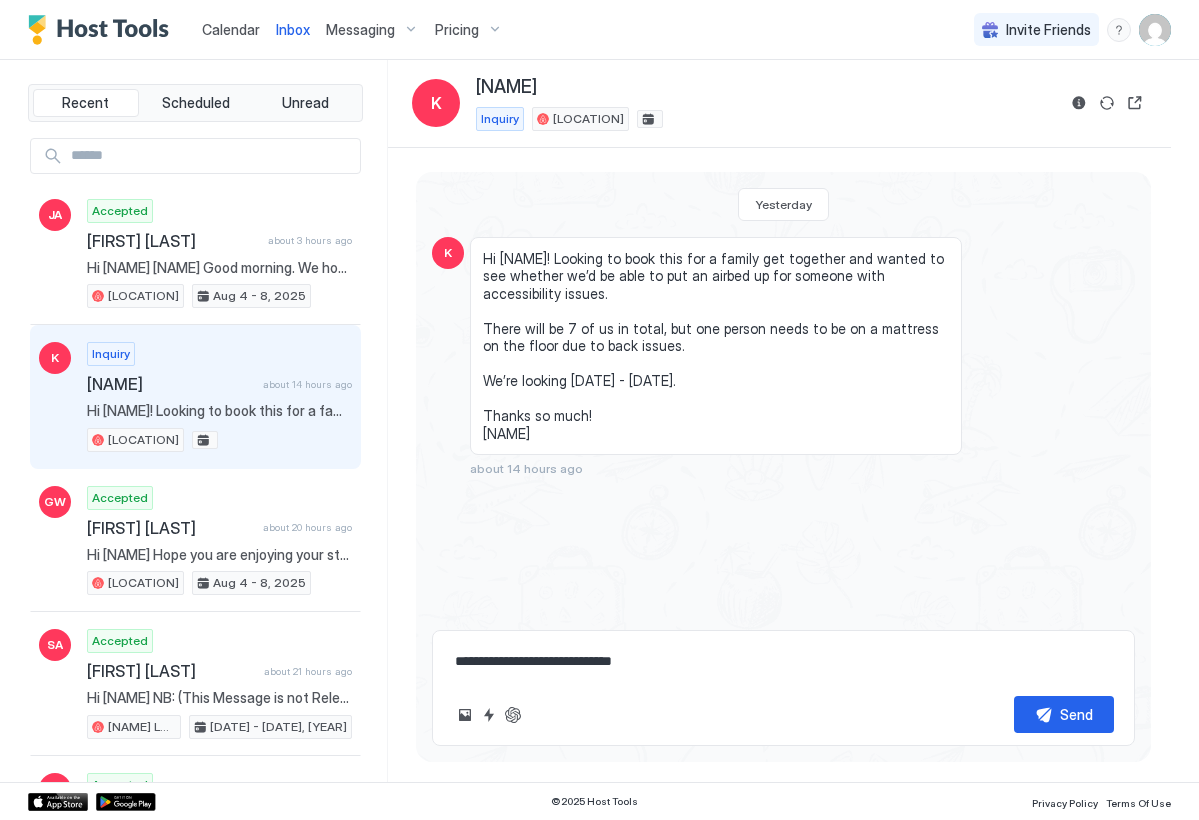 type on "*" 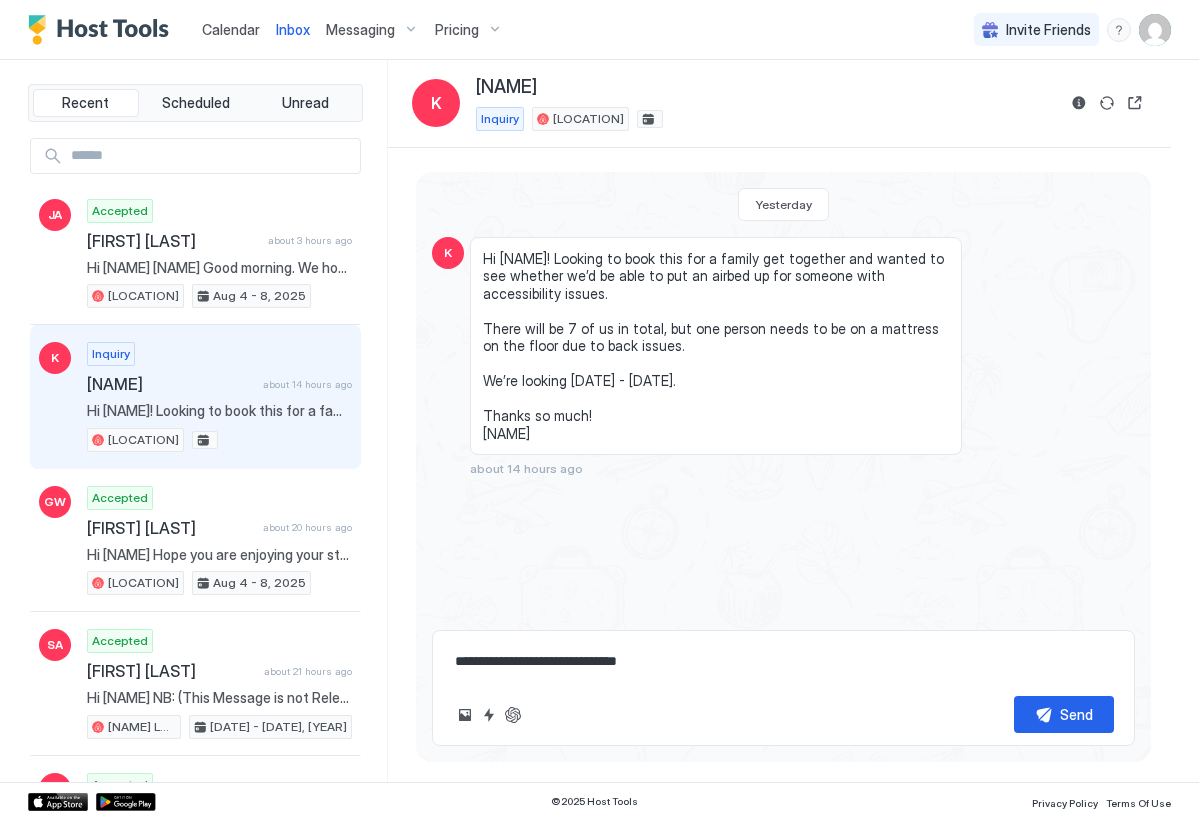 type on "*" 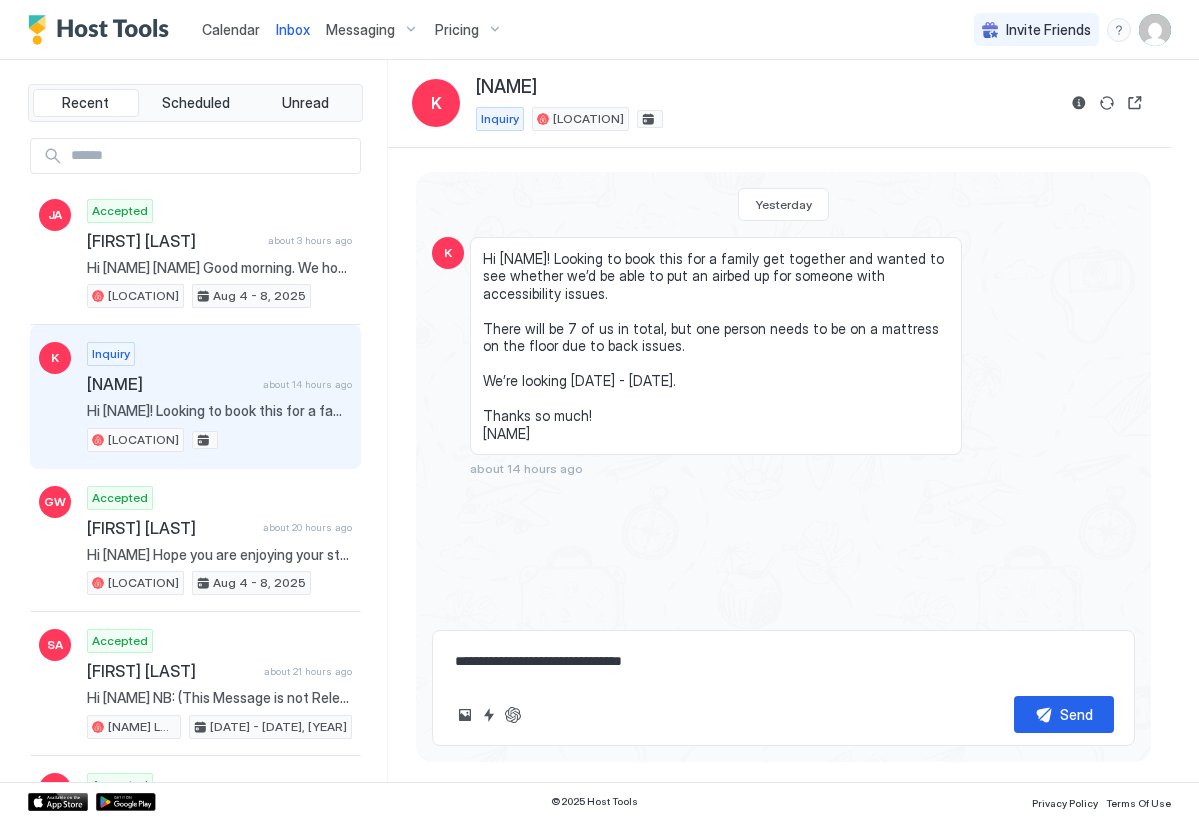 type on "*" 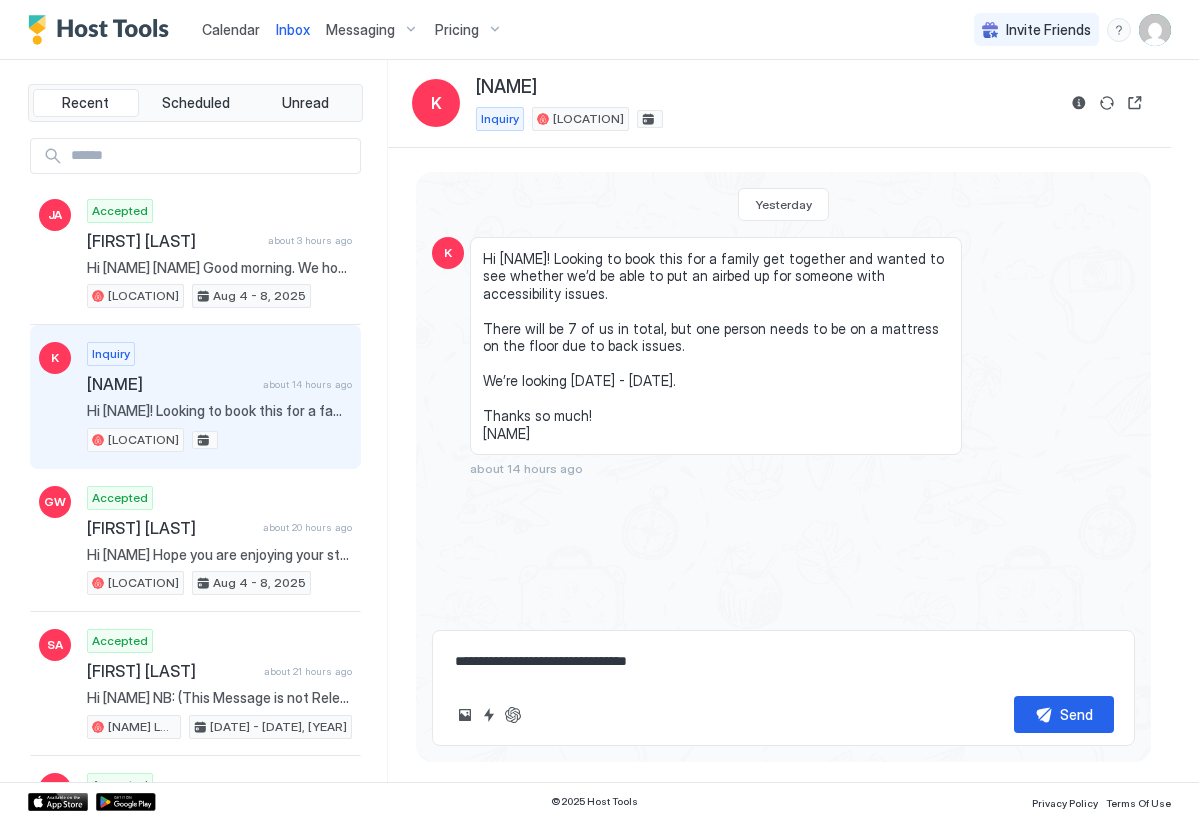 type on "*" 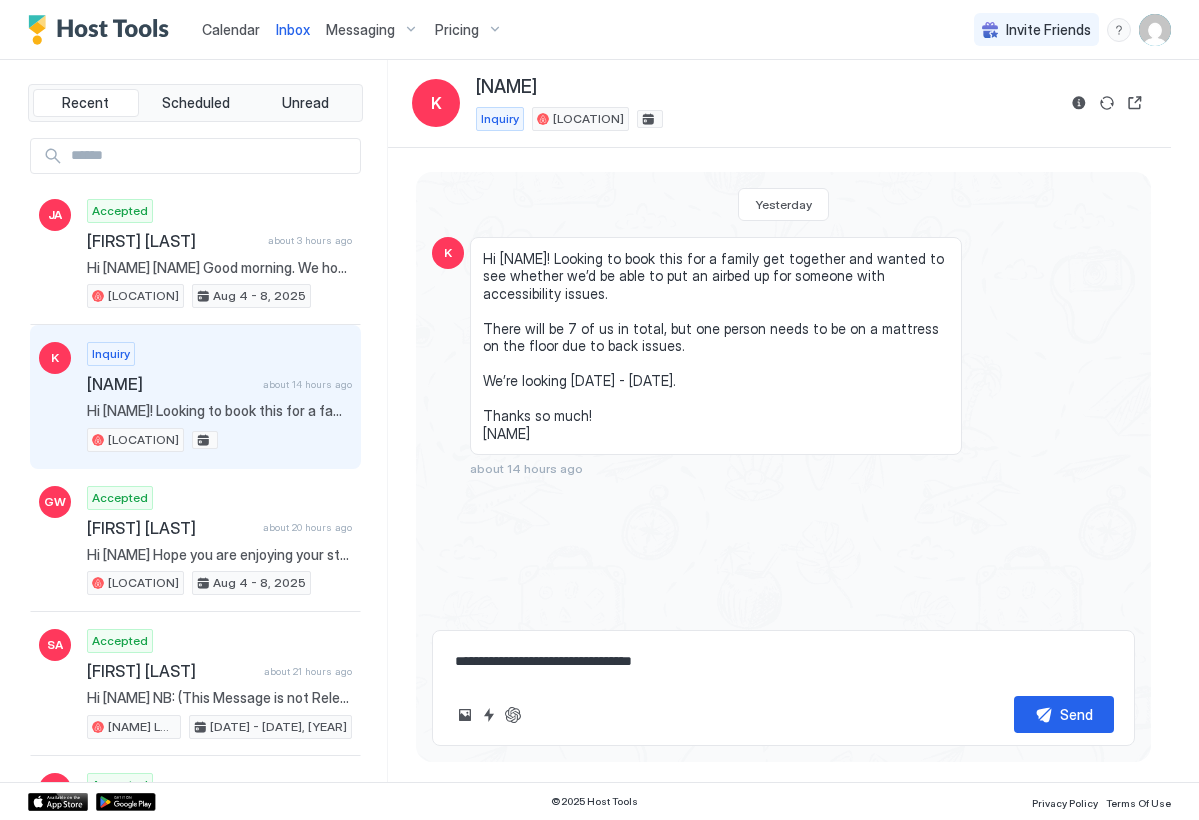 type on "*" 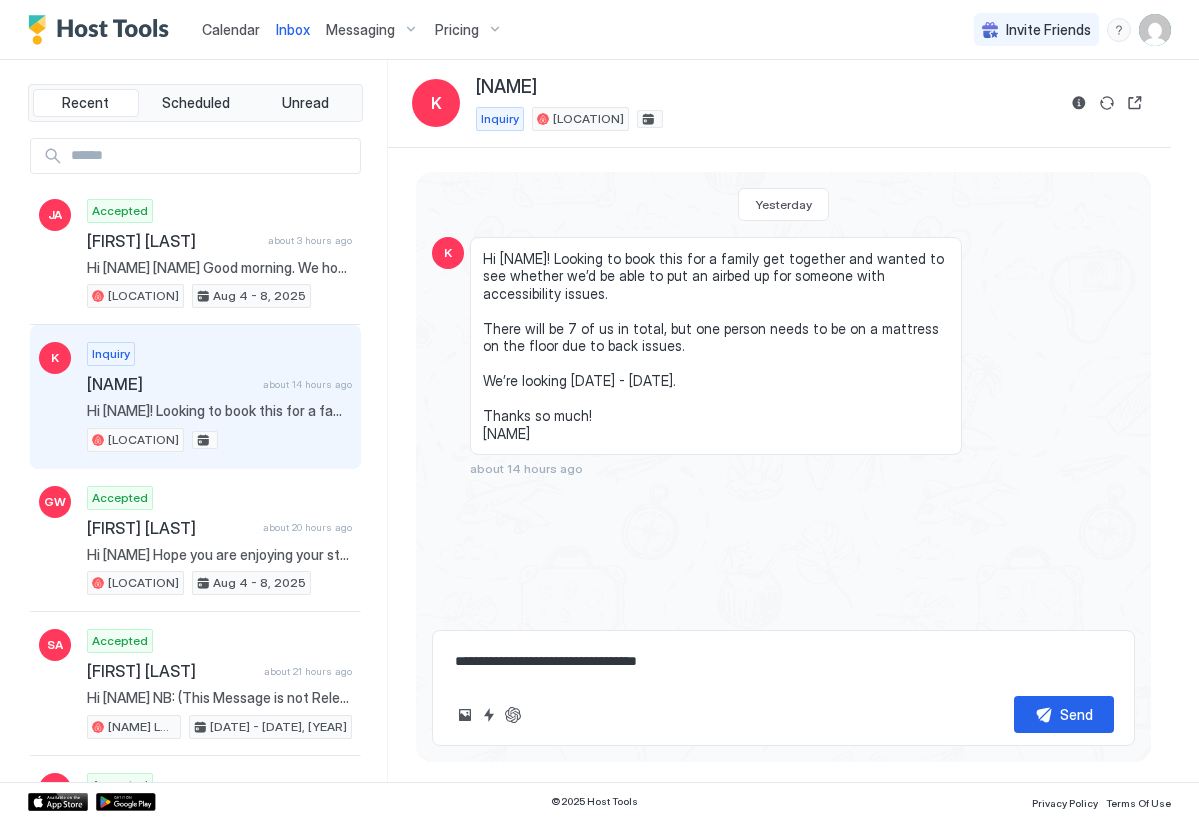 type on "*" 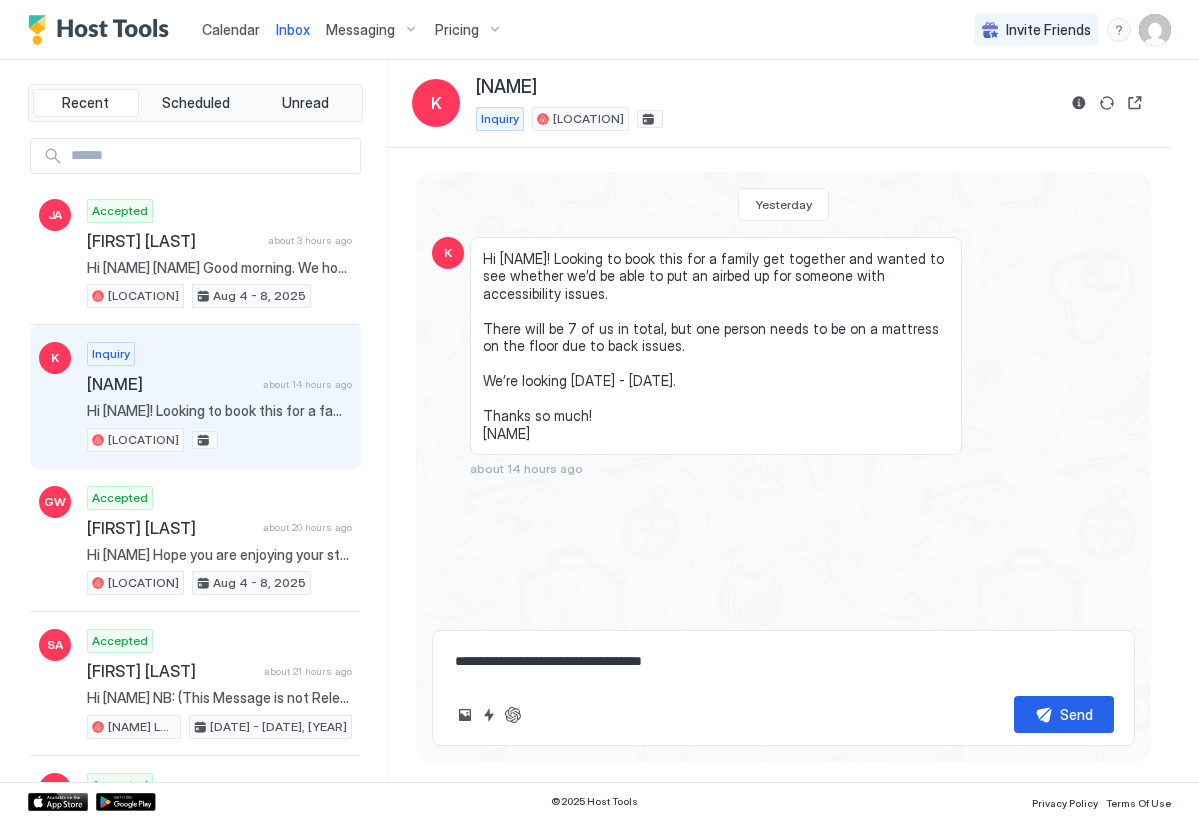 type on "*" 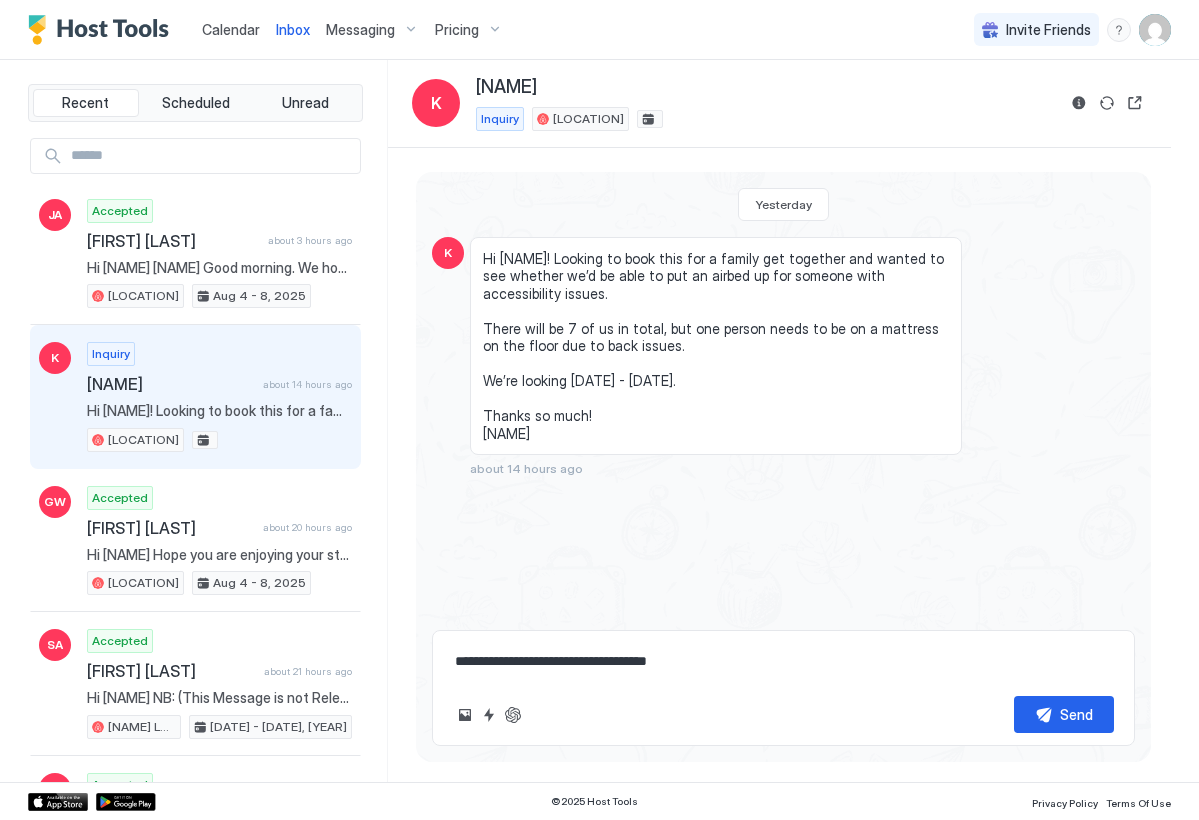type on "*" 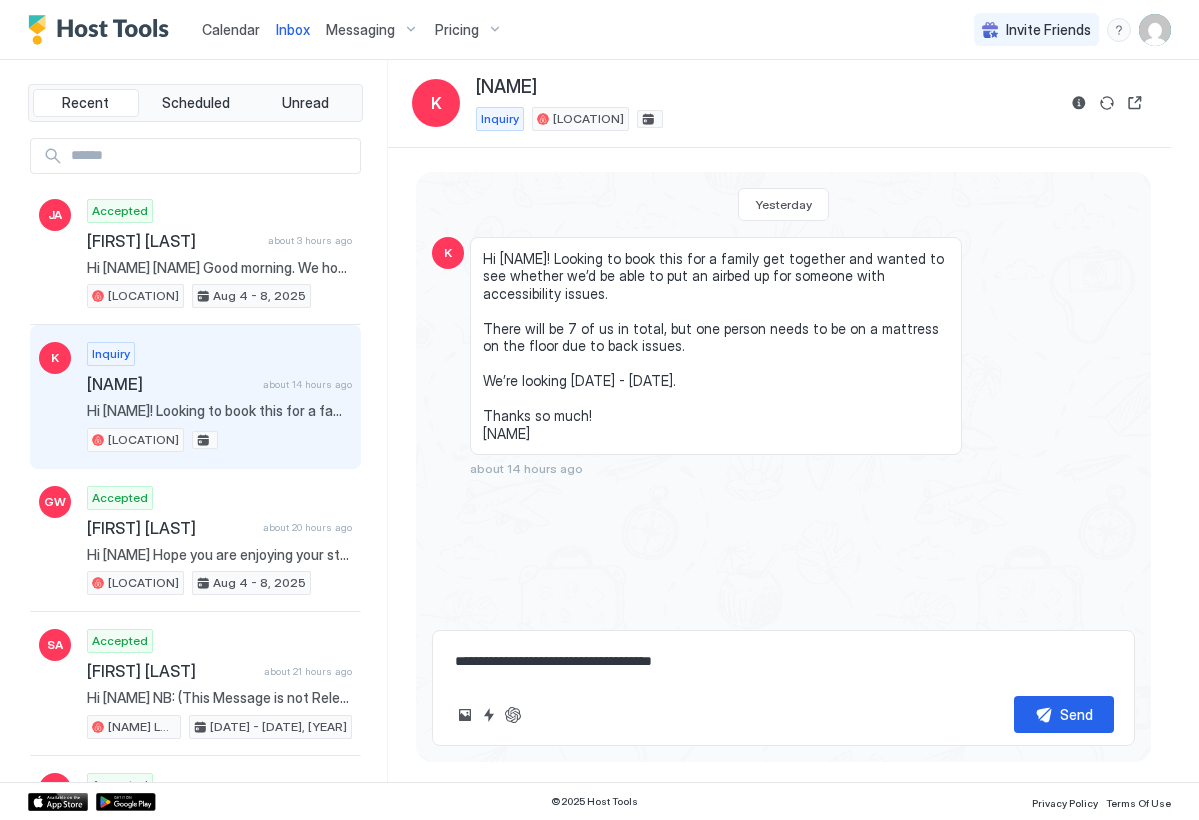 type on "*" 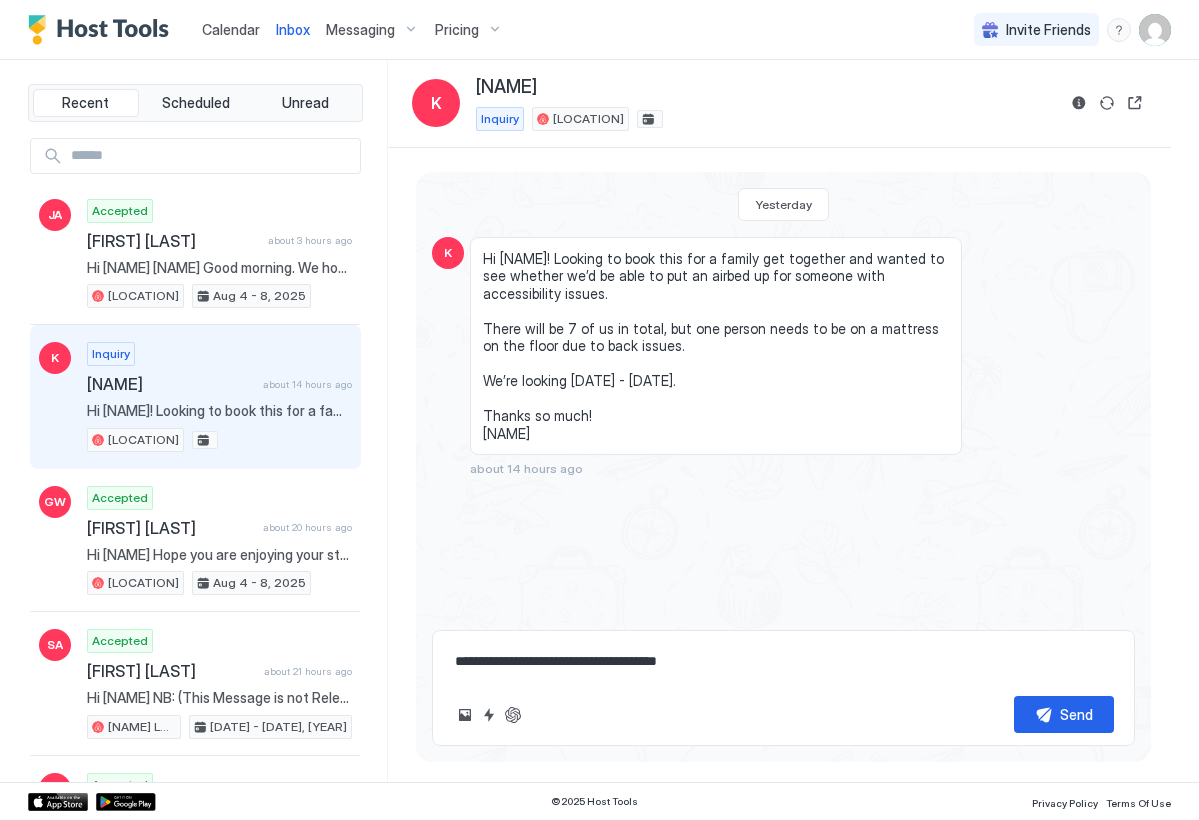 type on "*" 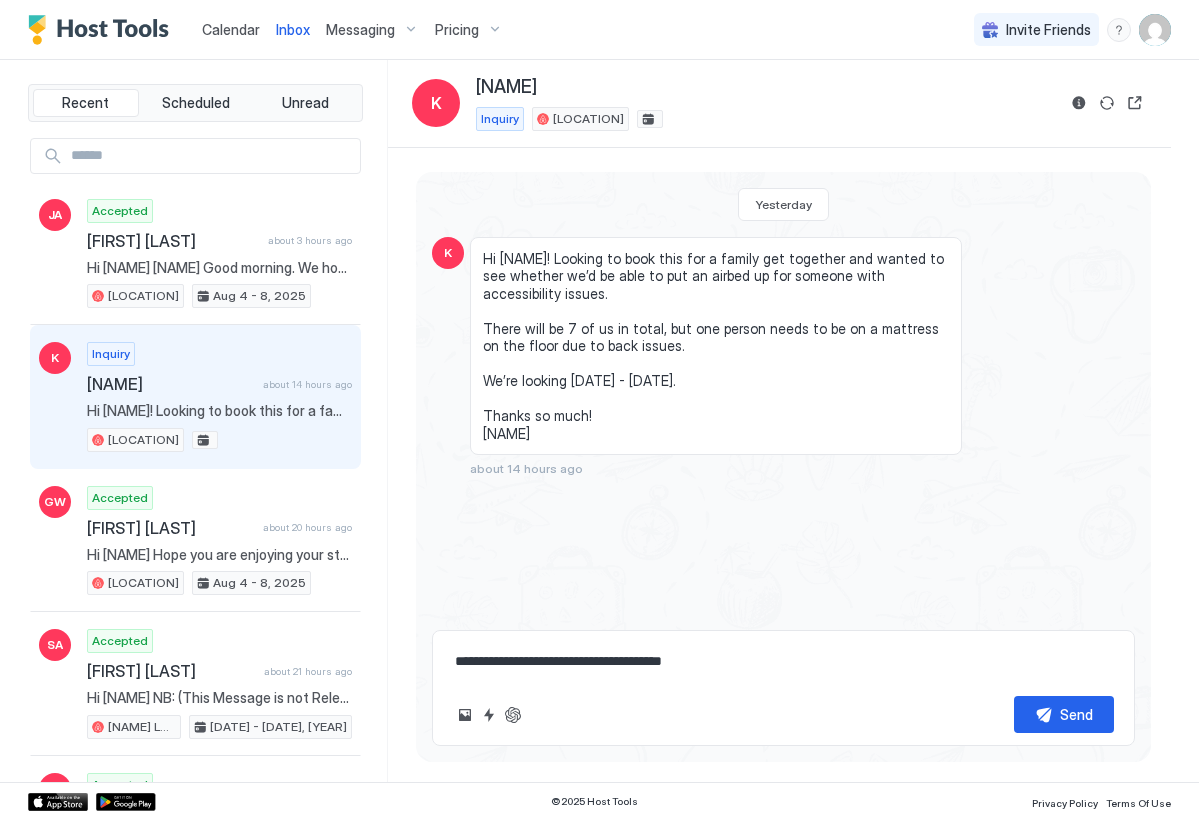type on "*" 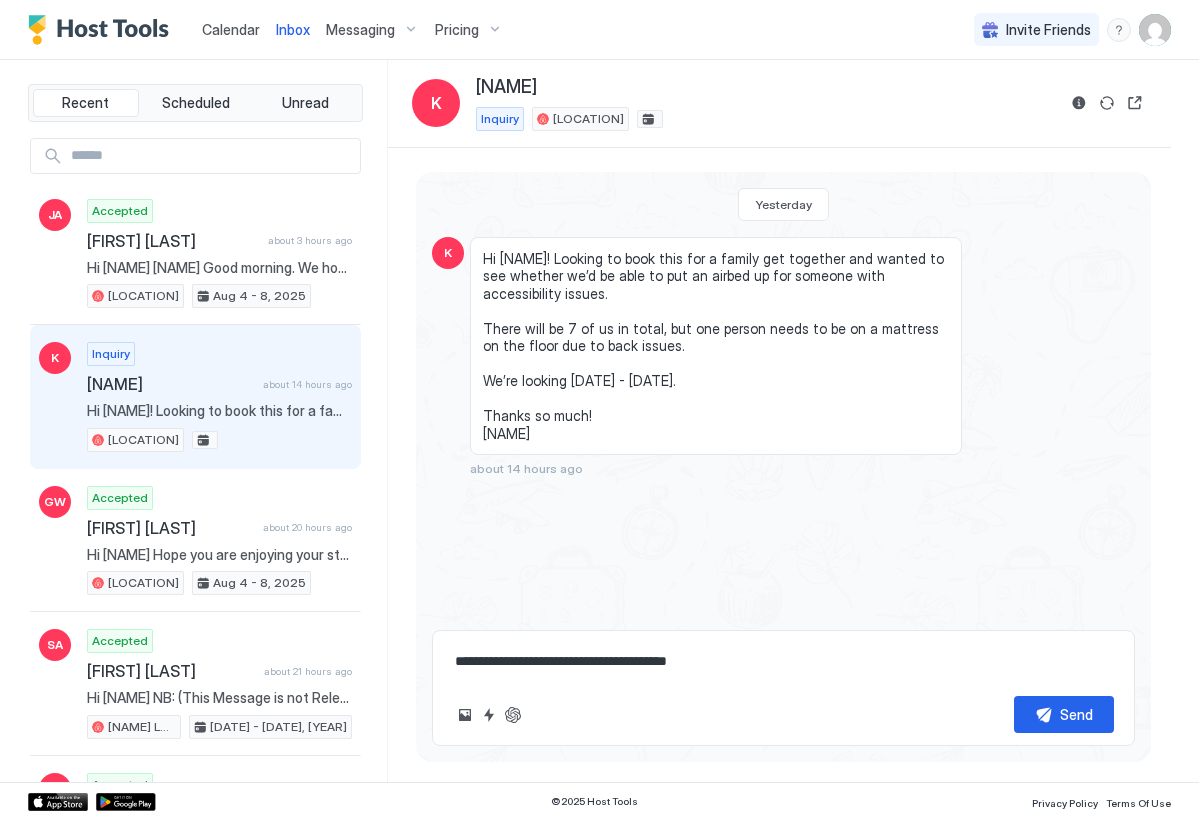 type on "*" 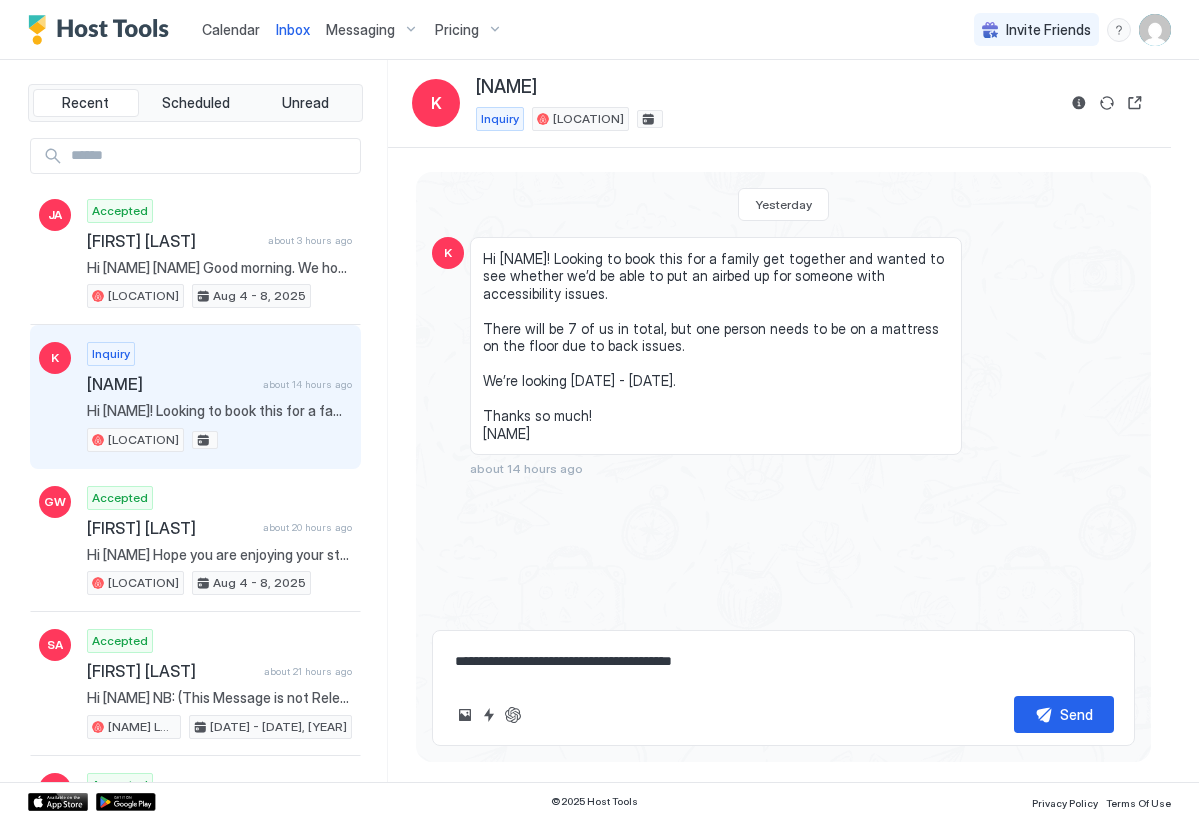 type on "*" 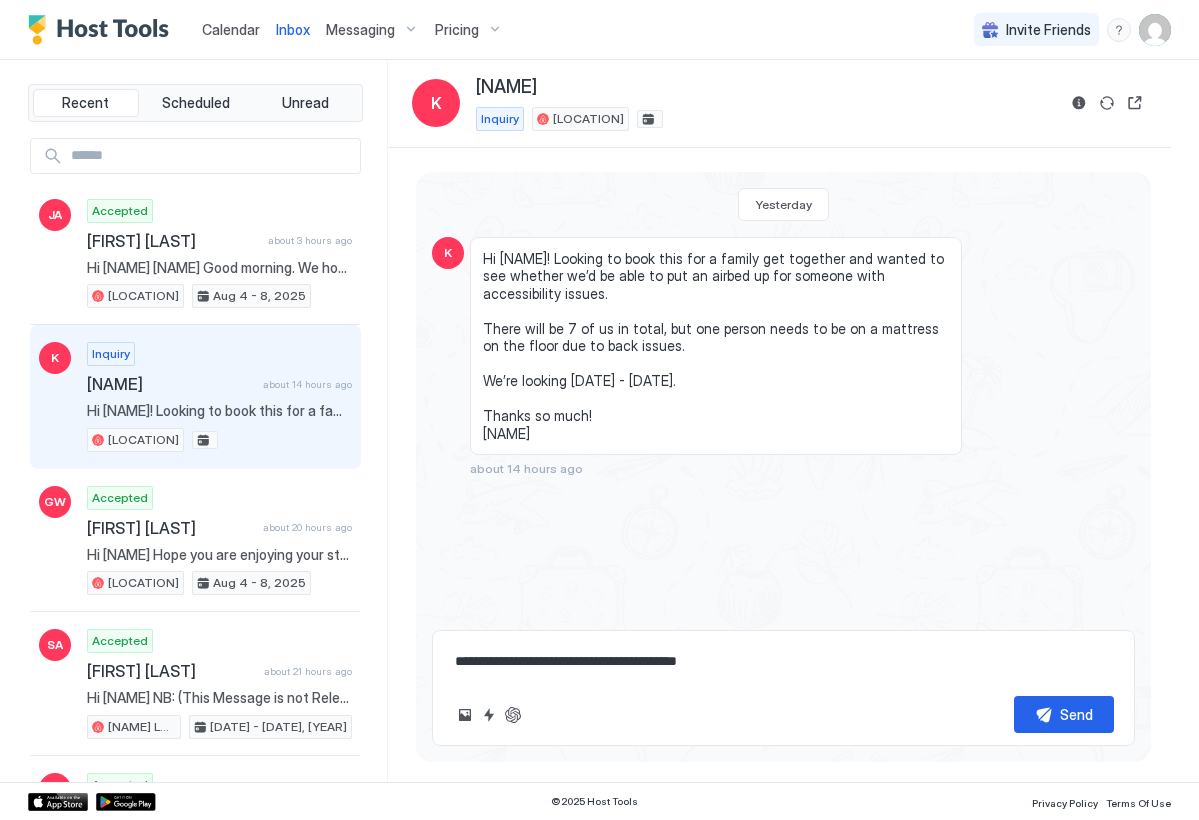 type on "*" 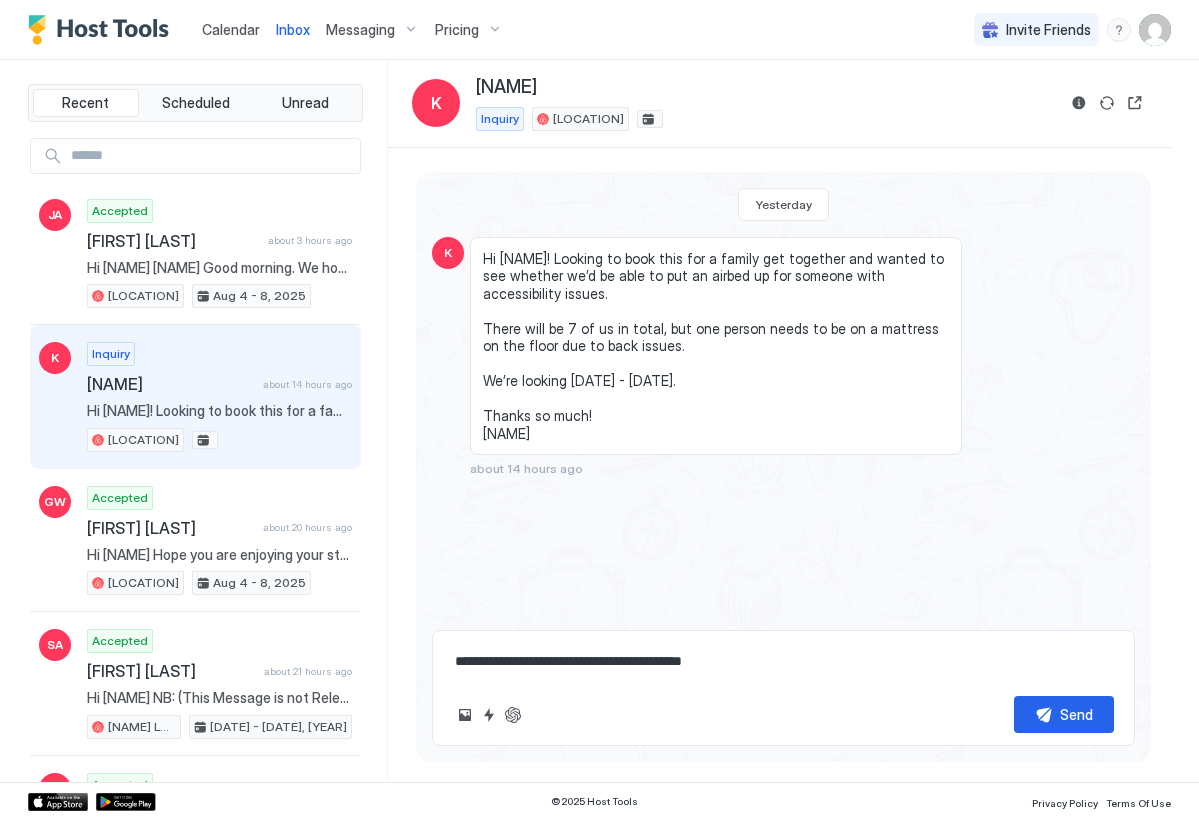 type on "*" 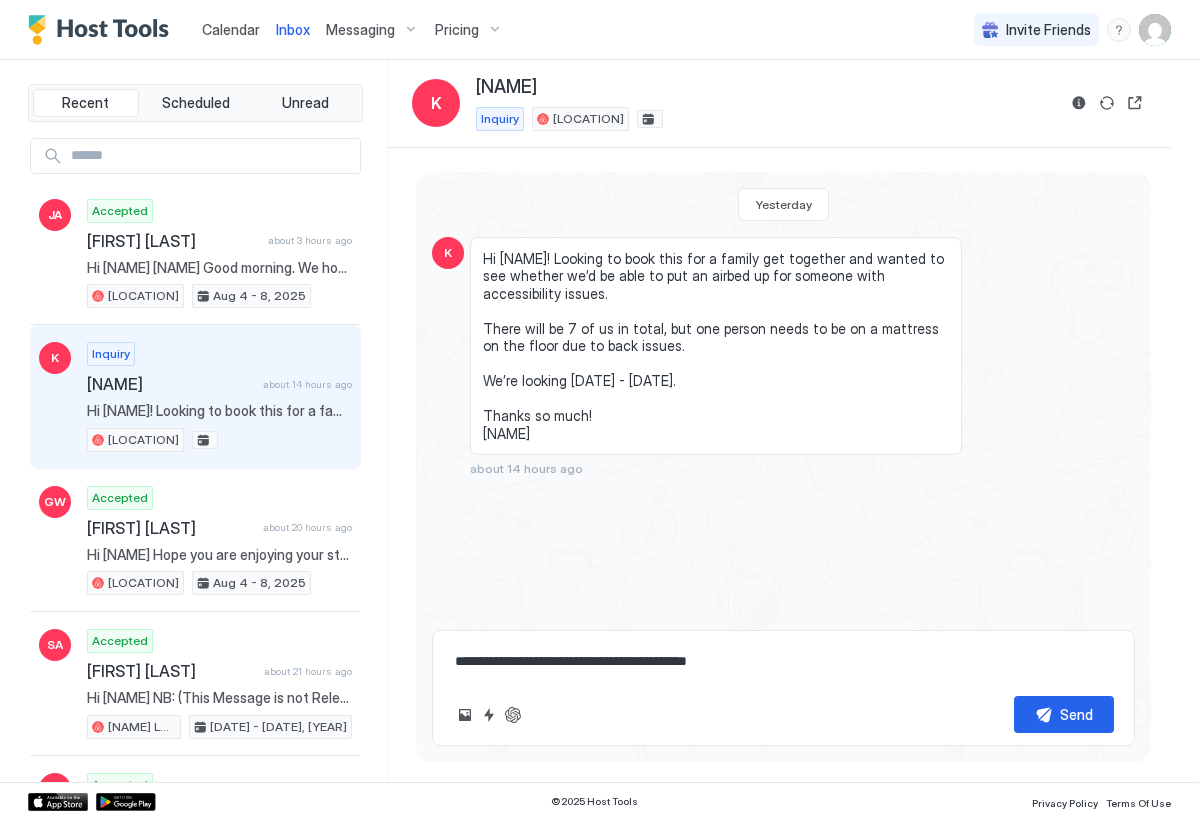 type on "*" 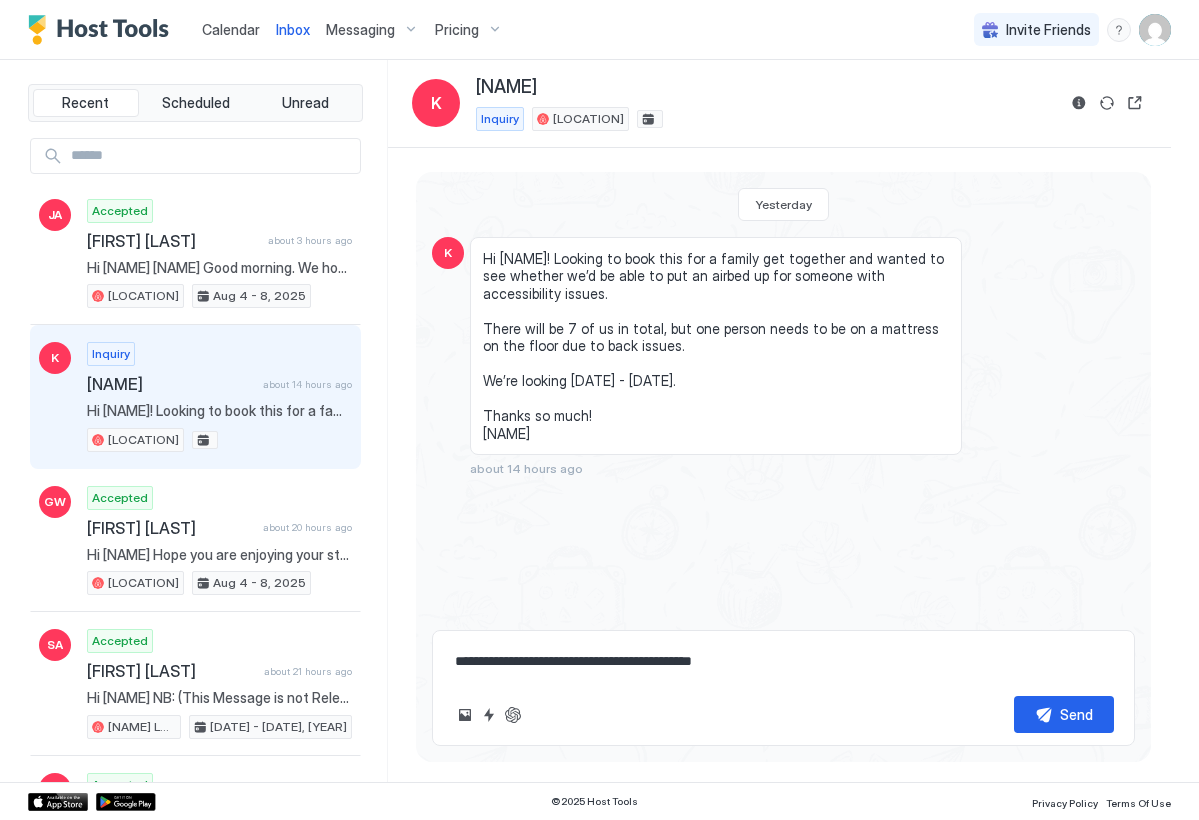 type on "*" 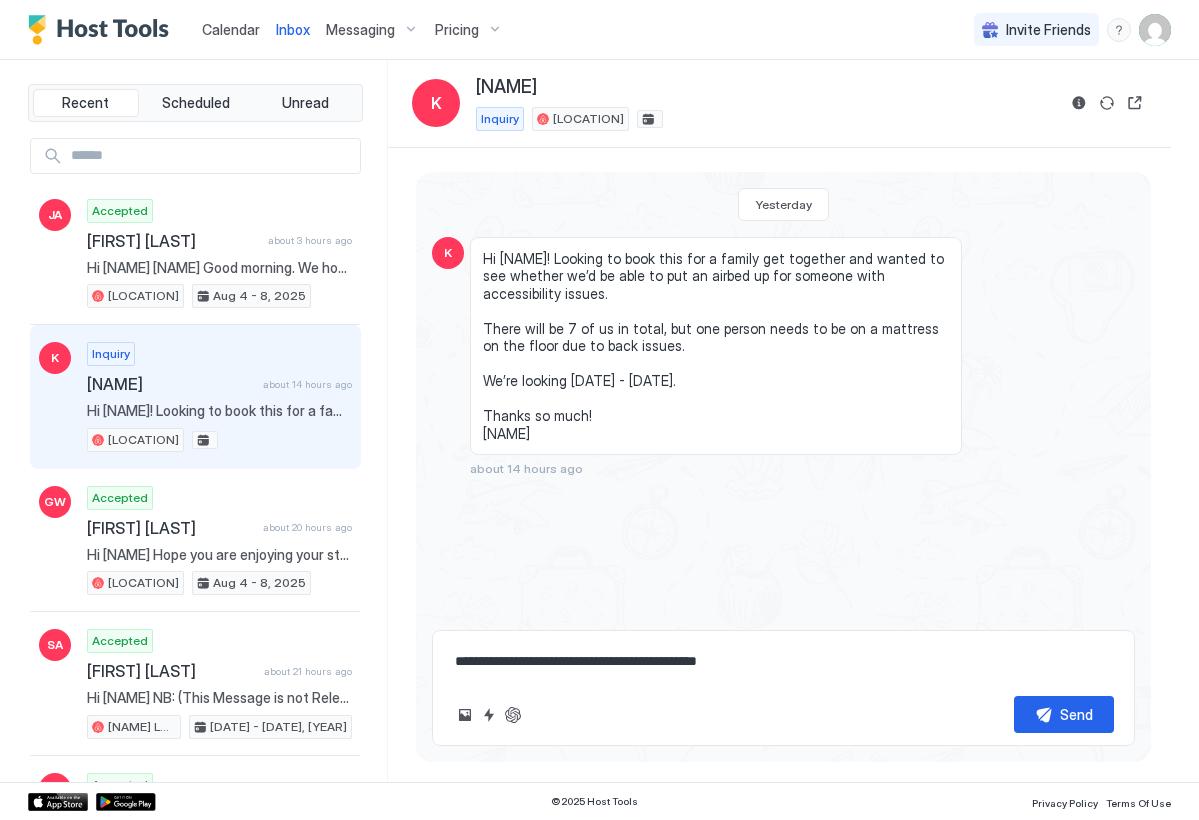 type on "*" 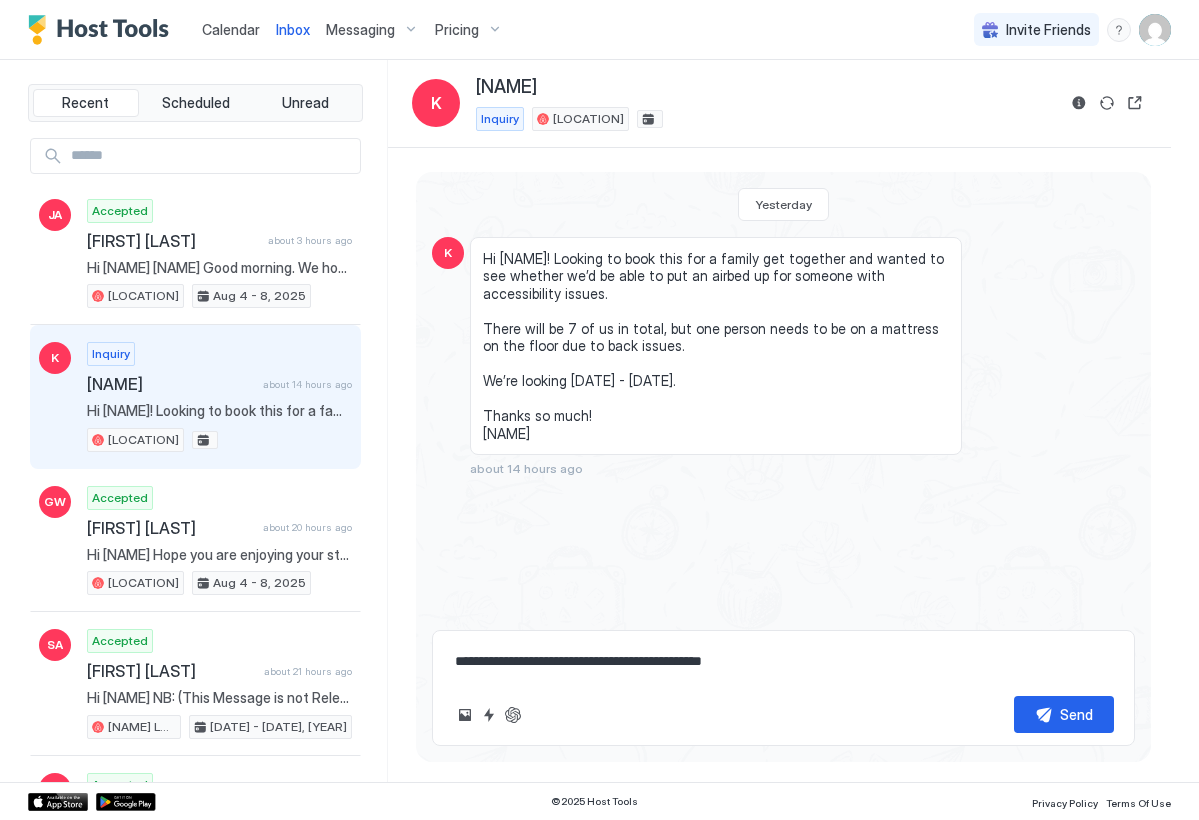 type on "*" 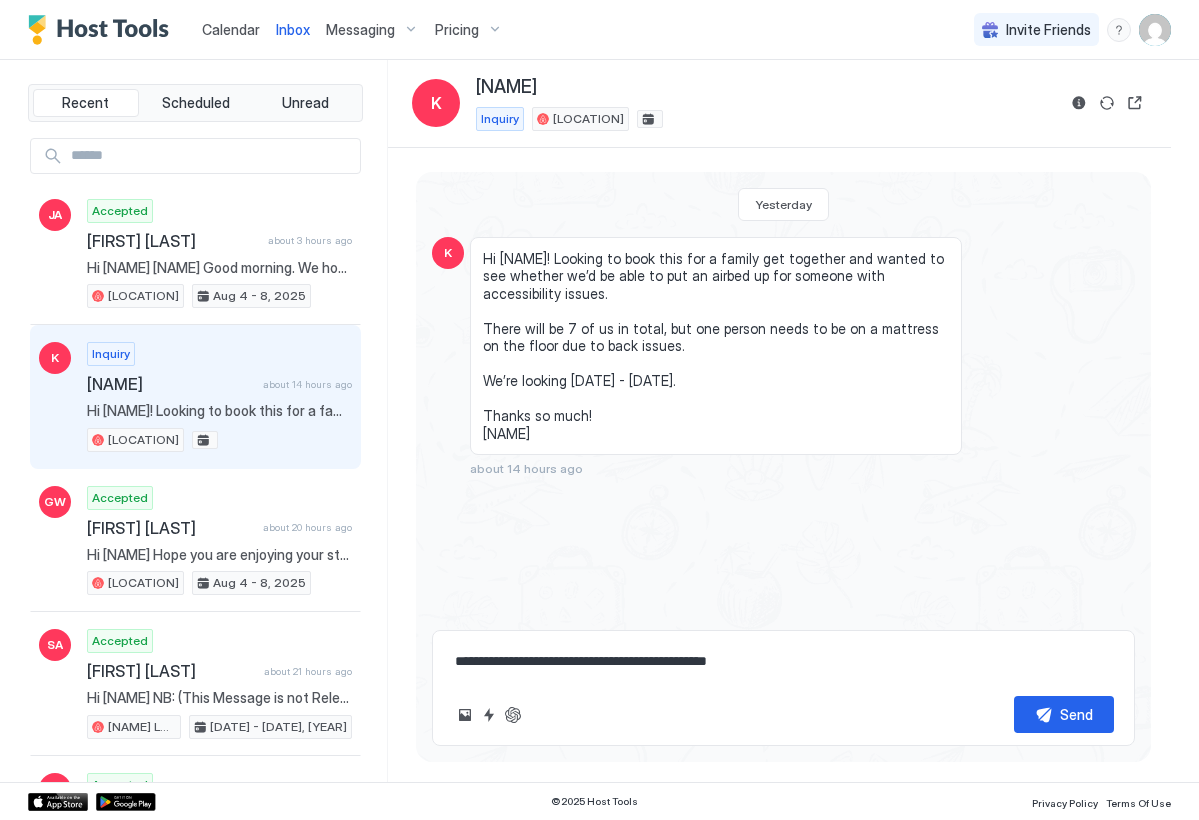 type on "*" 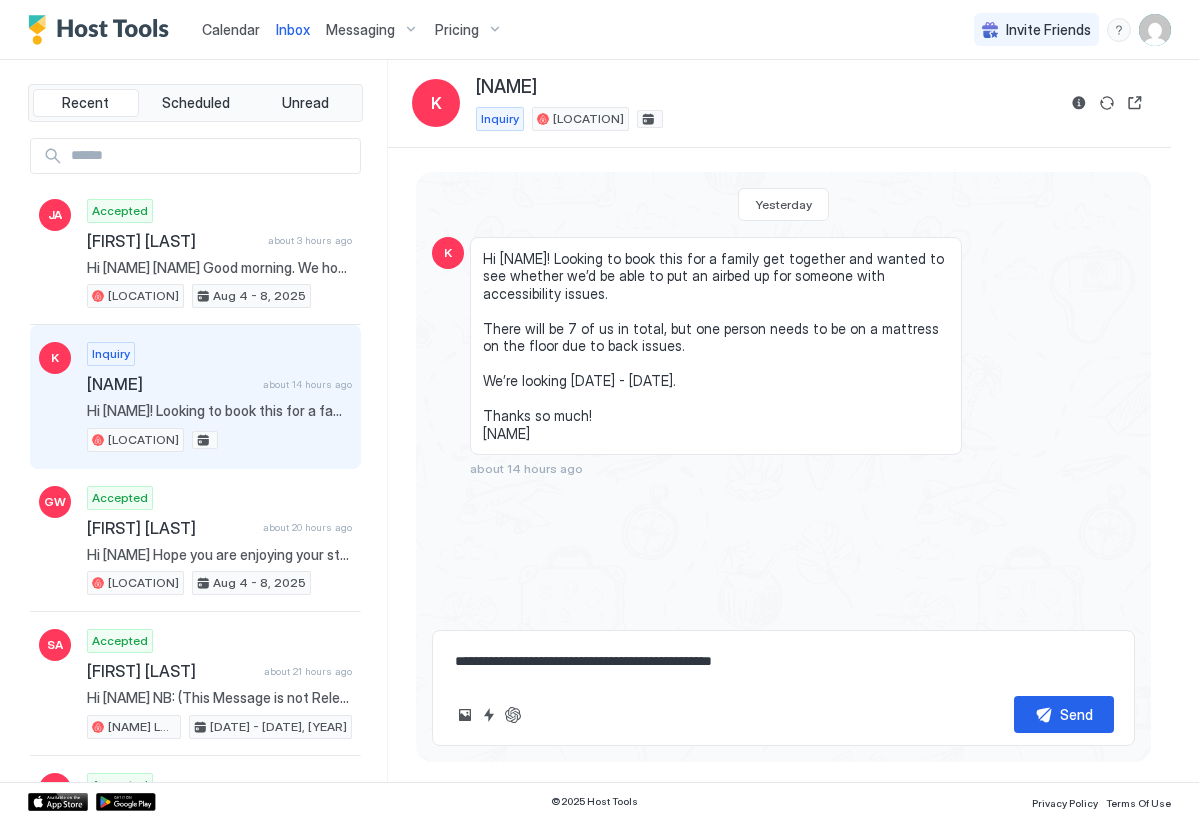 type on "*" 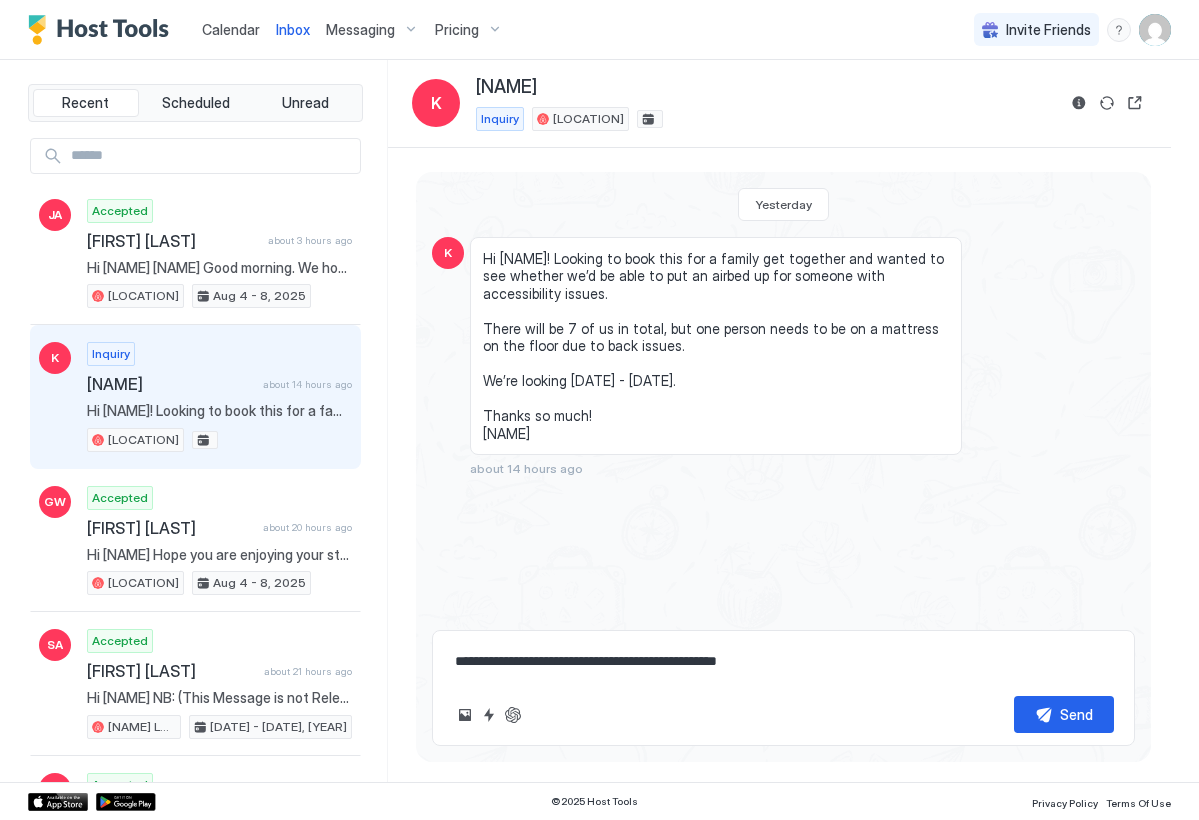 type on "*" 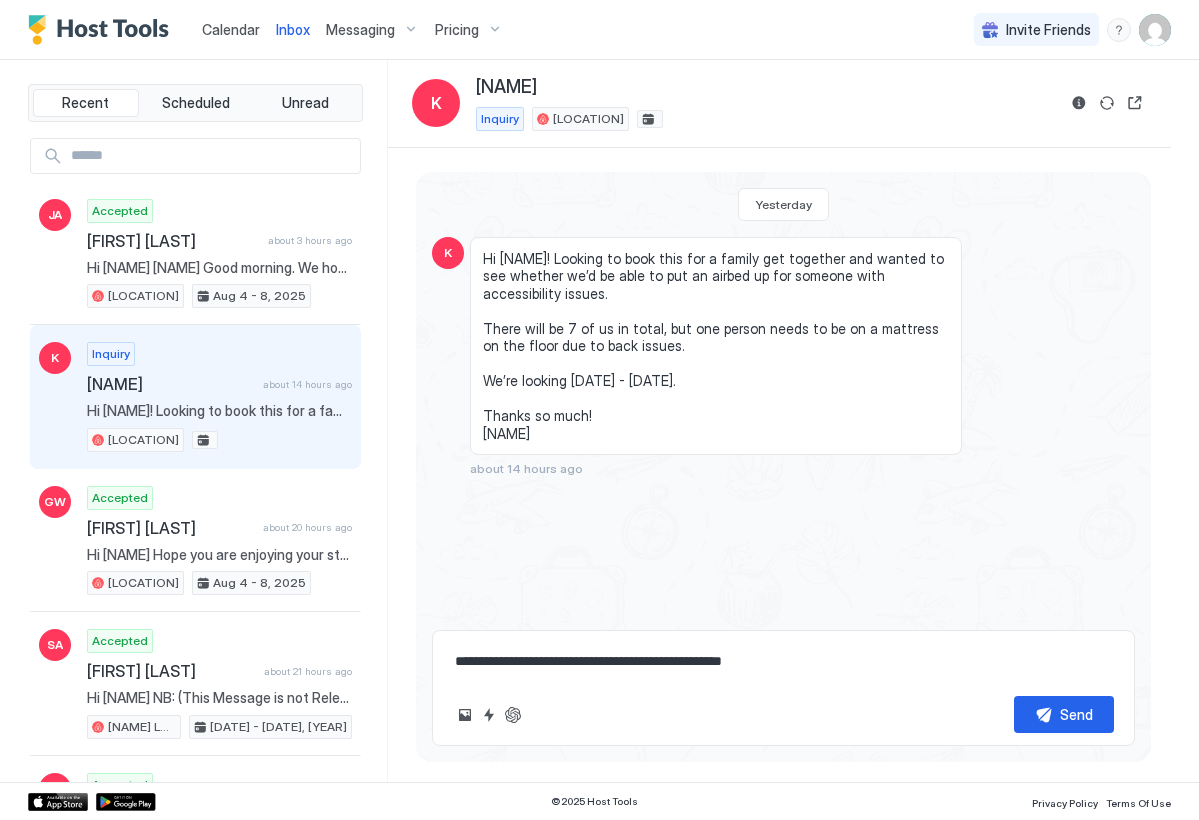type on "*" 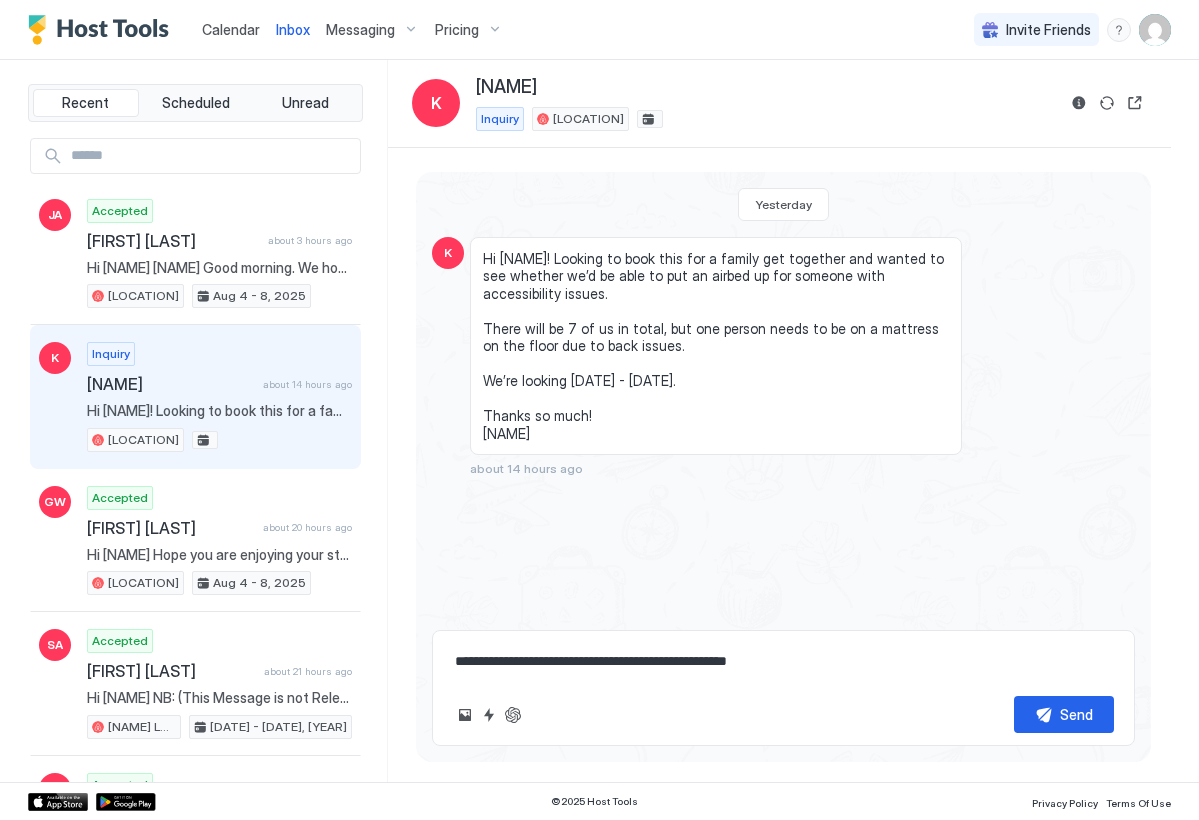 type on "*" 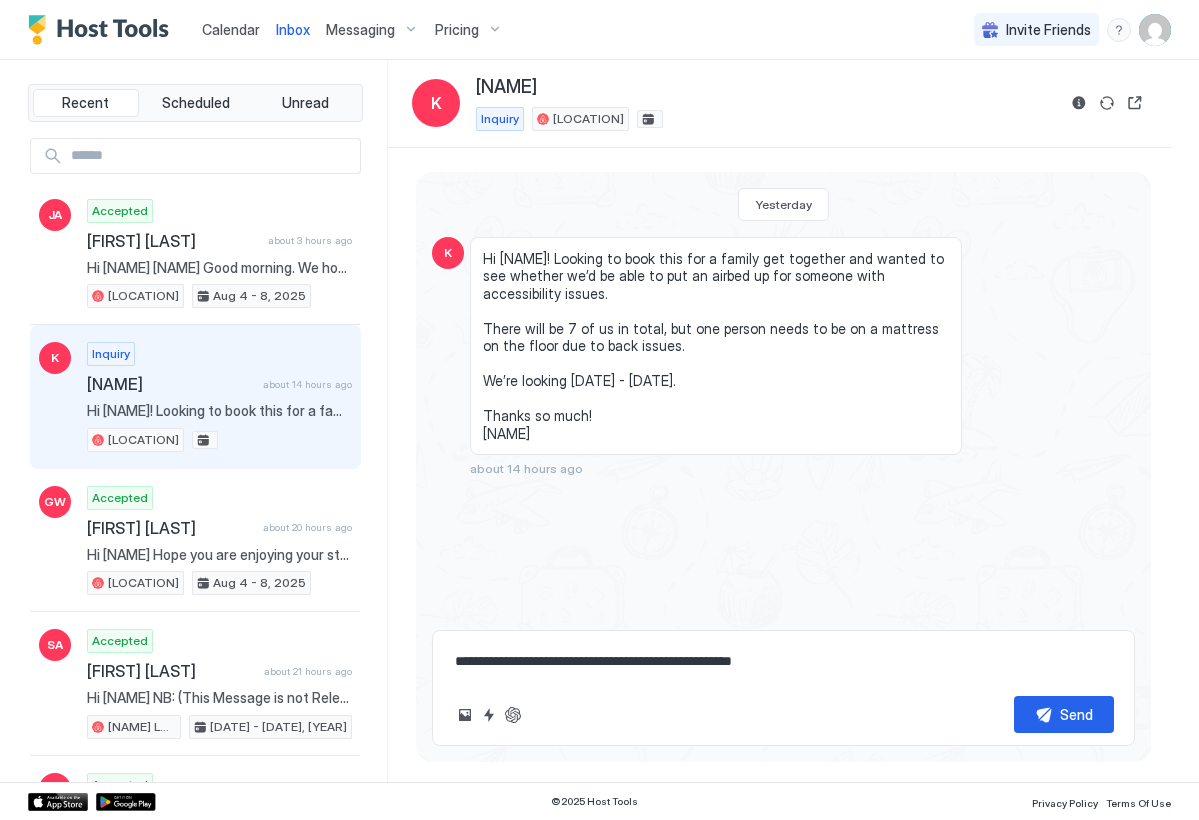 type on "*" 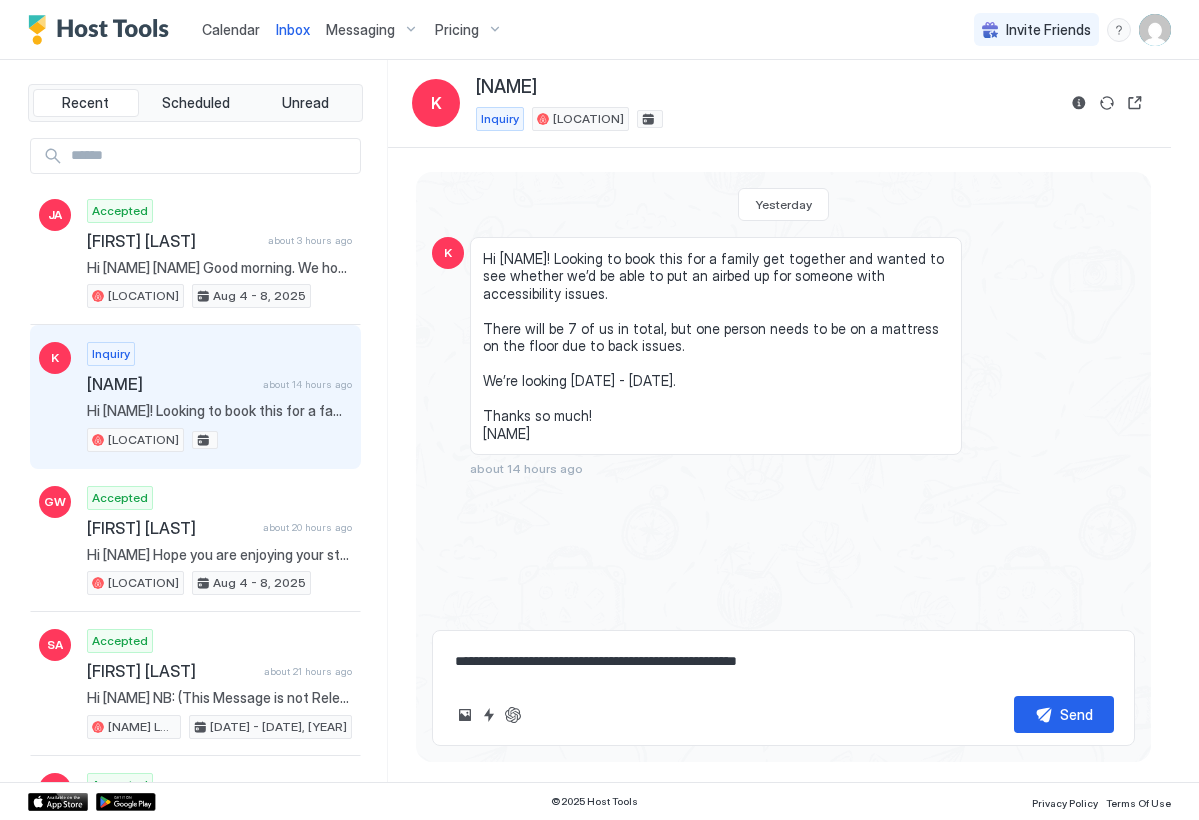 type on "*" 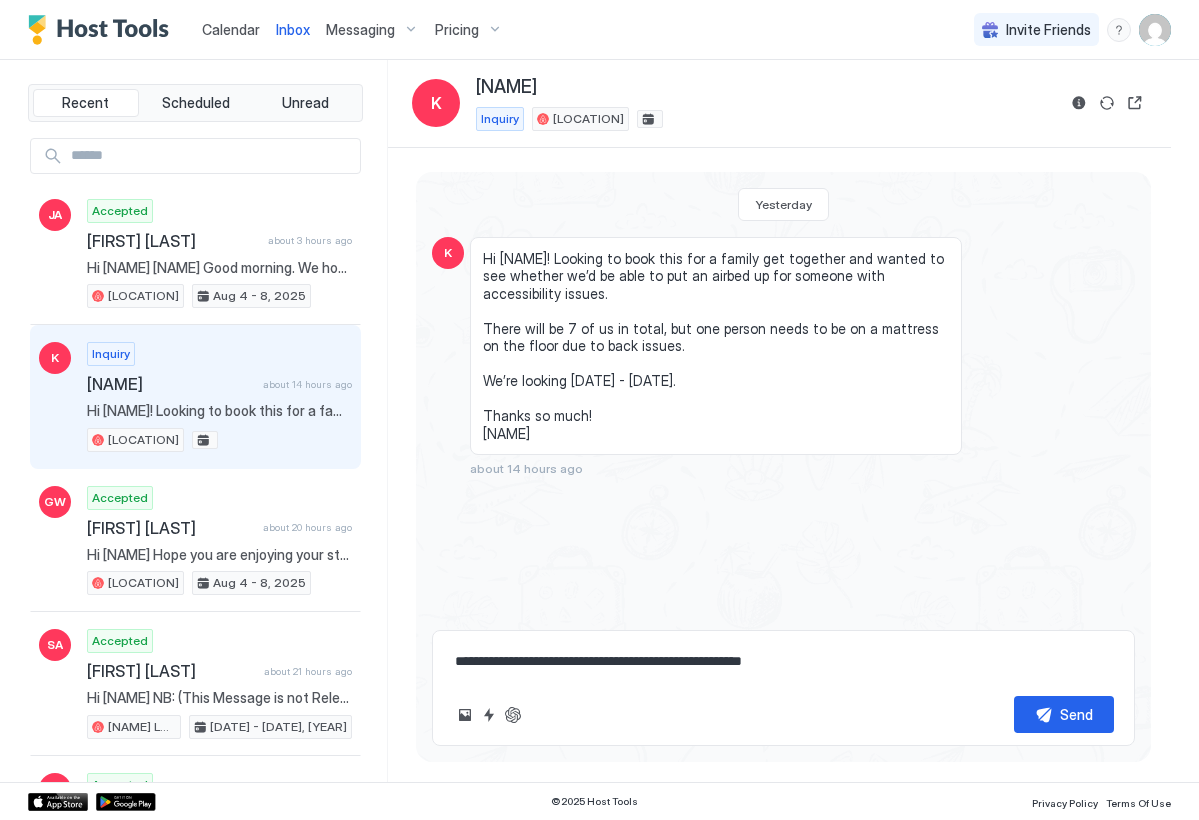 type on "*" 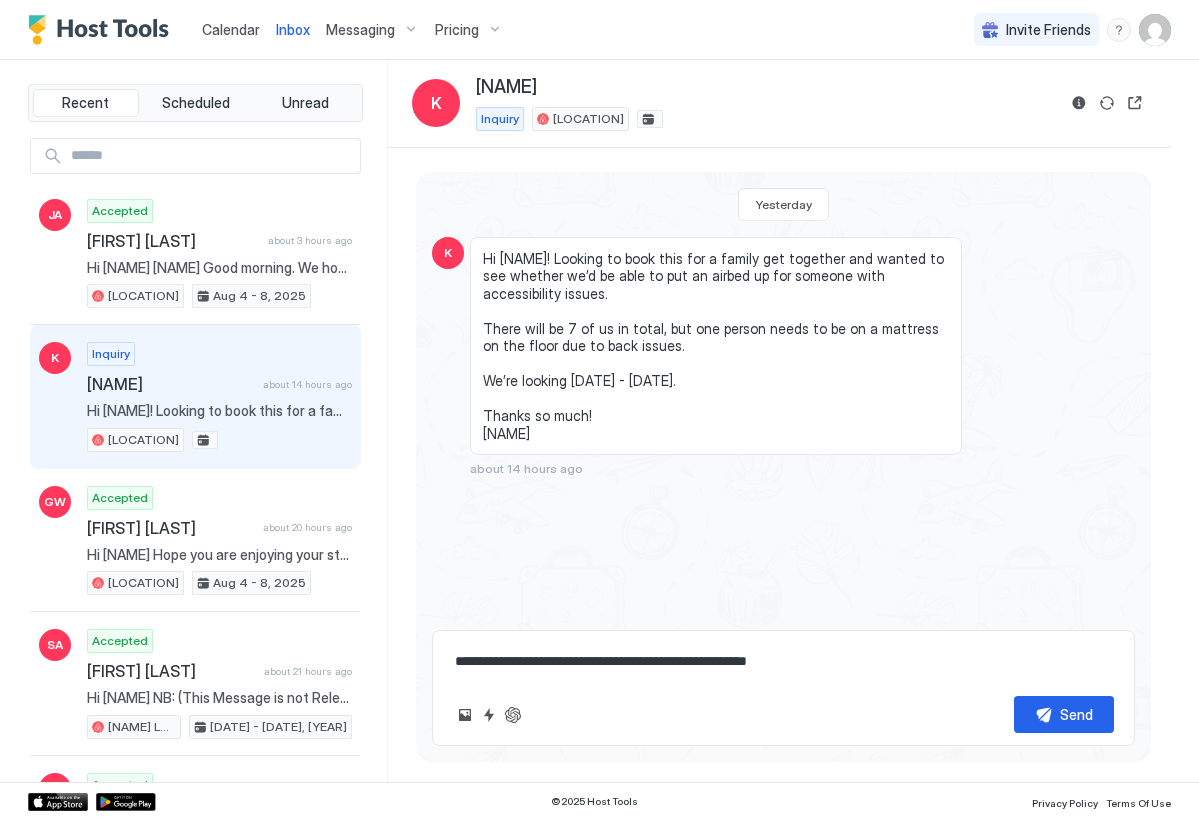type on "*" 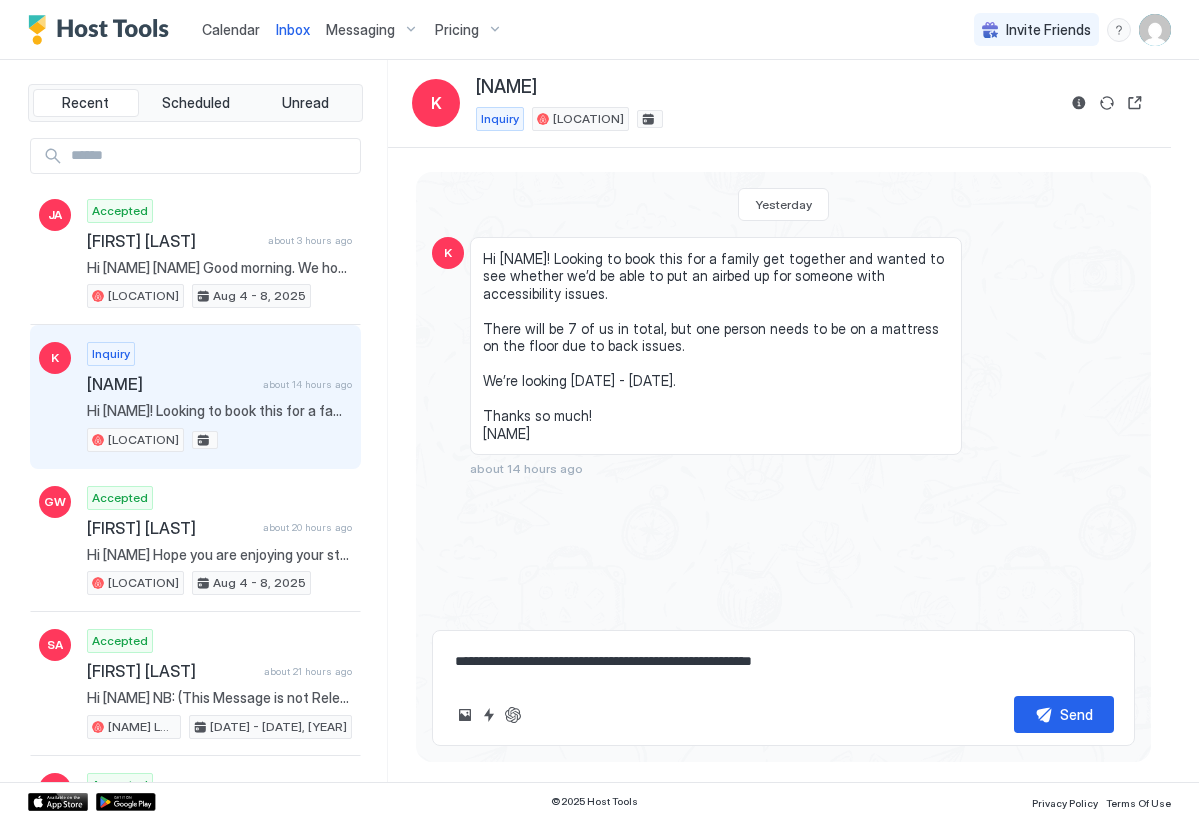 type on "*" 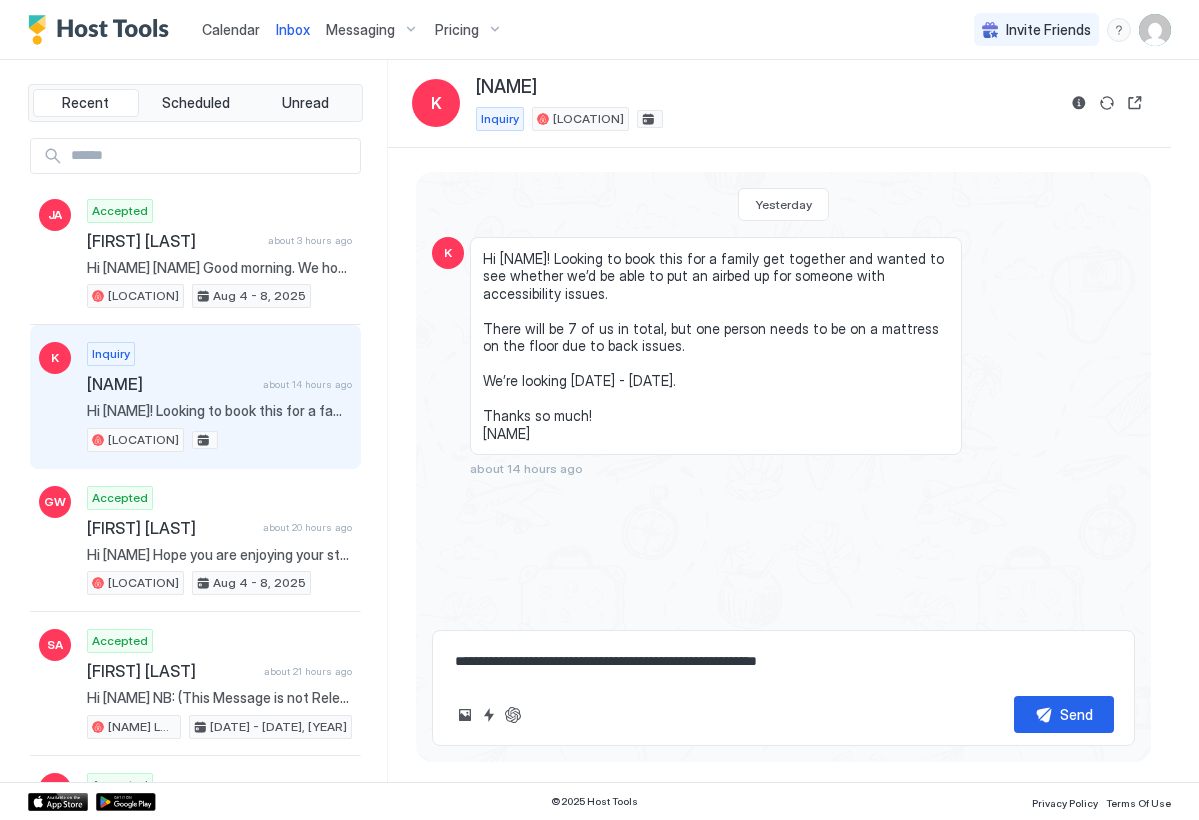 type on "*" 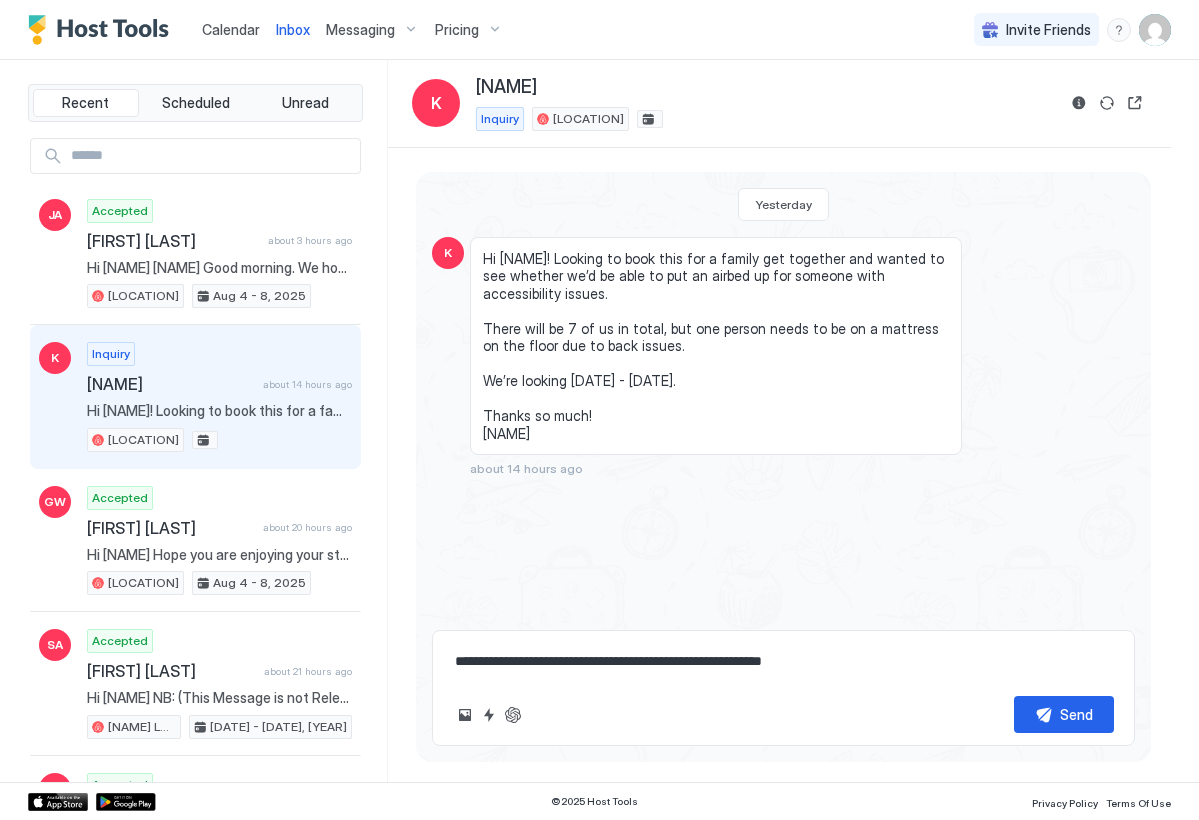 type on "*" 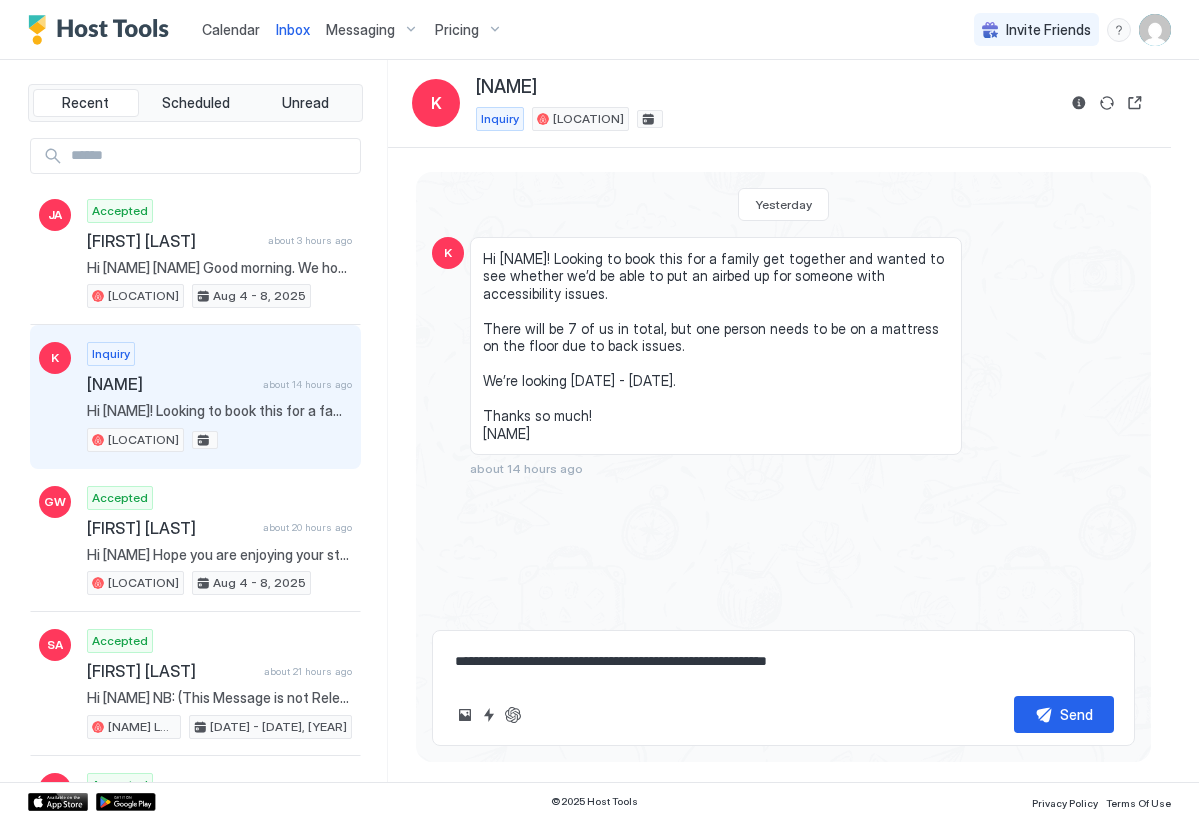type on "*" 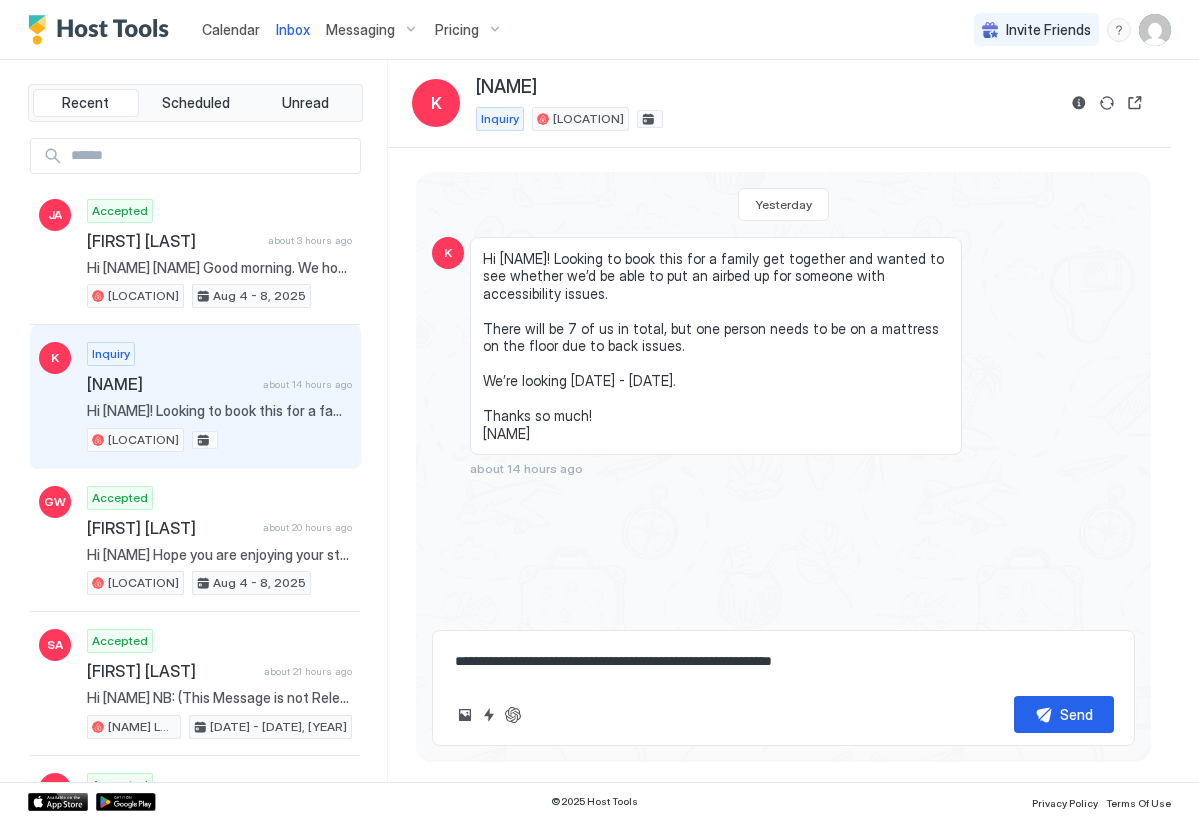 type on "*" 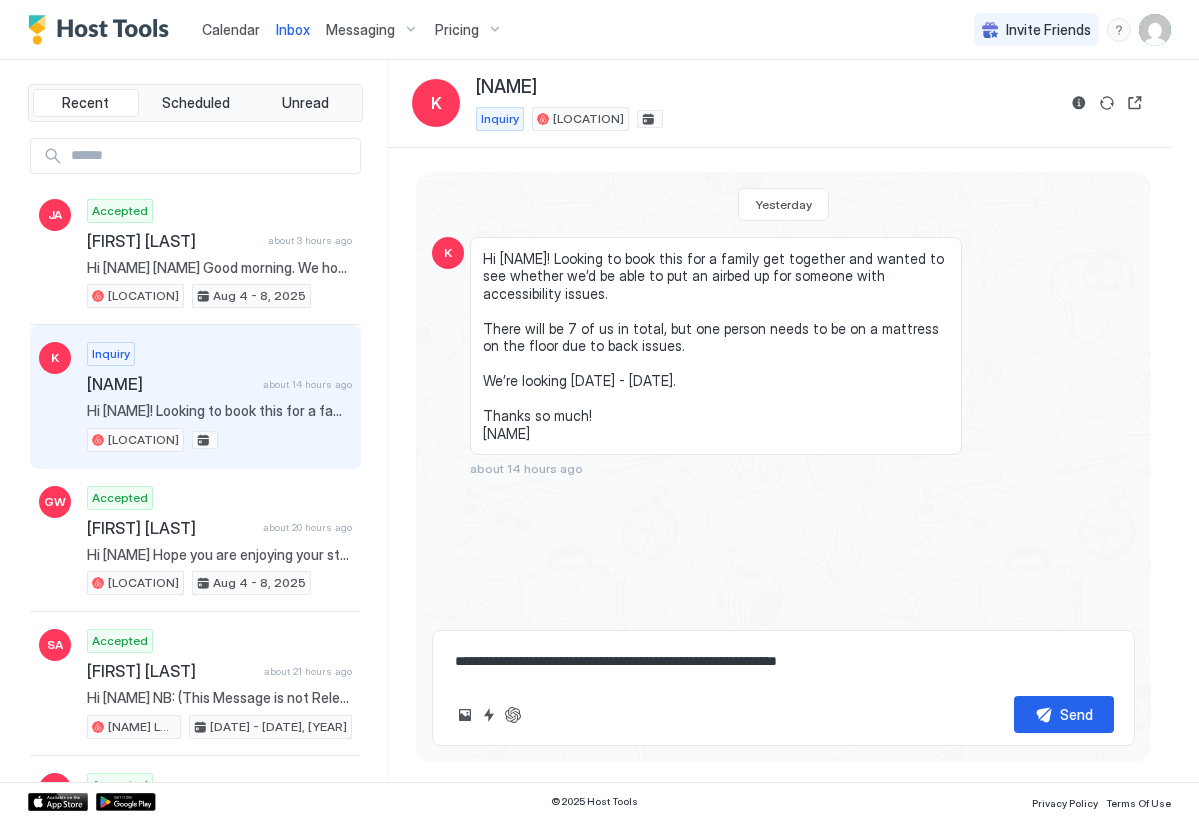 type on "*" 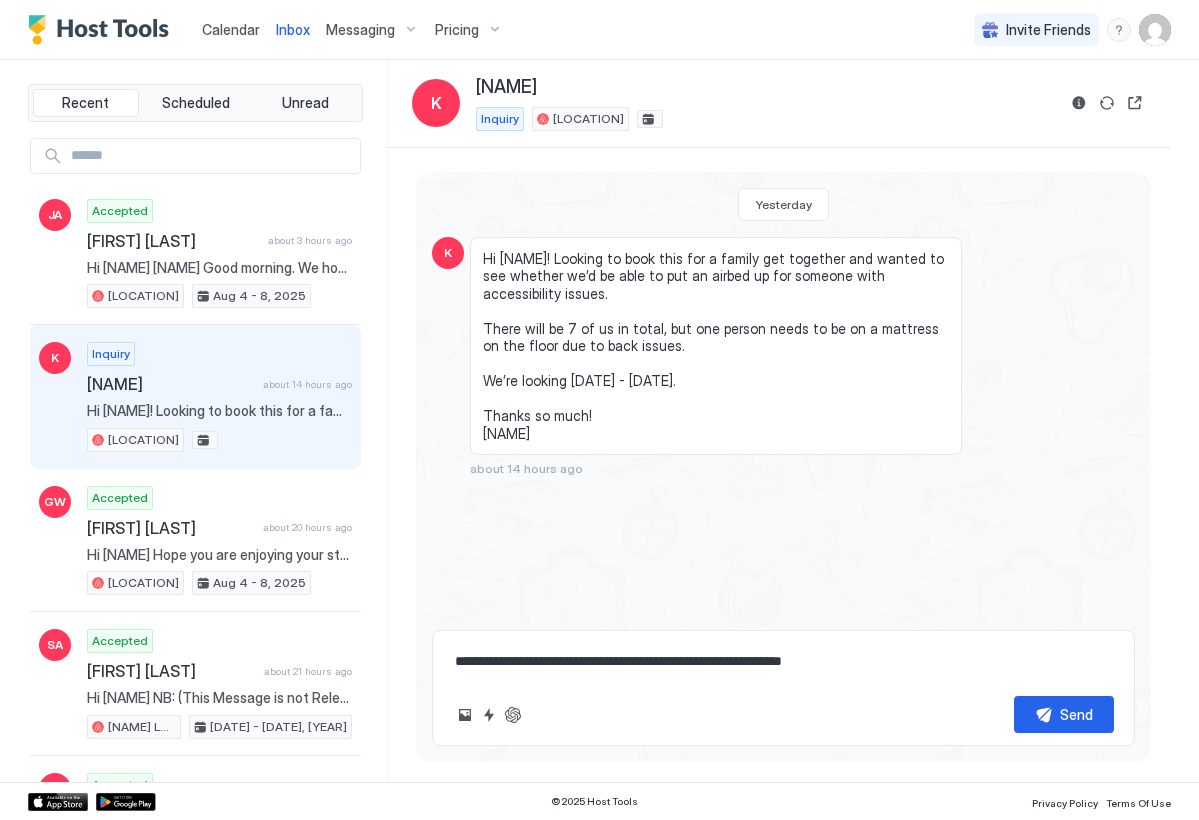 type on "*" 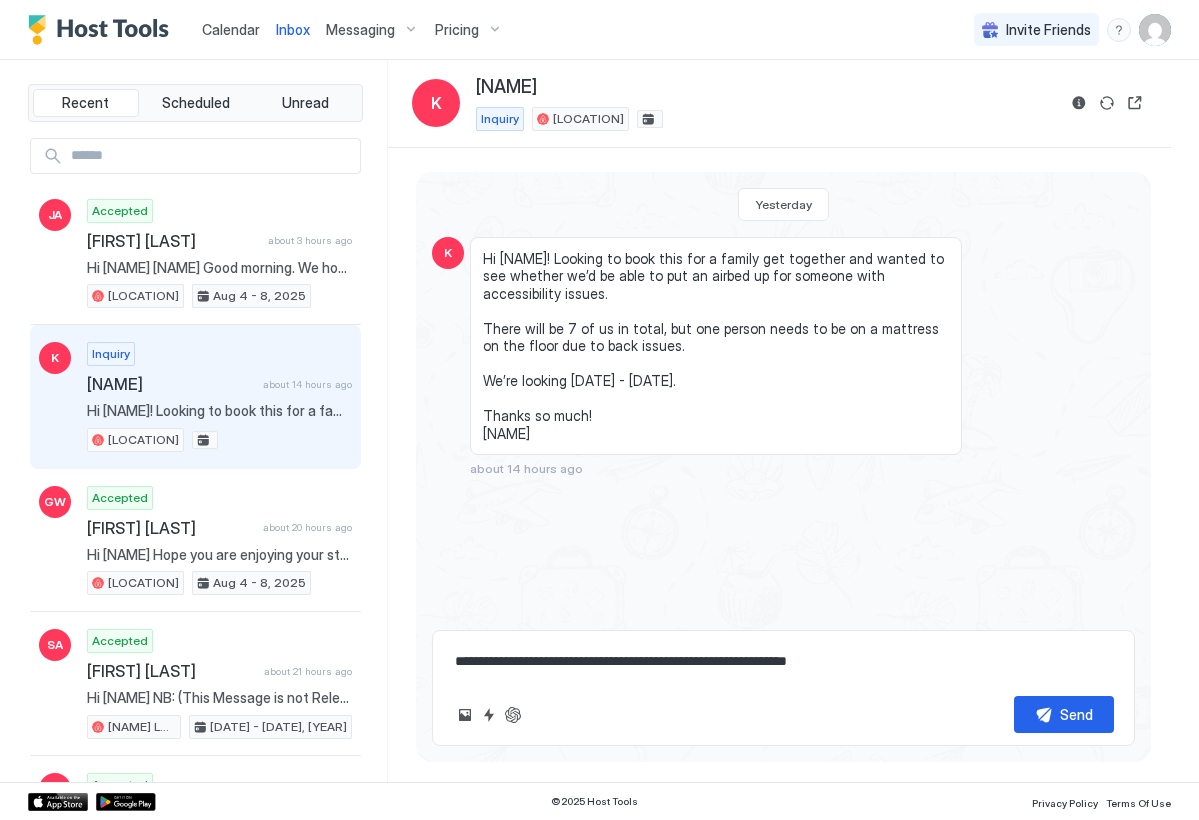 type on "*" 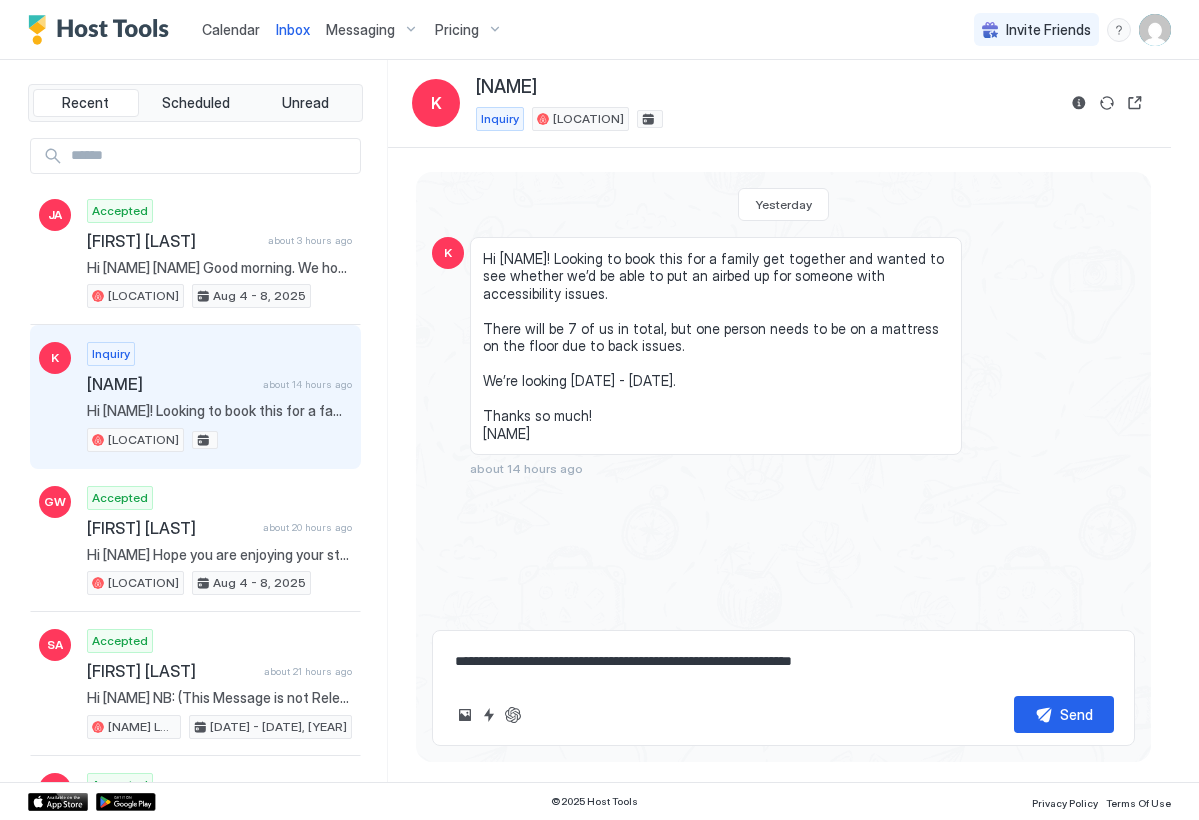 type on "*" 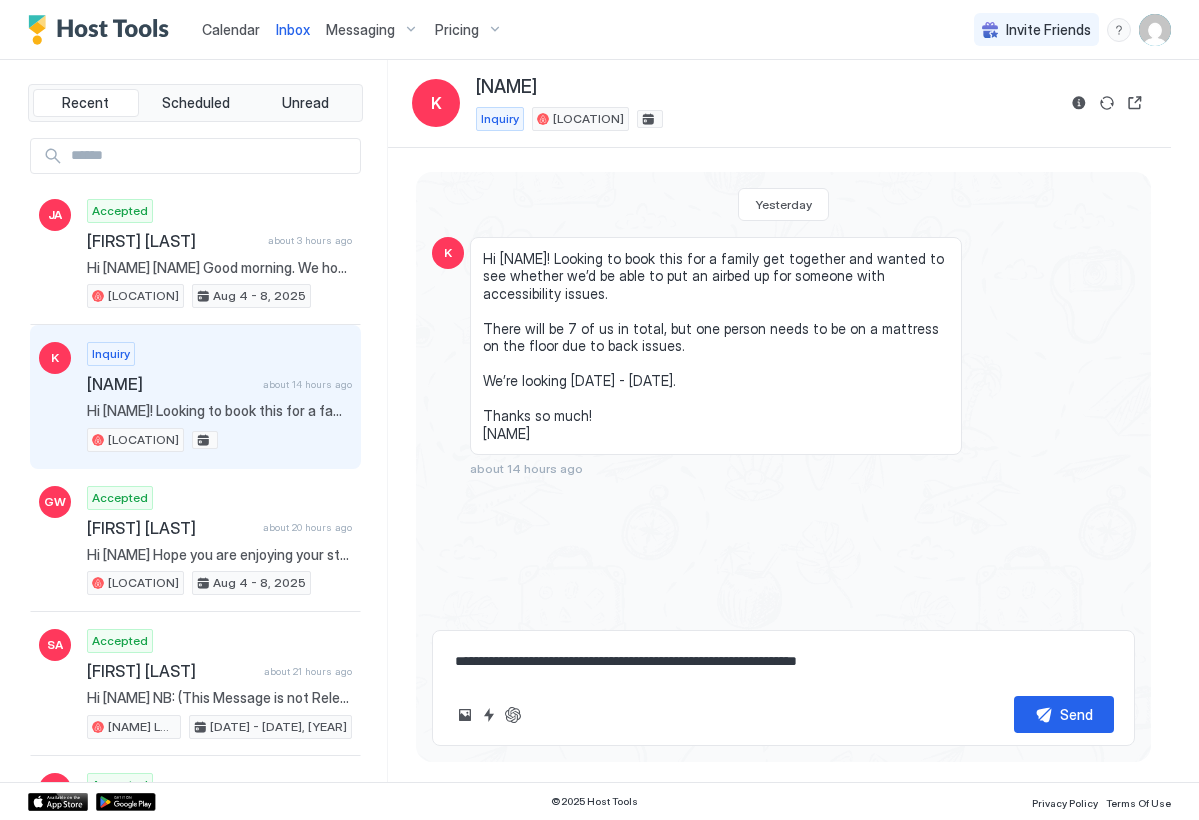 type on "*" 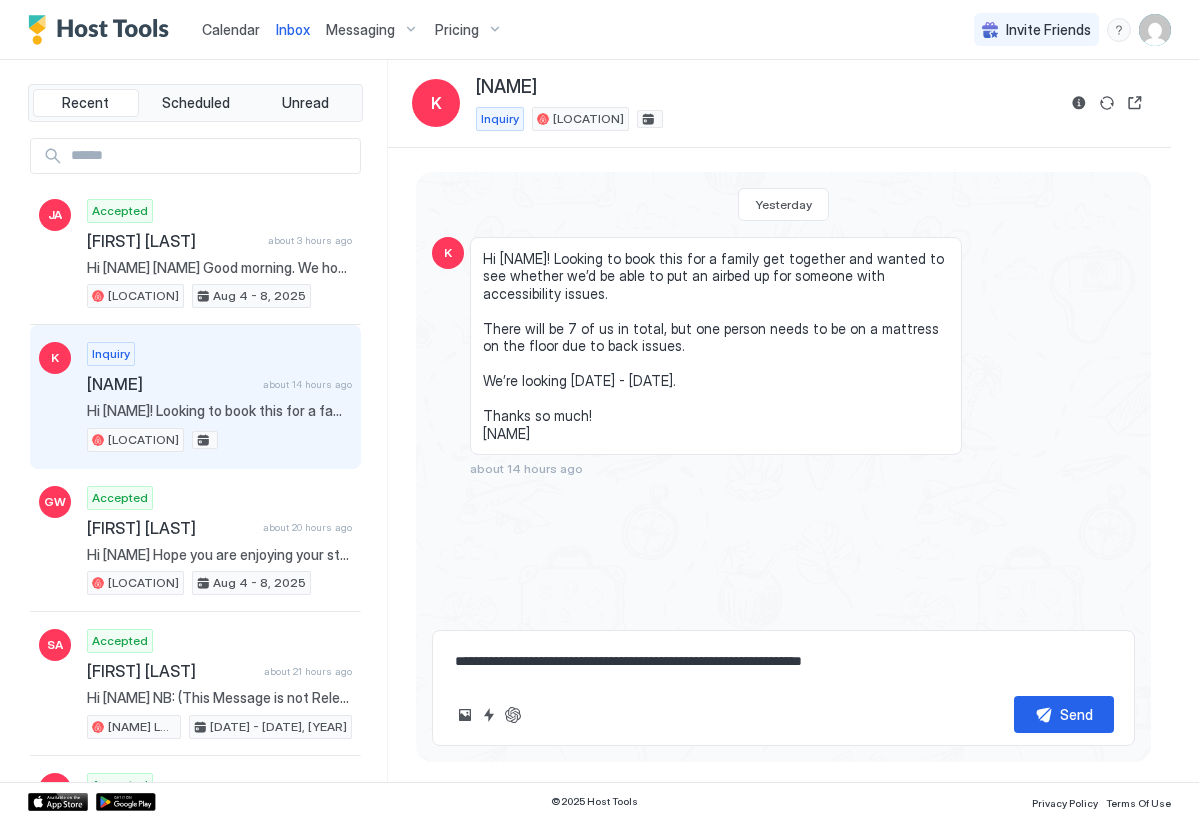 type on "*" 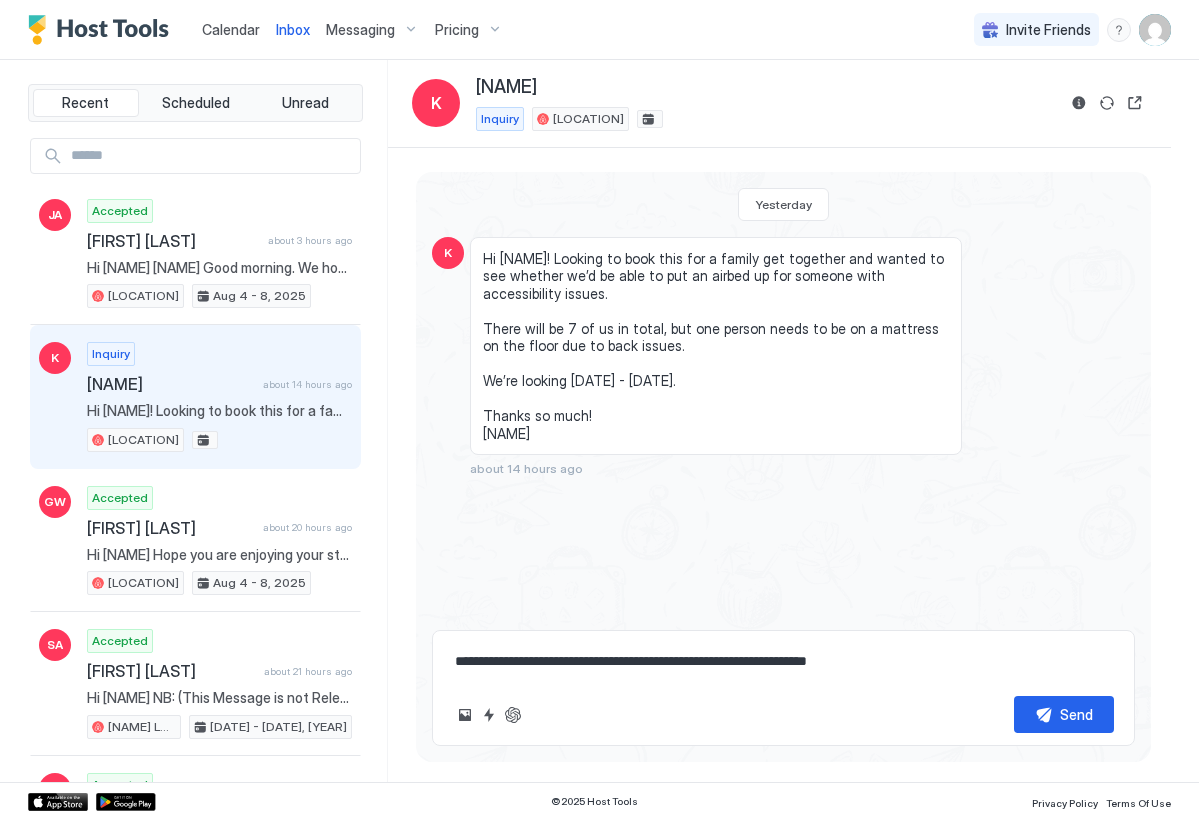 type on "*" 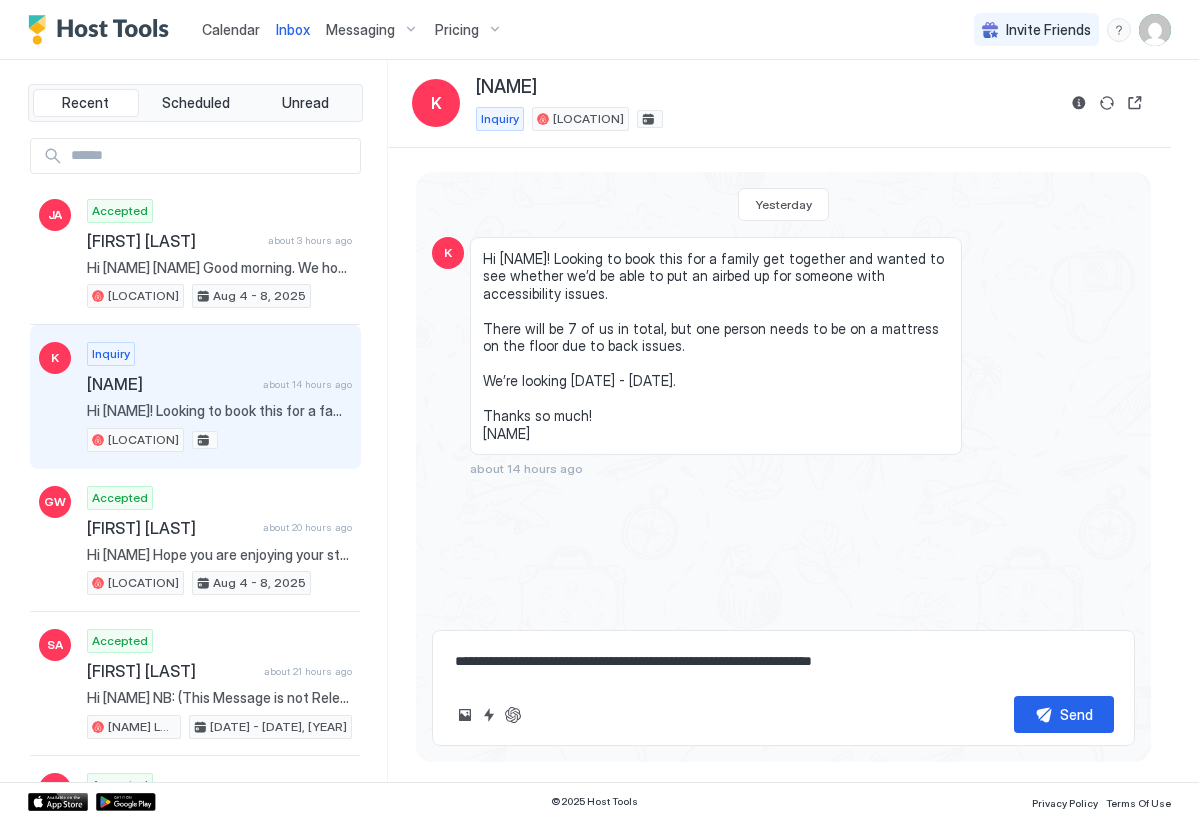 type on "*" 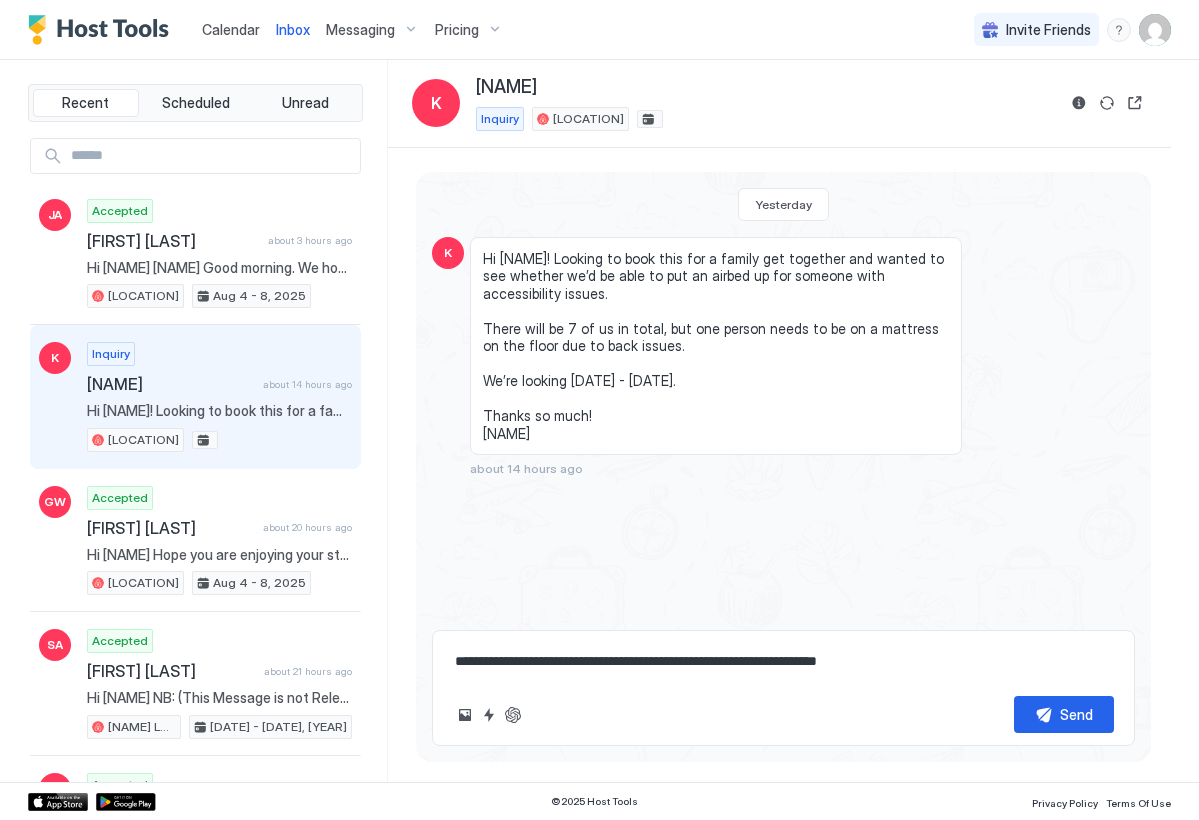 type on "*" 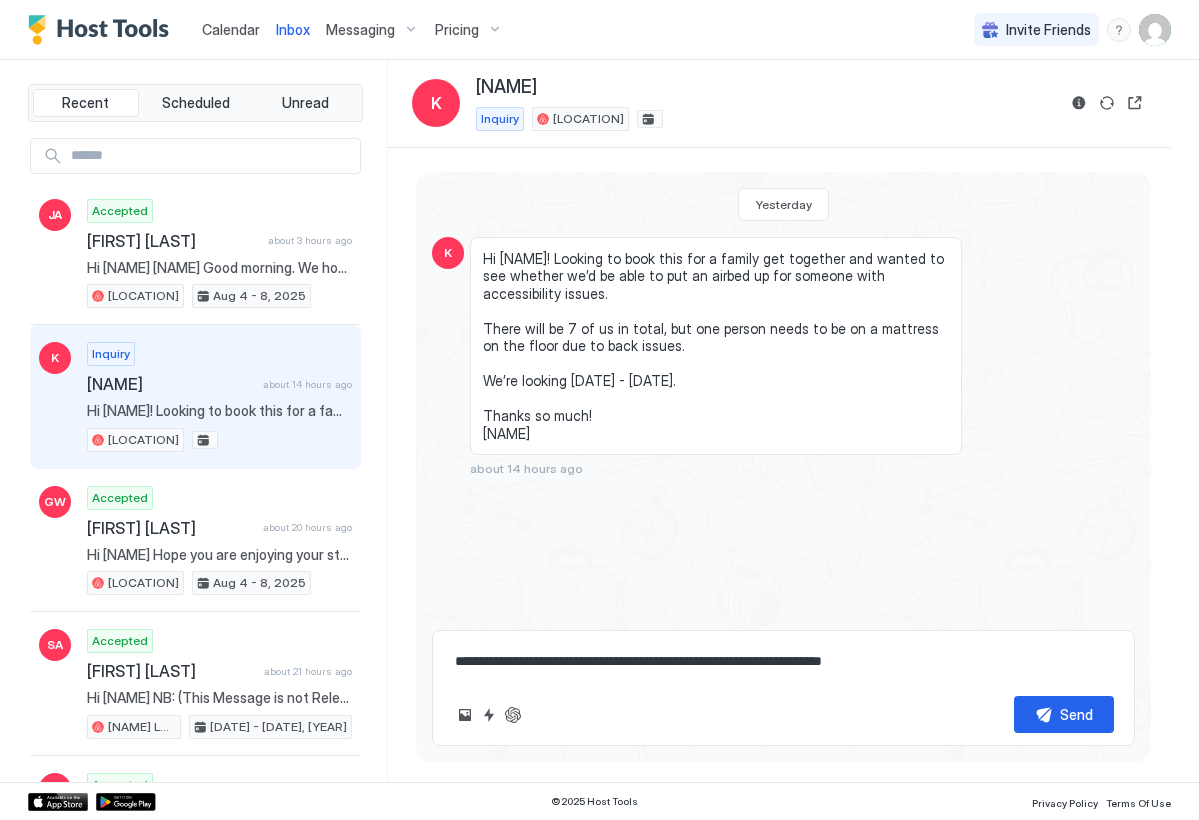 type on "*" 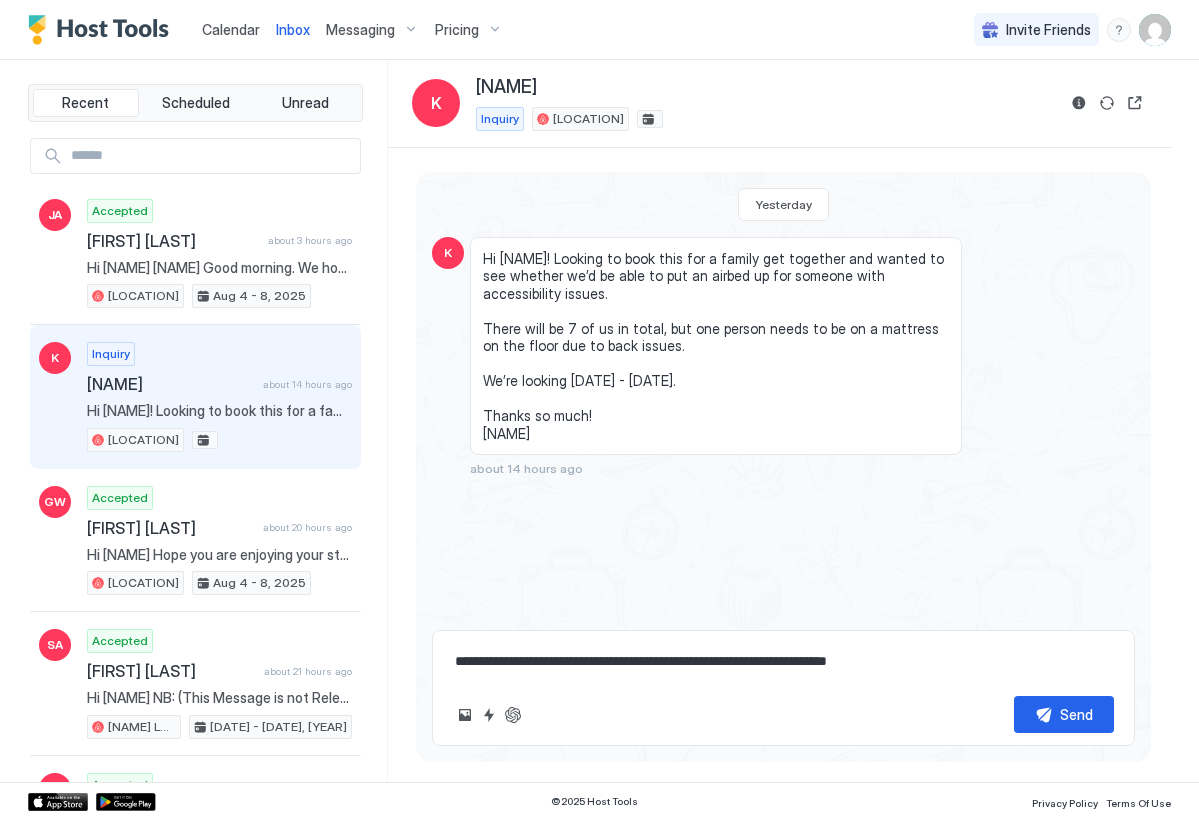 type on "*" 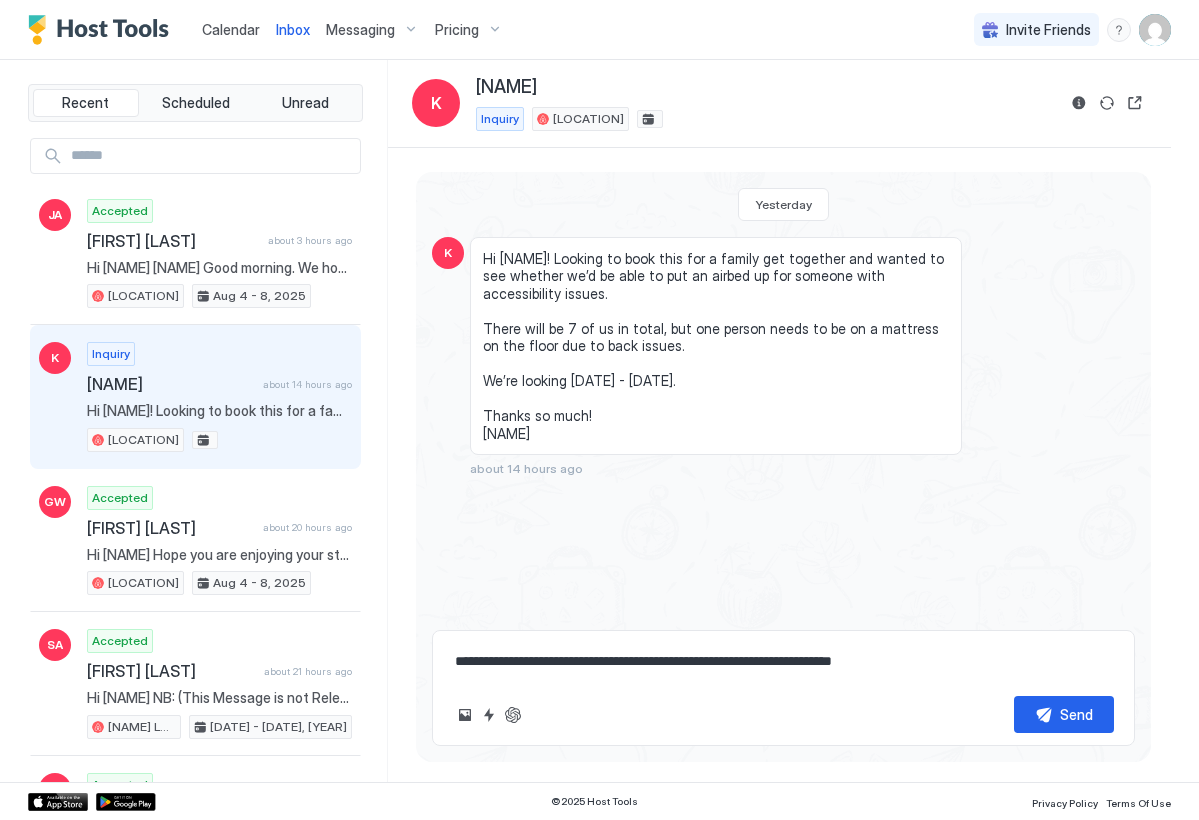 type on "*" 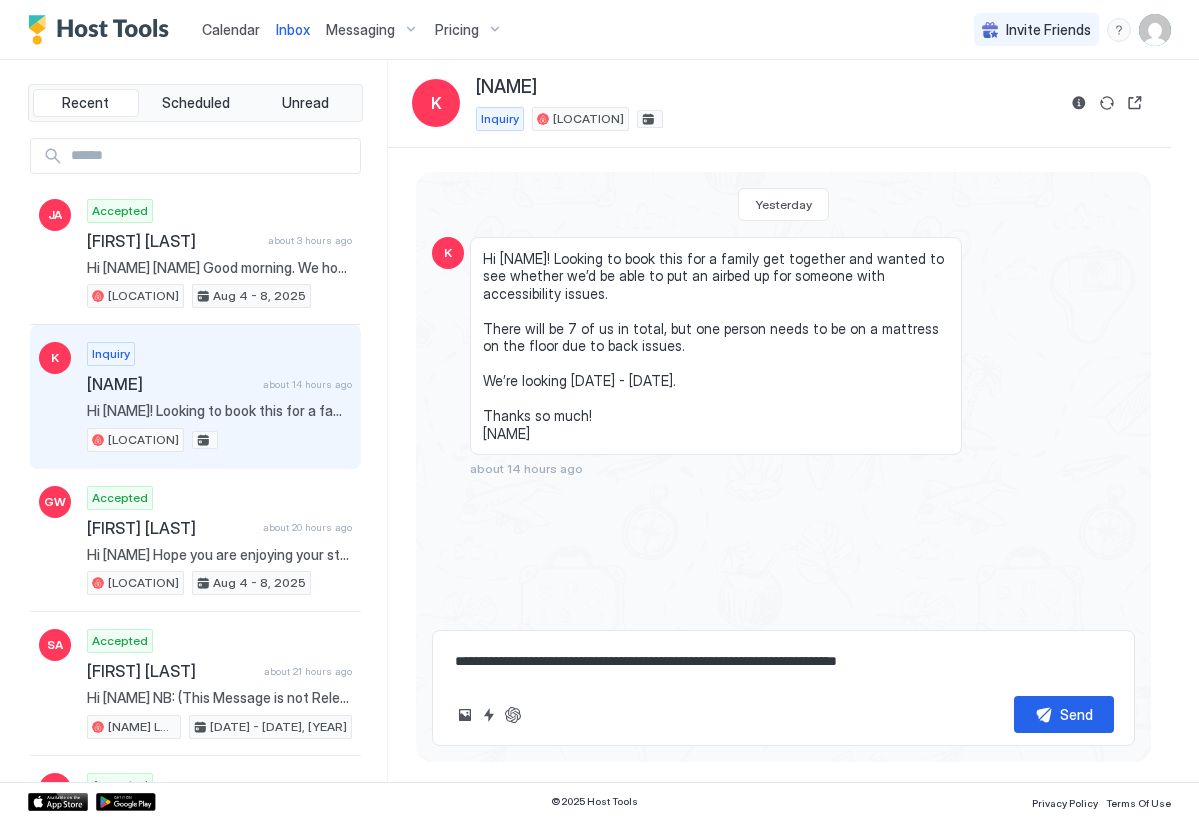 type 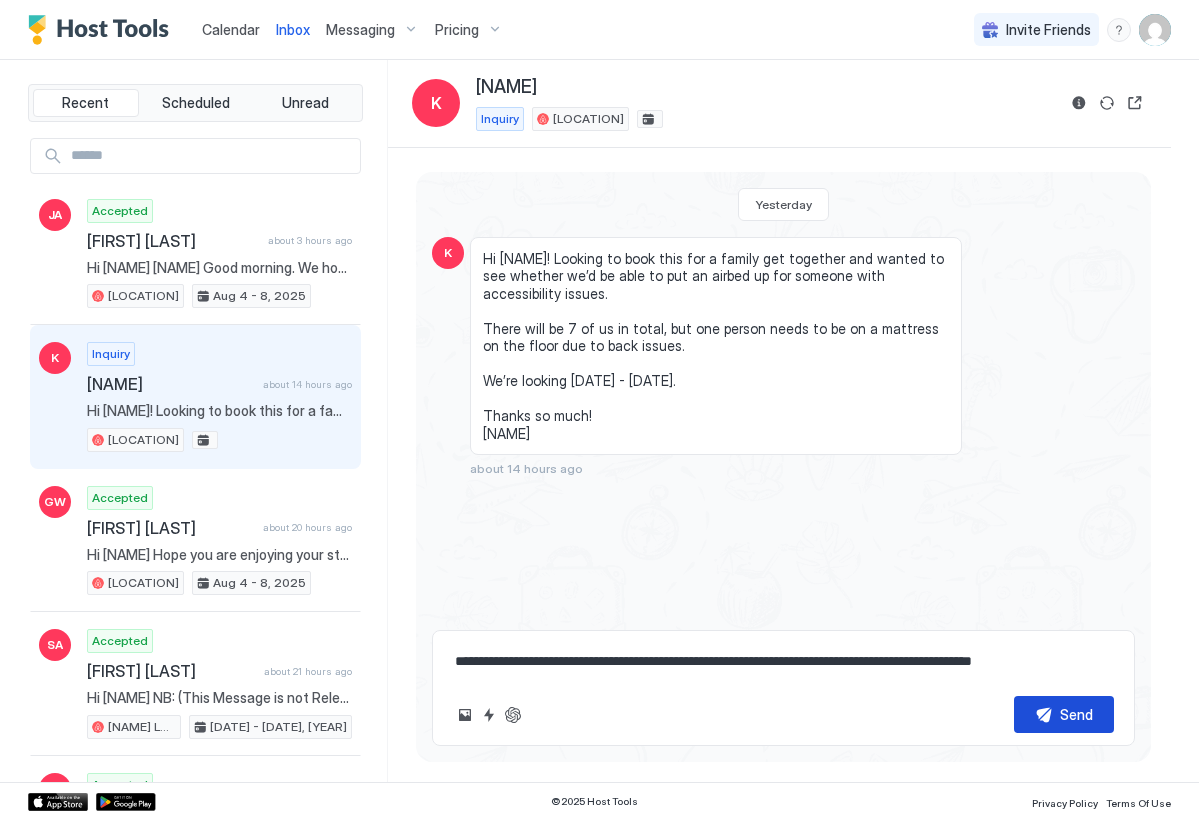 click on "Send" at bounding box center (1064, 714) 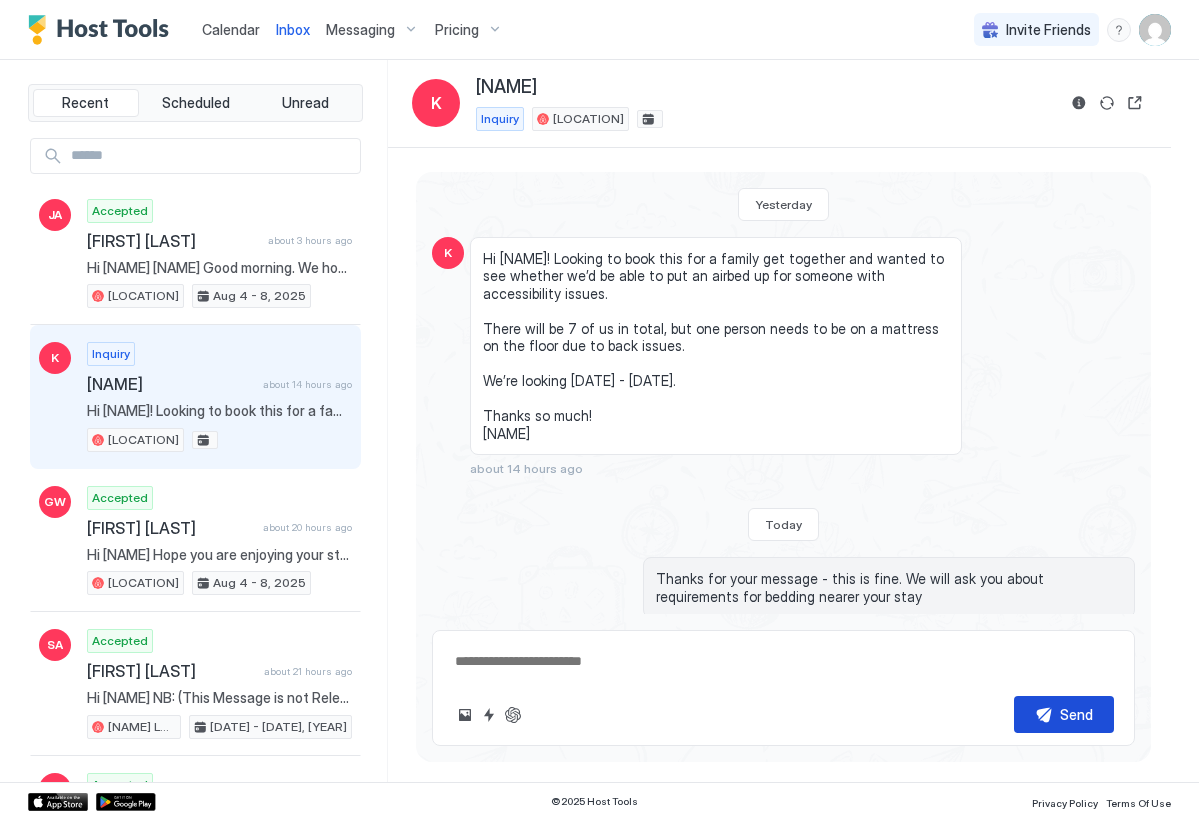 scroll, scrollTop: 18, scrollLeft: 0, axis: vertical 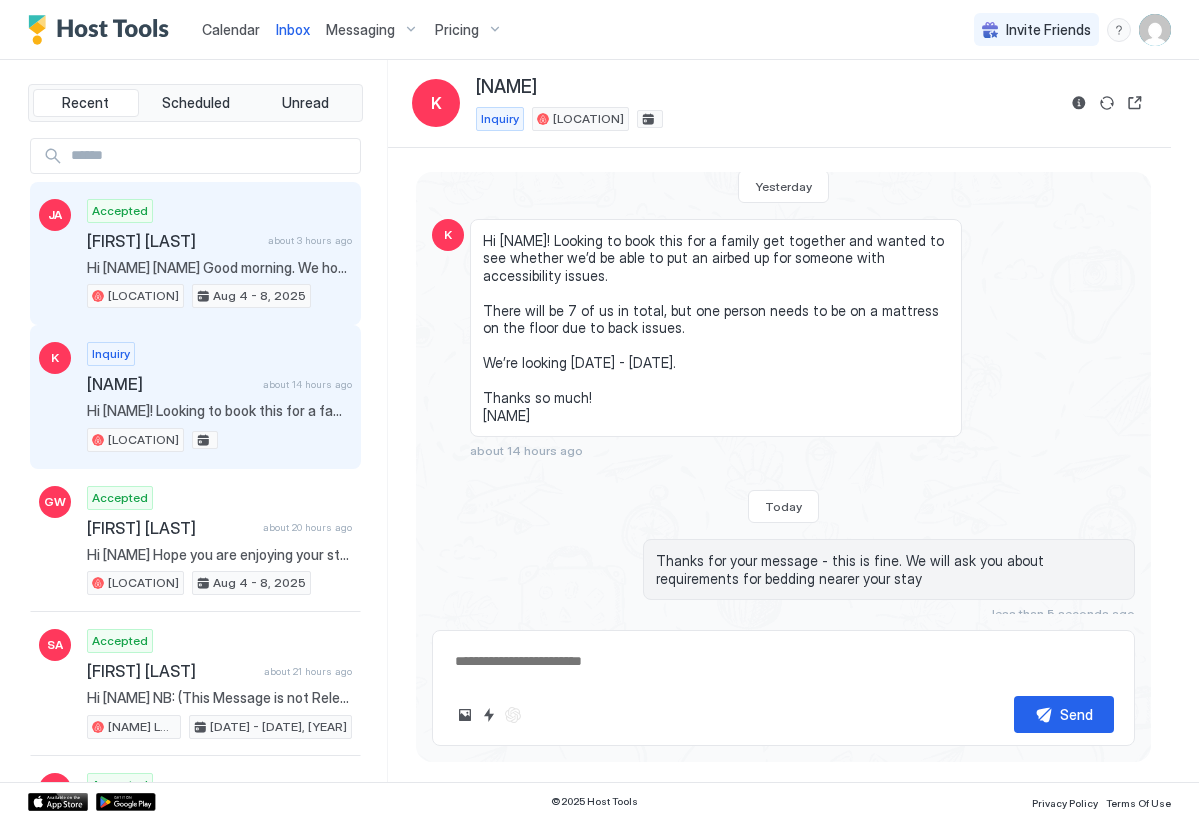 click on "[FIRST] [LAST]" at bounding box center [173, 241] 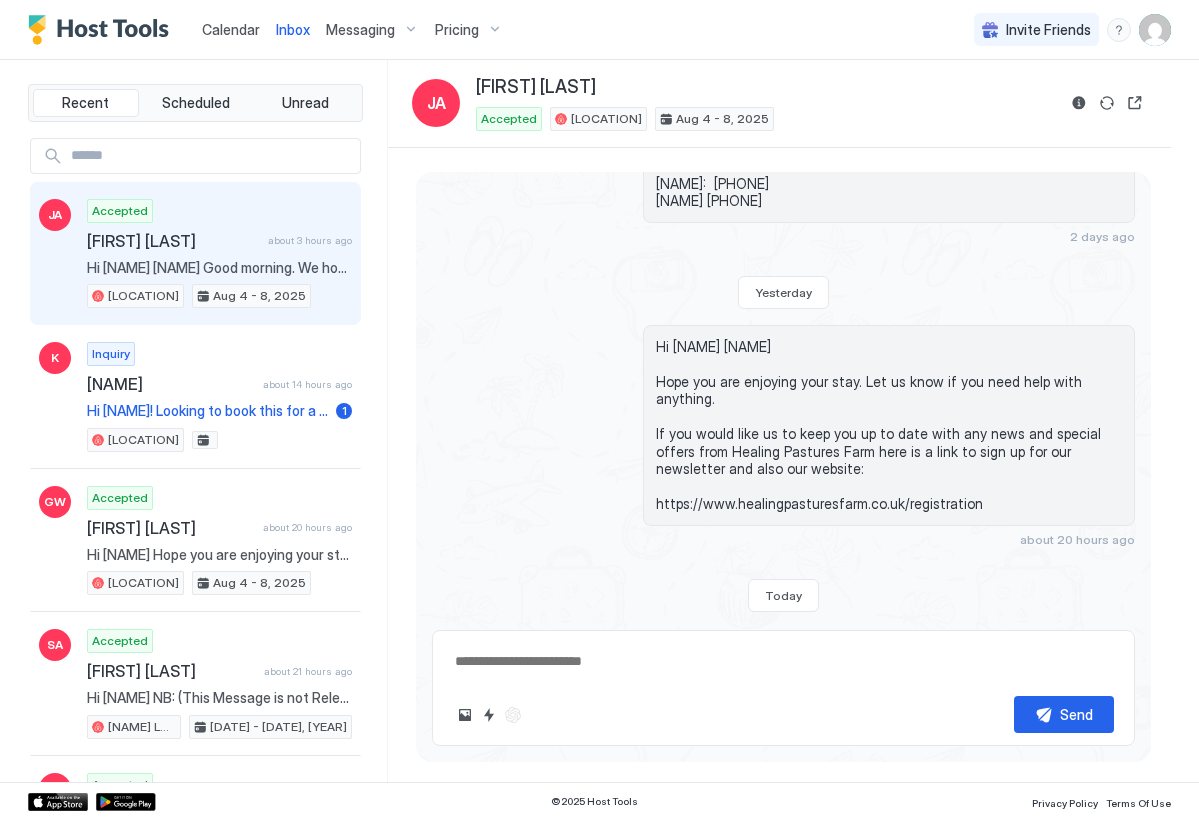 scroll, scrollTop: 6659, scrollLeft: 0, axis: vertical 